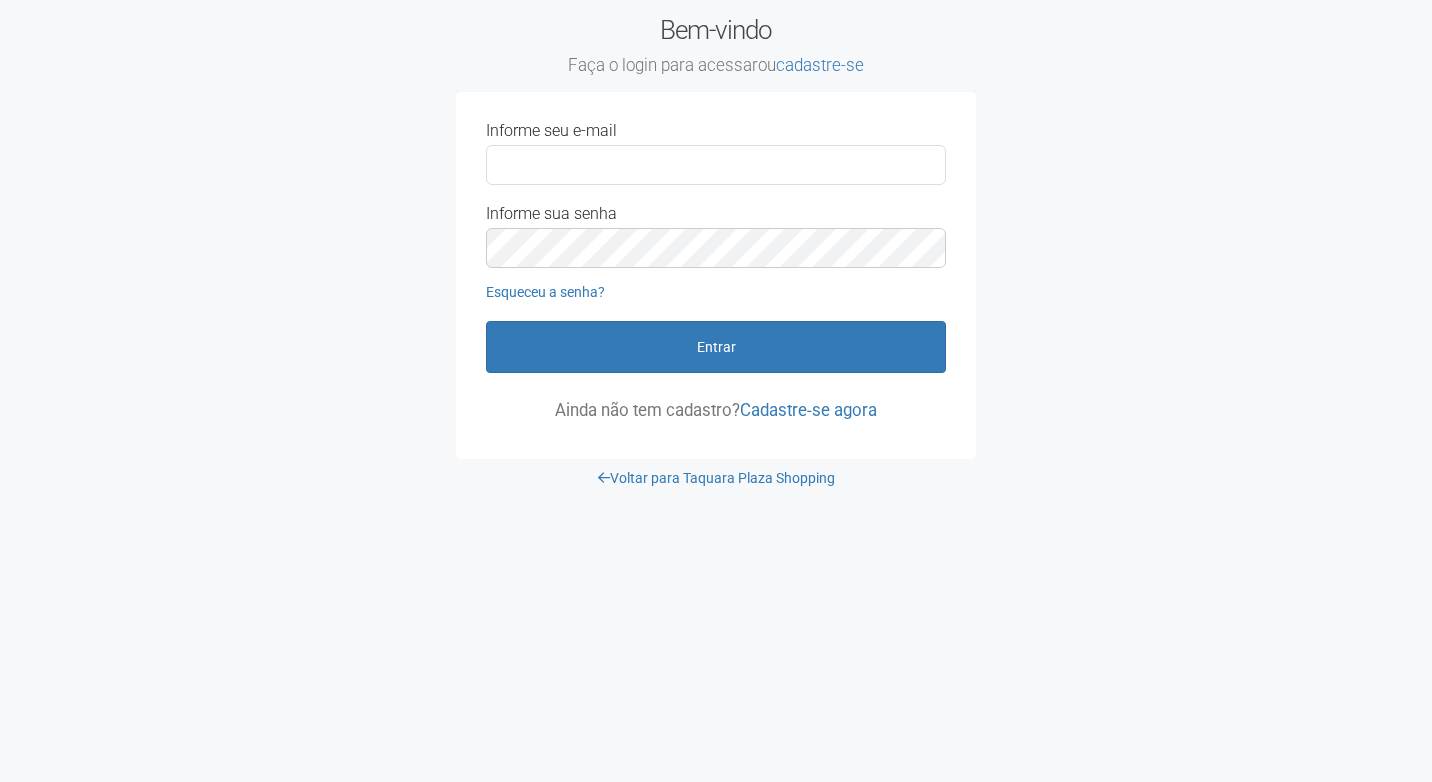 scroll, scrollTop: 0, scrollLeft: 0, axis: both 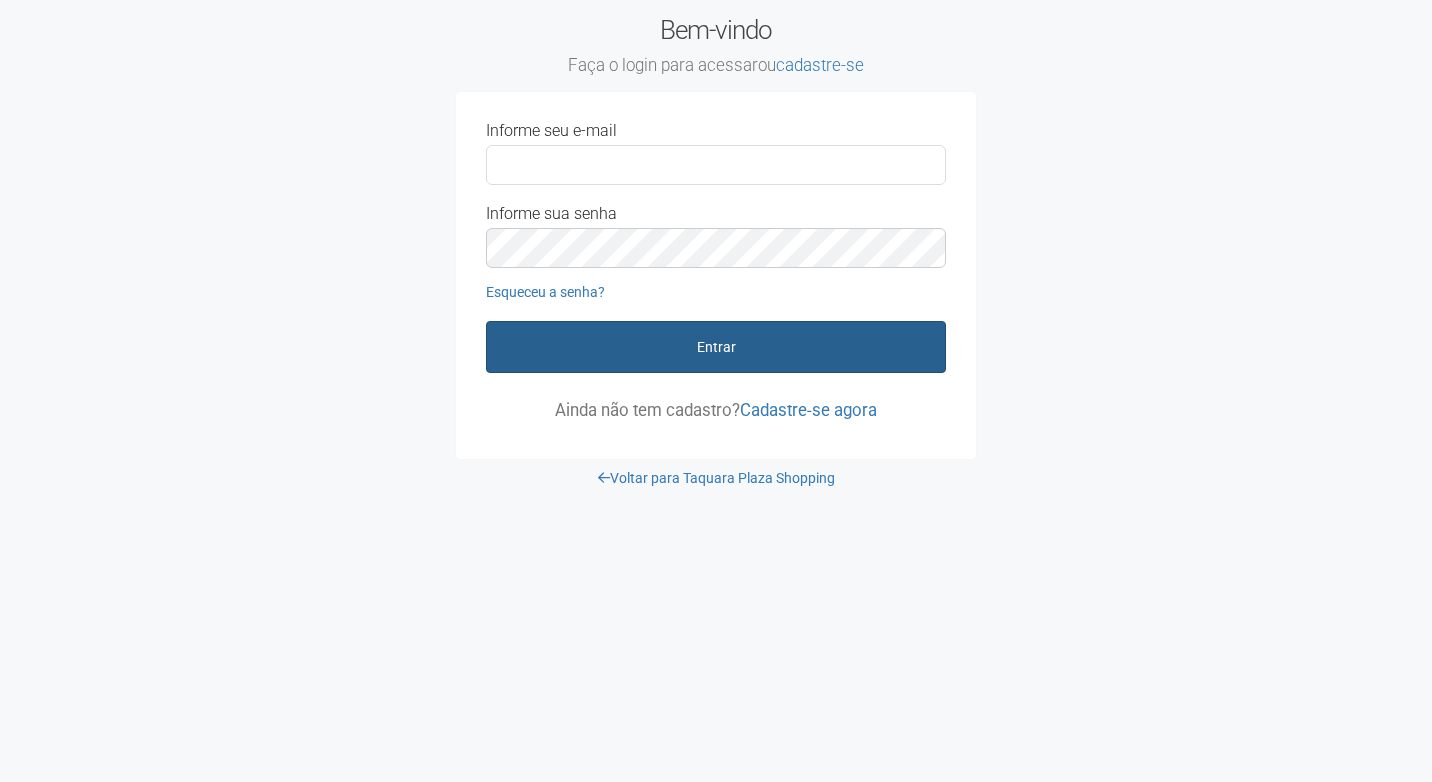 type on "**********" 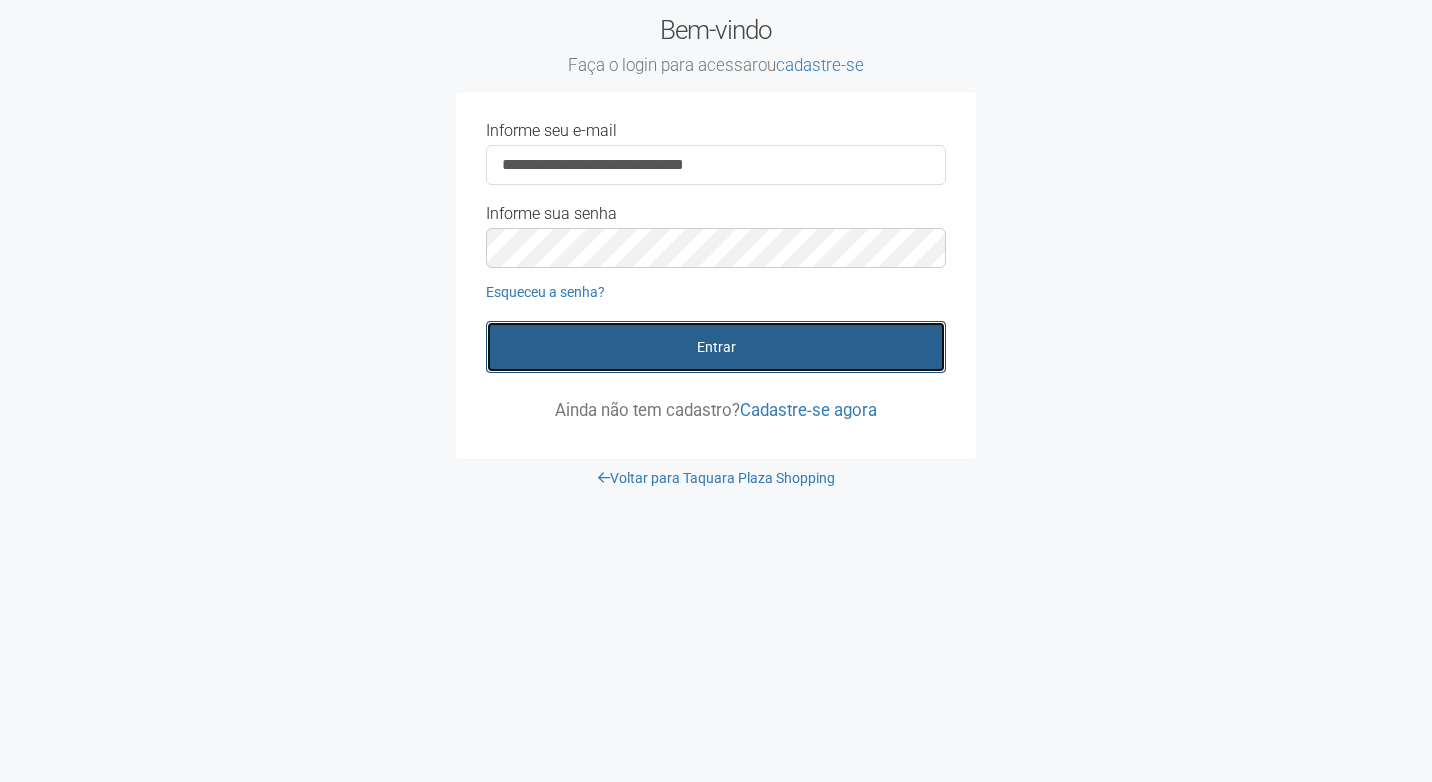 click on "Entrar" at bounding box center (716, 347) 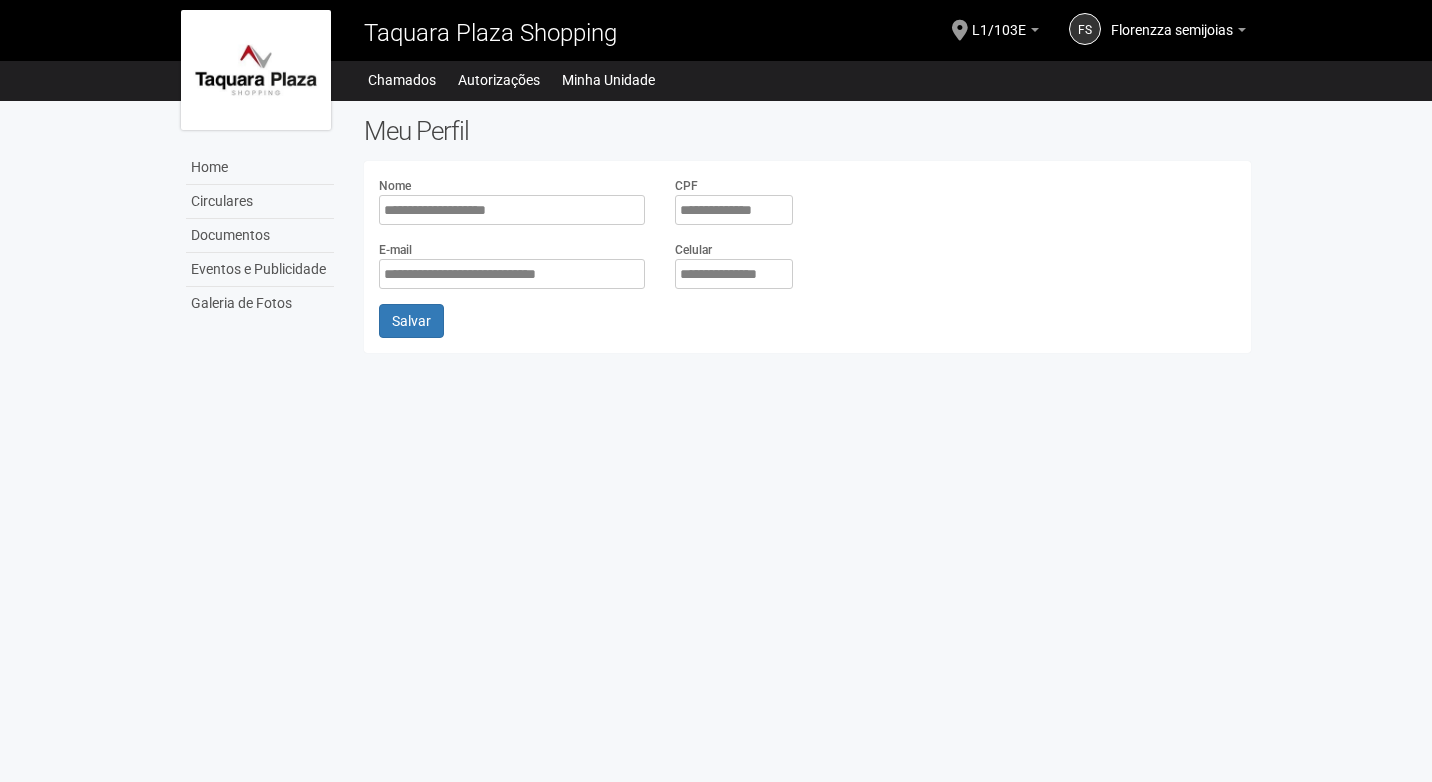 scroll, scrollTop: 0, scrollLeft: 0, axis: both 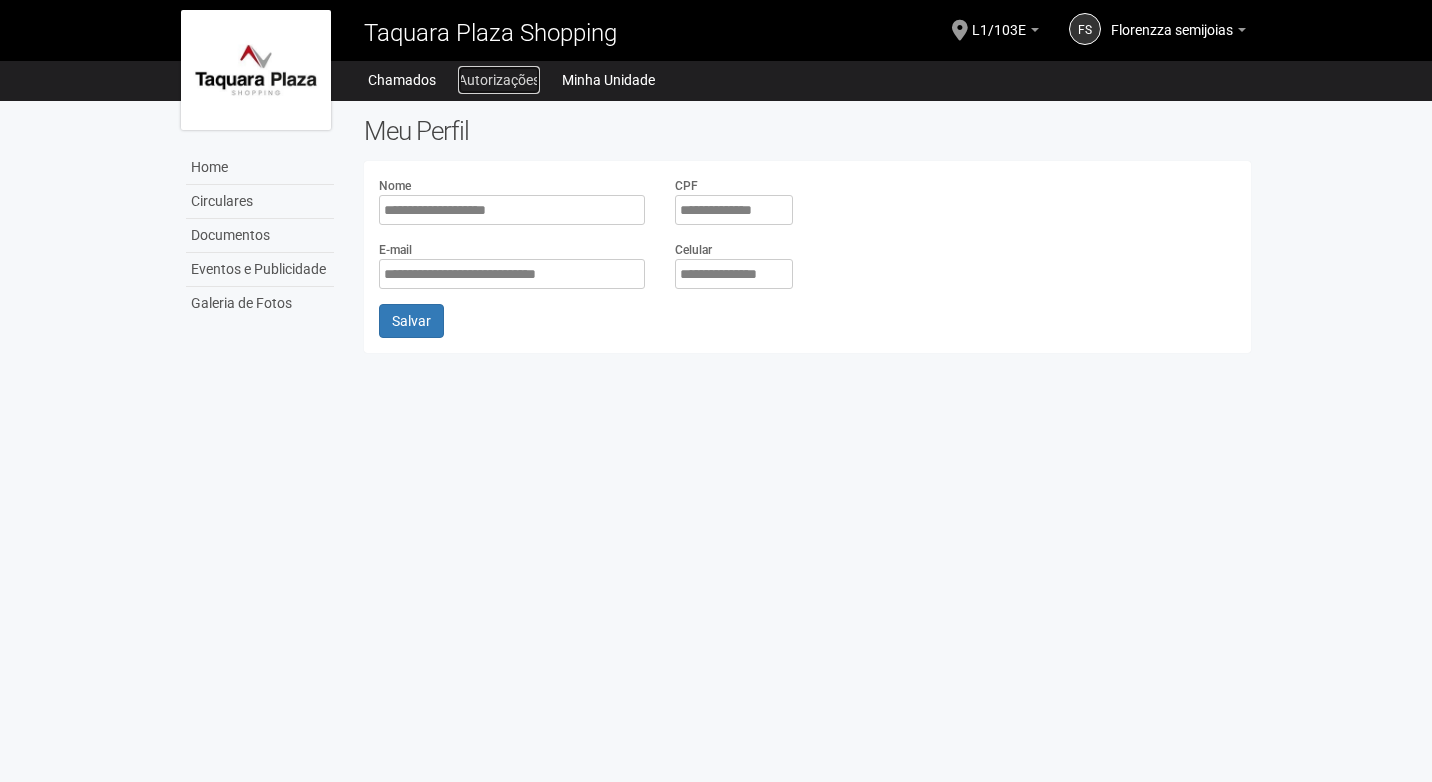 click on "Autorizações" at bounding box center [499, 80] 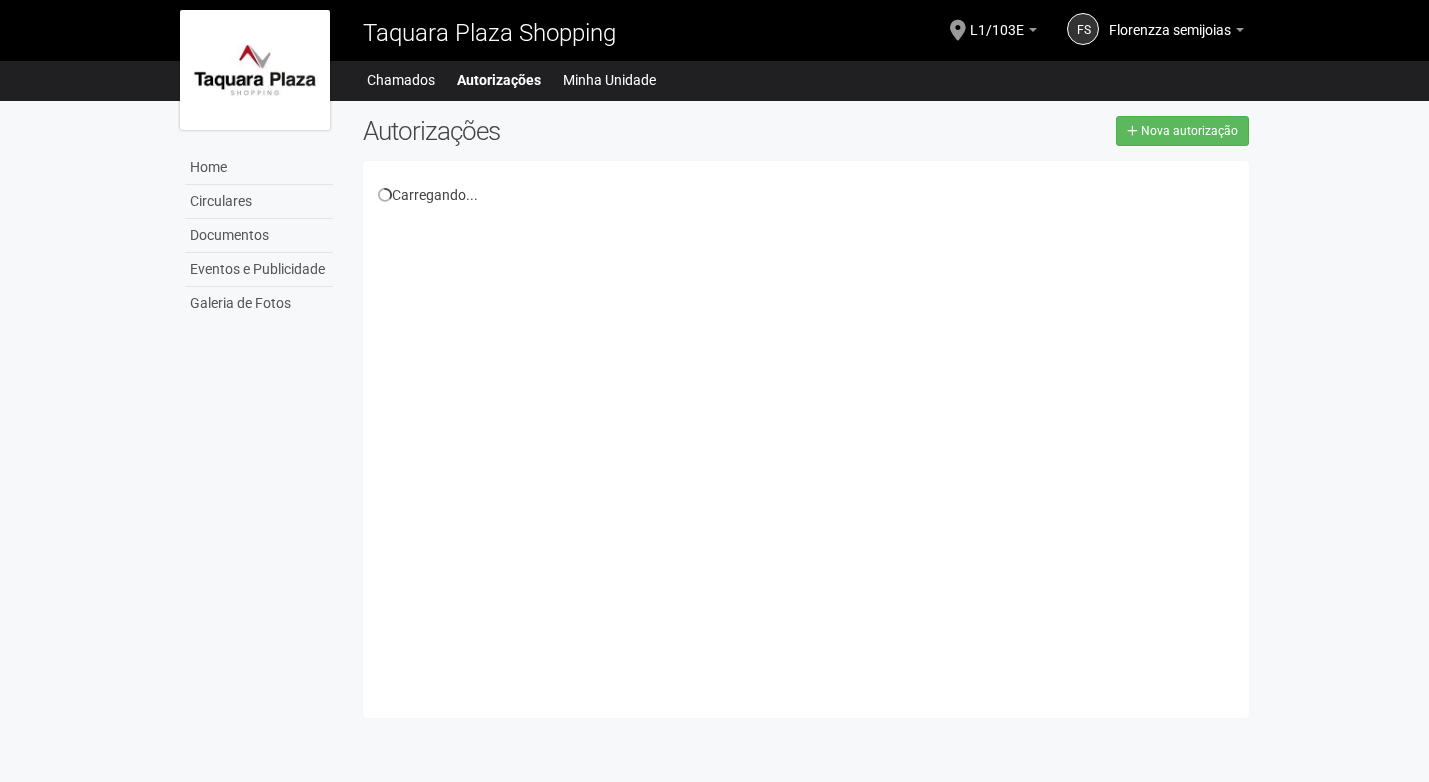 scroll, scrollTop: 0, scrollLeft: 0, axis: both 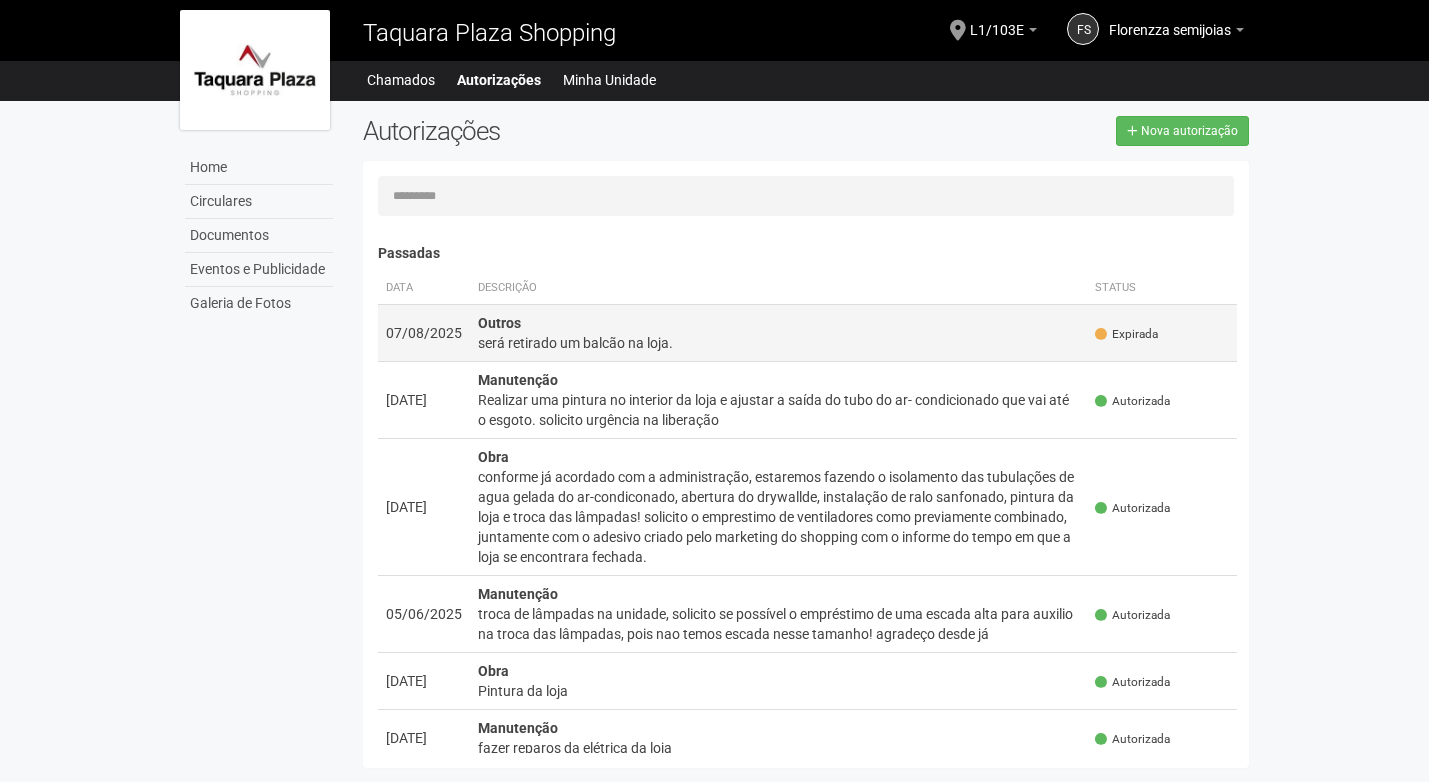 drag, startPoint x: 1117, startPoint y: 339, endPoint x: 976, endPoint y: 346, distance: 141.17365 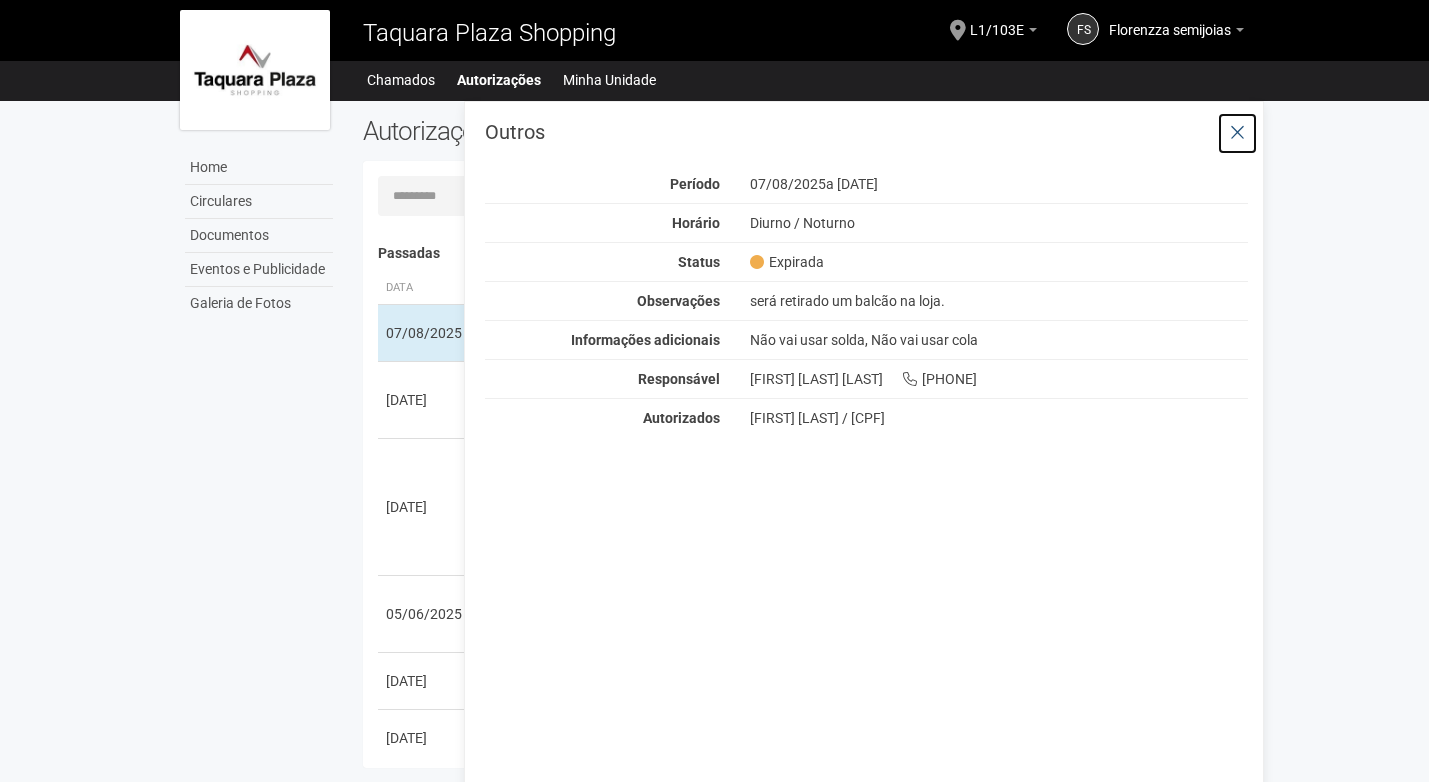 click at bounding box center [1237, 133] 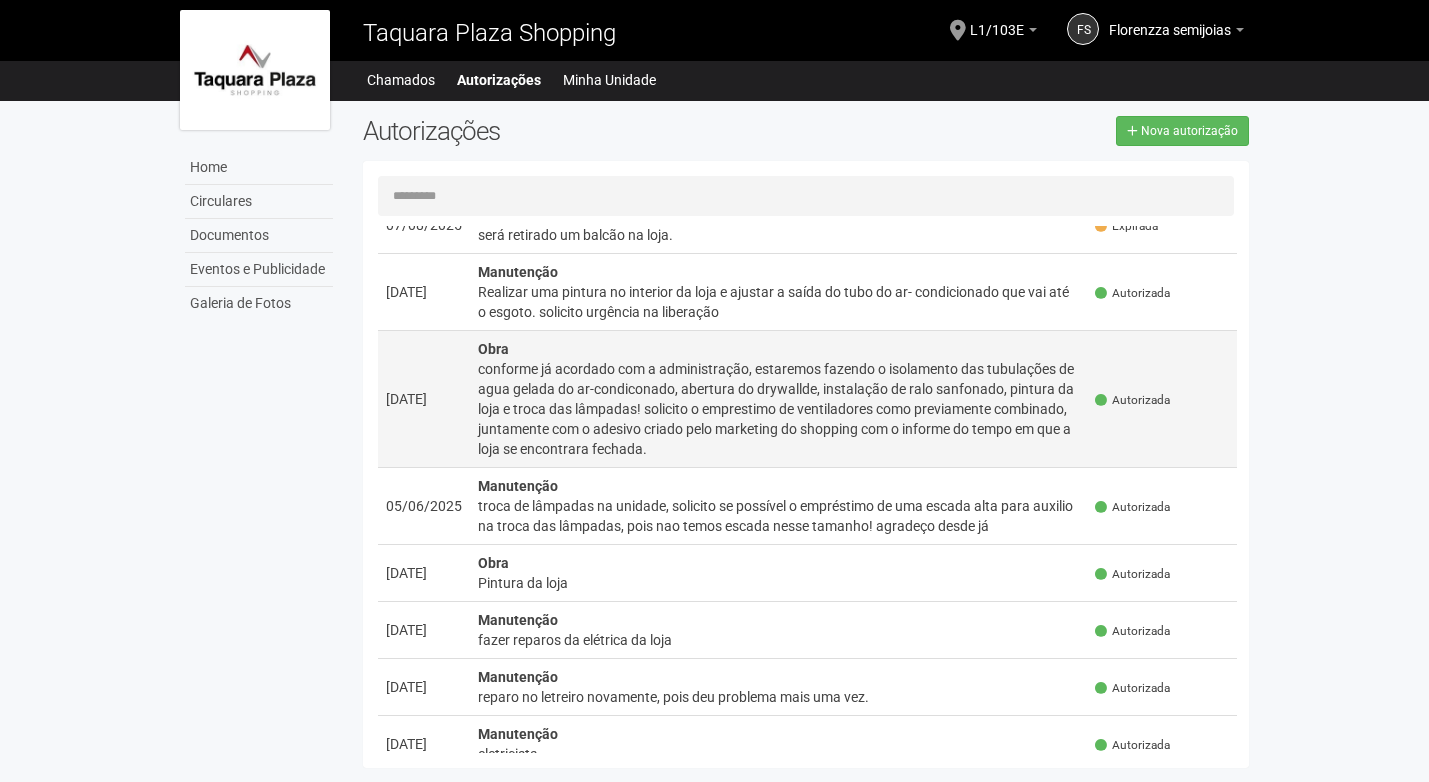 scroll, scrollTop: 0, scrollLeft: 0, axis: both 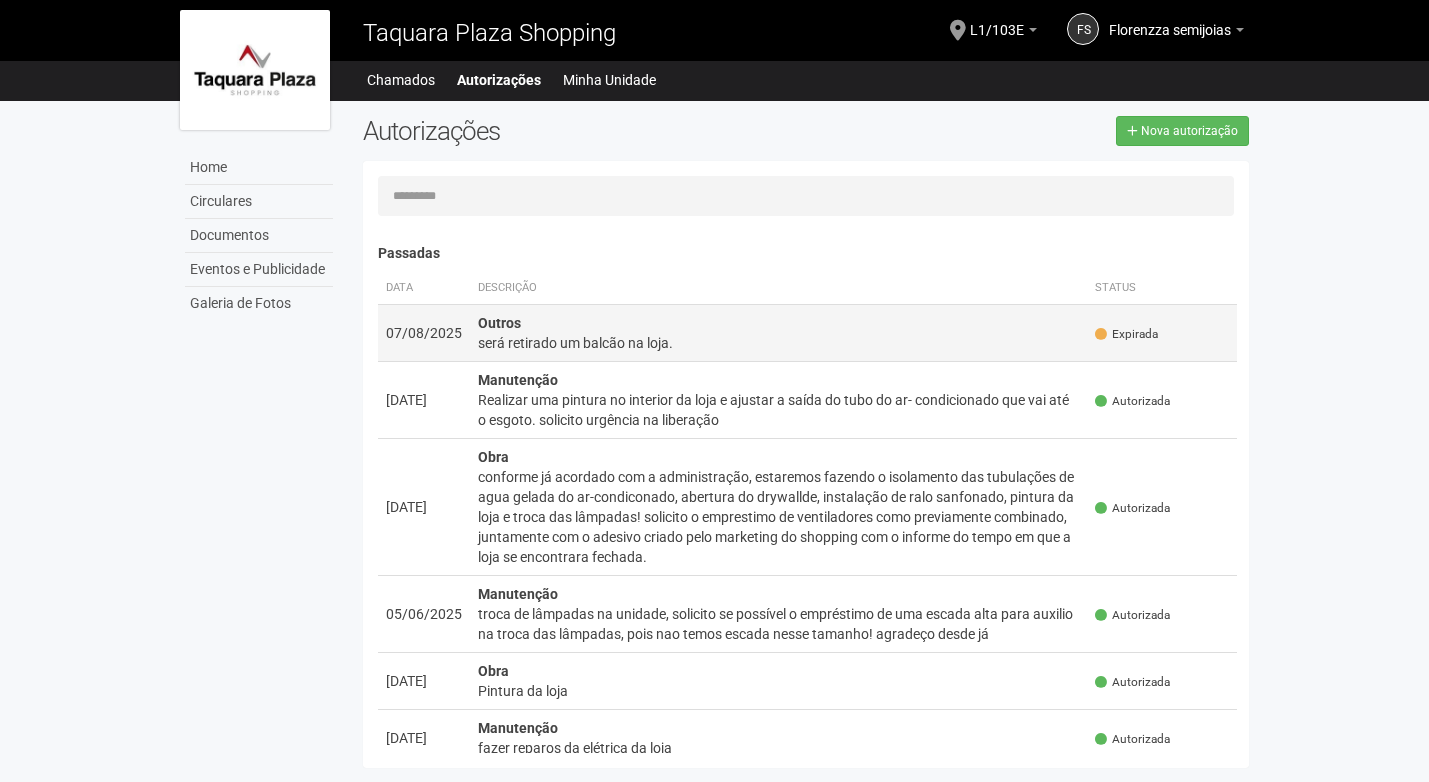 click on "Outros
será retirado um balcão na loja." at bounding box center [779, 332] 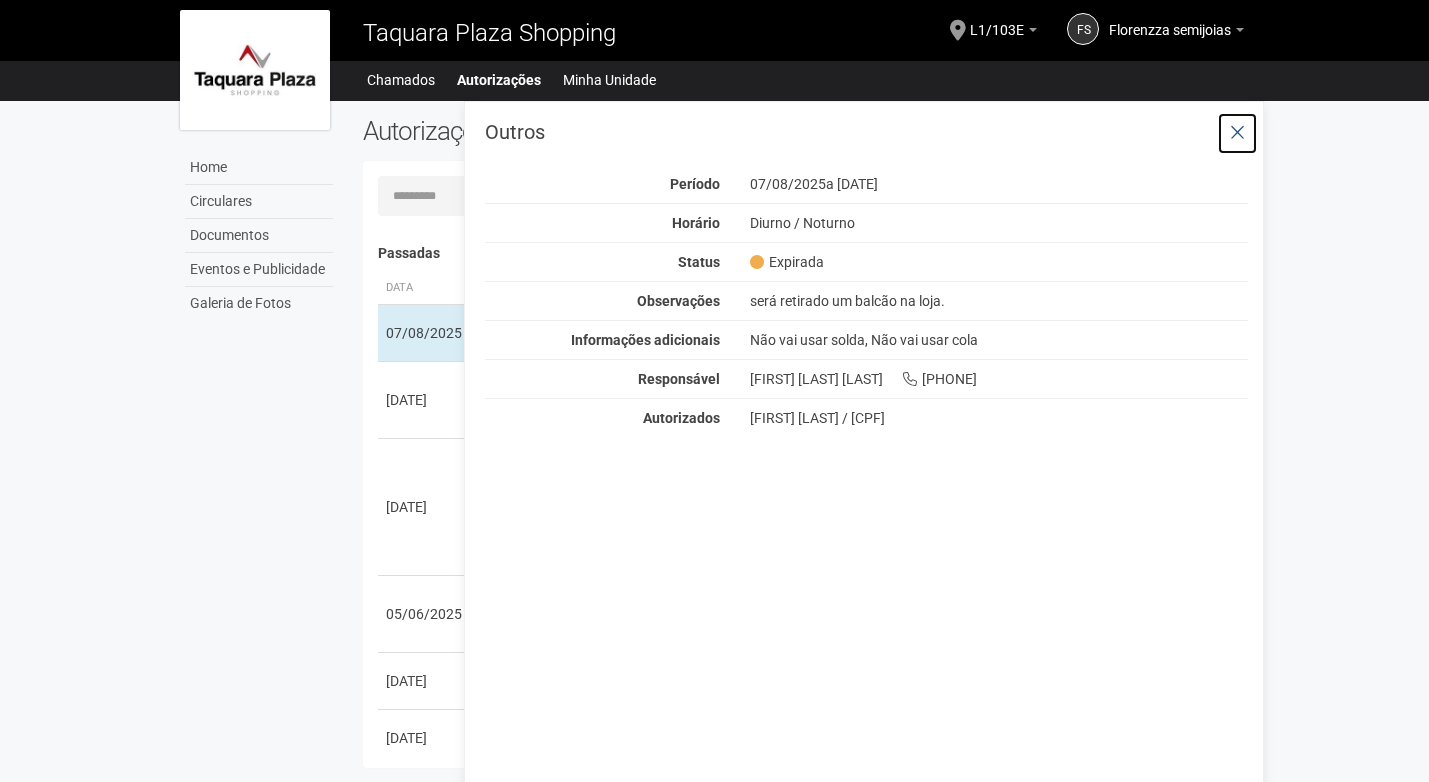 click at bounding box center (1237, 133) 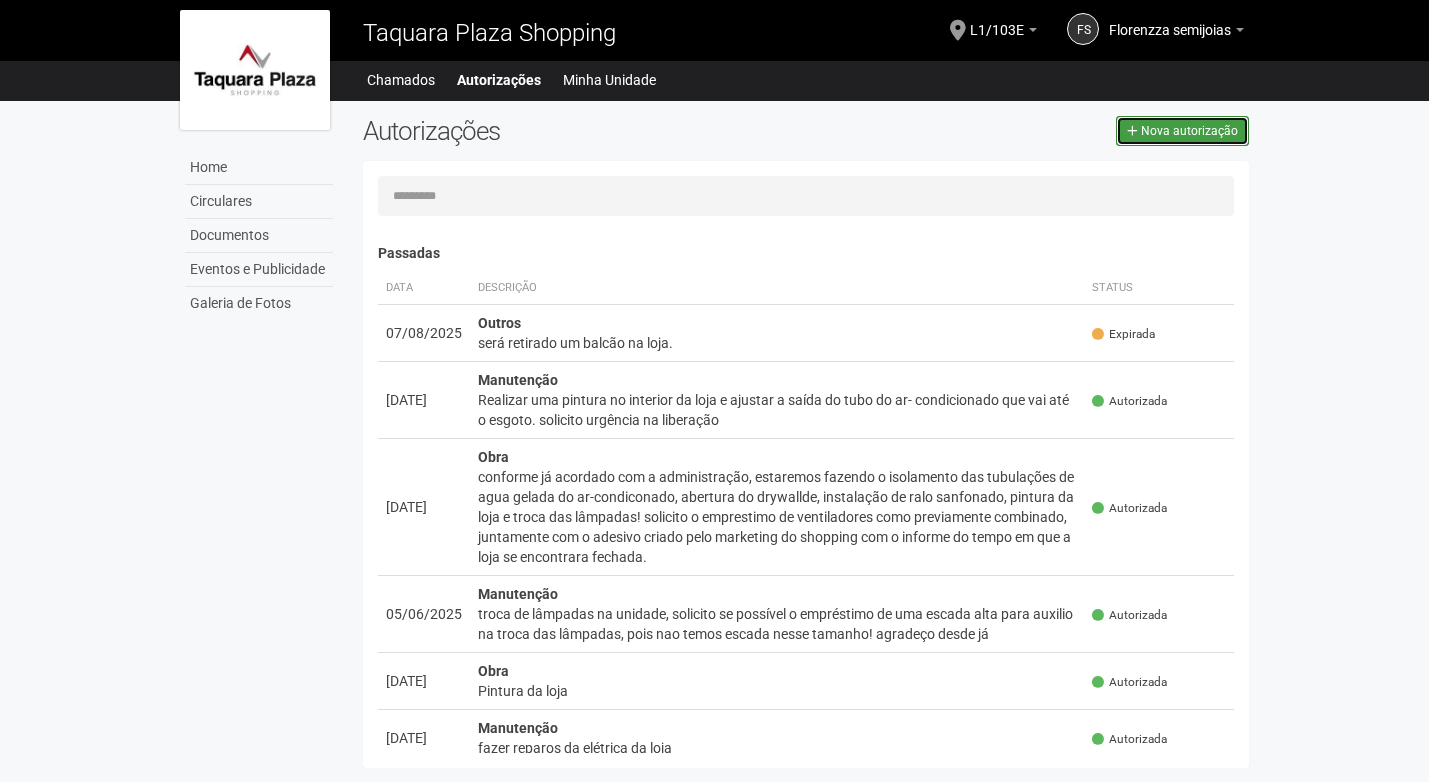 click on "Nova autorização" at bounding box center [1182, 131] 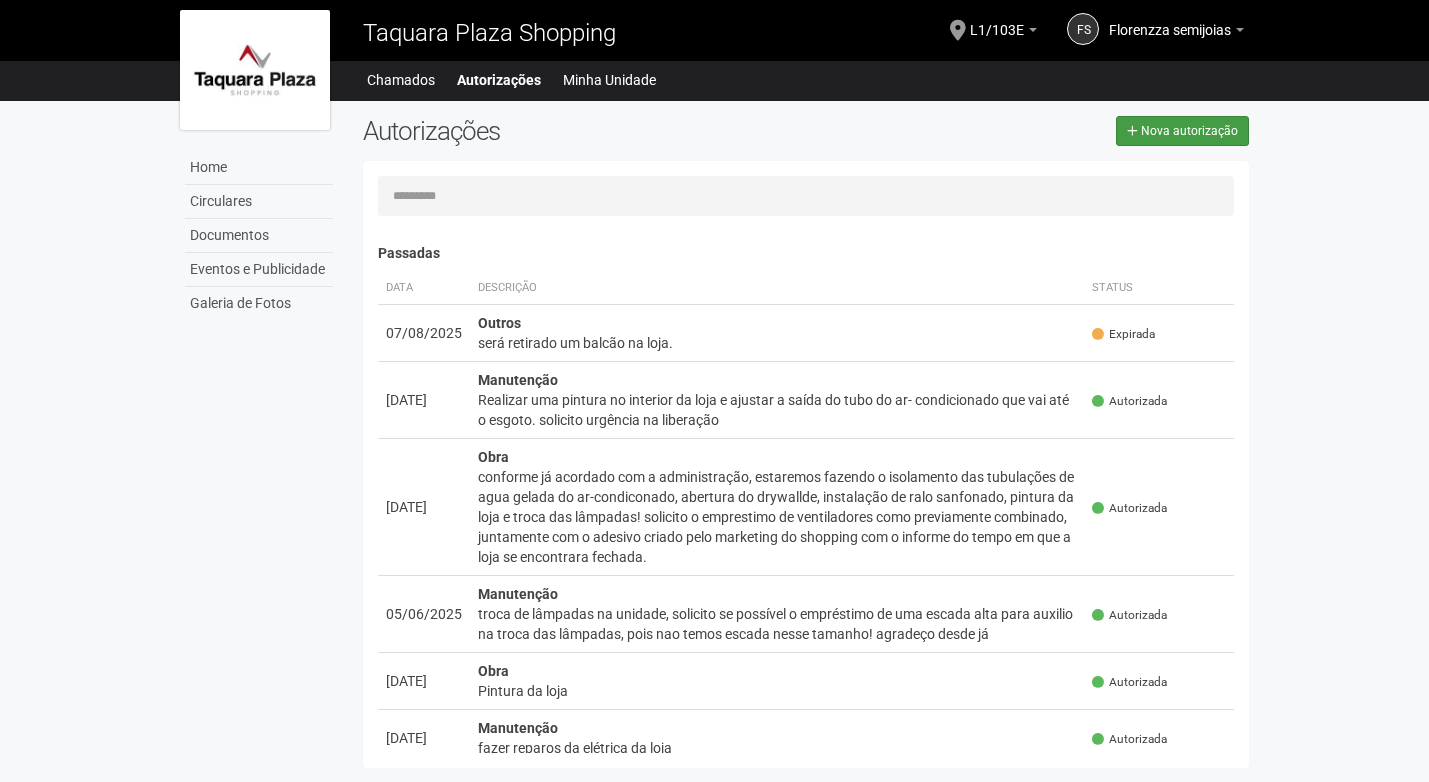 select on "**" 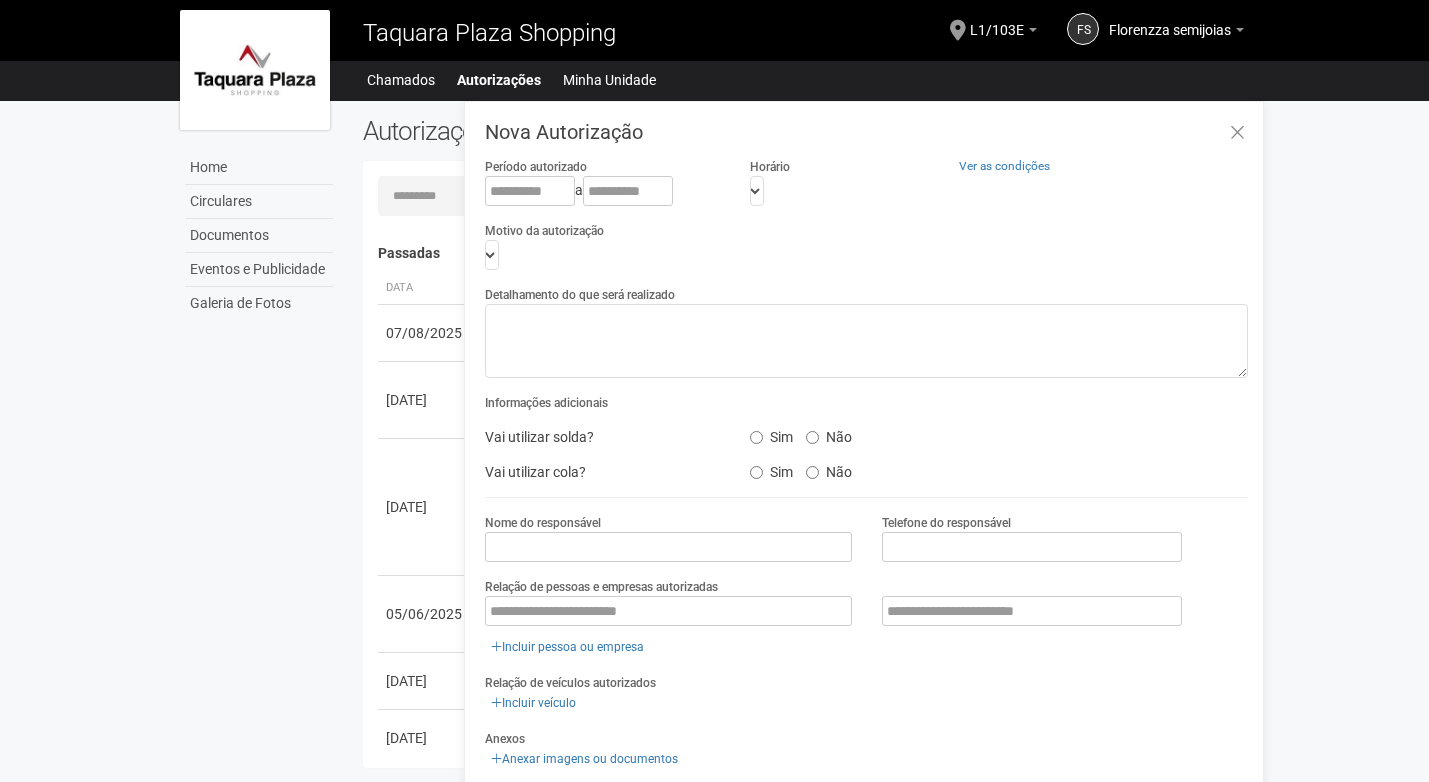 scroll, scrollTop: 31, scrollLeft: 0, axis: vertical 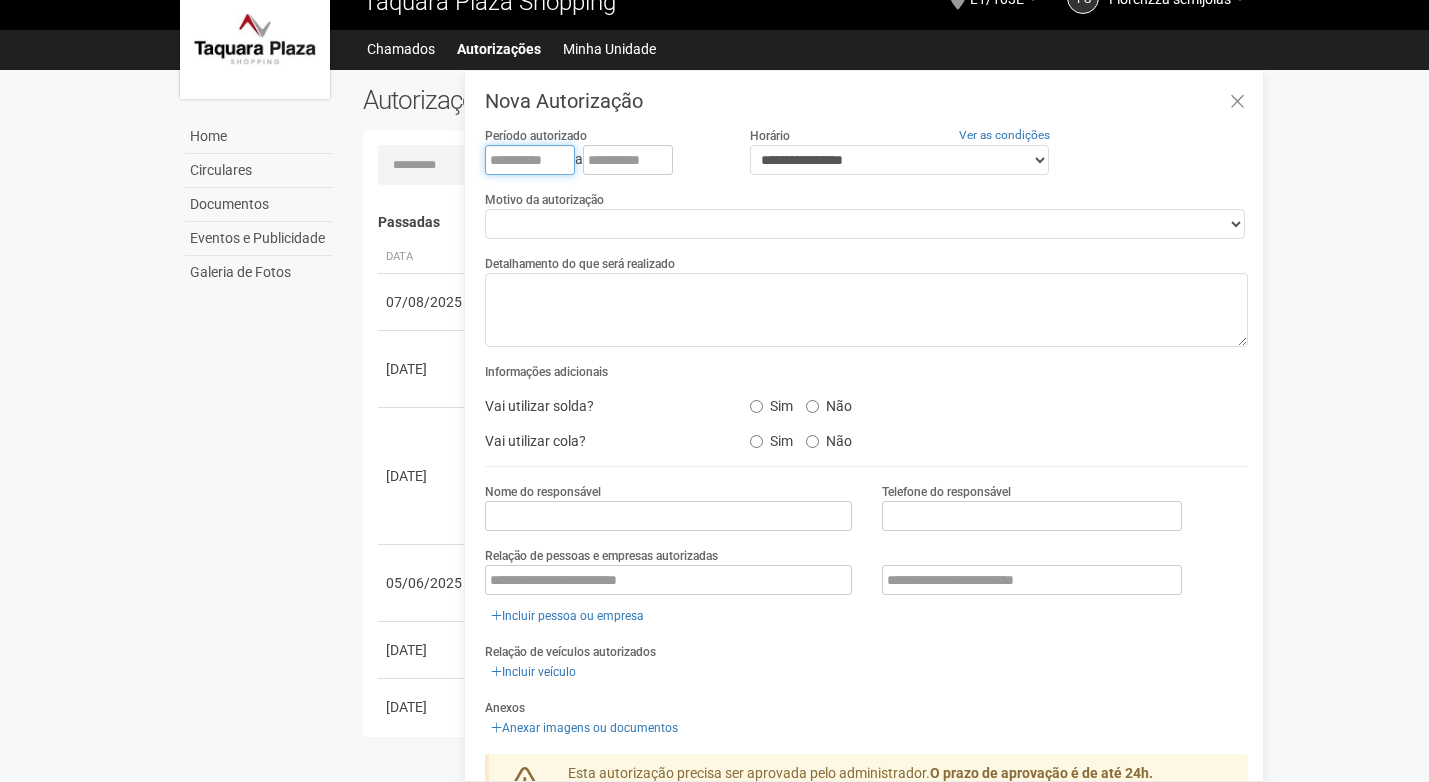 click at bounding box center [530, 160] 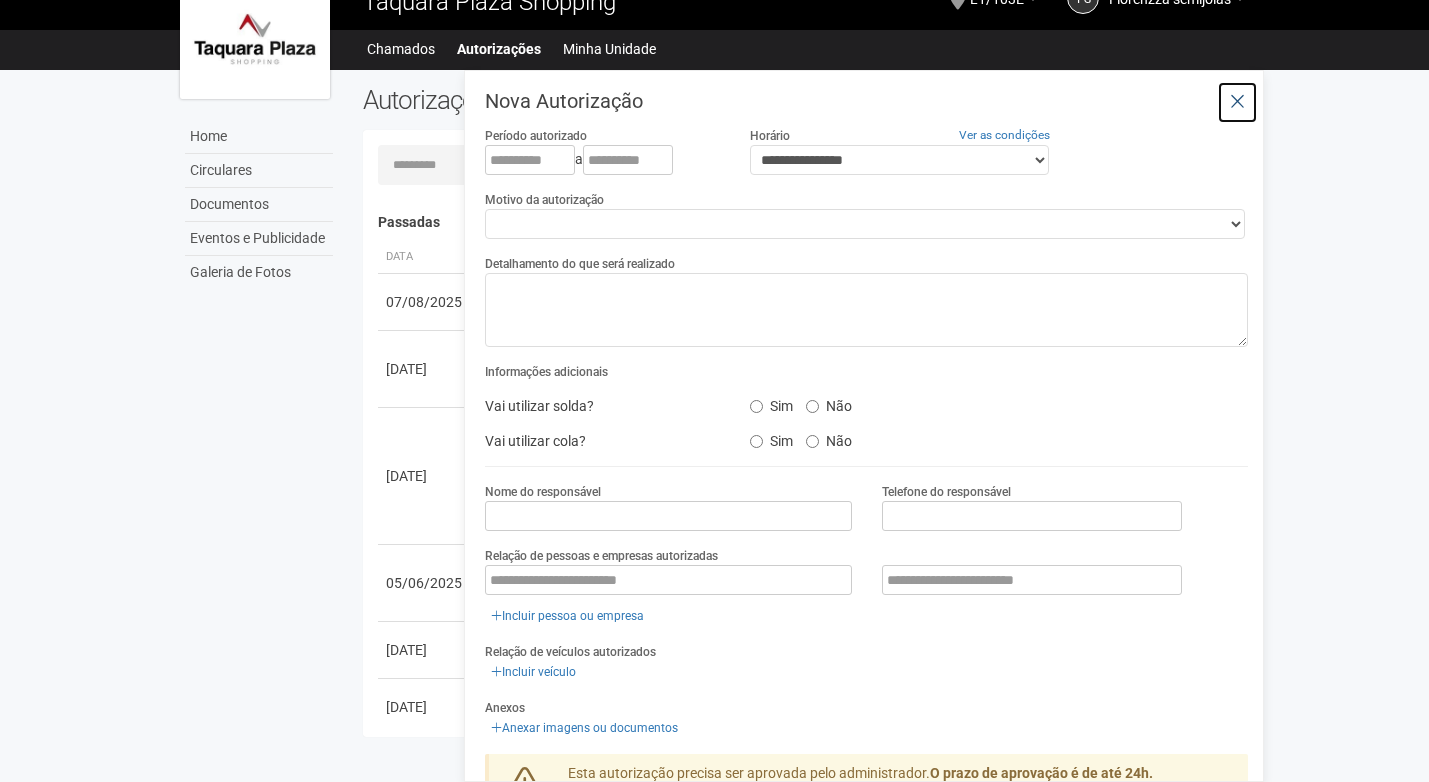 click at bounding box center (1237, 102) 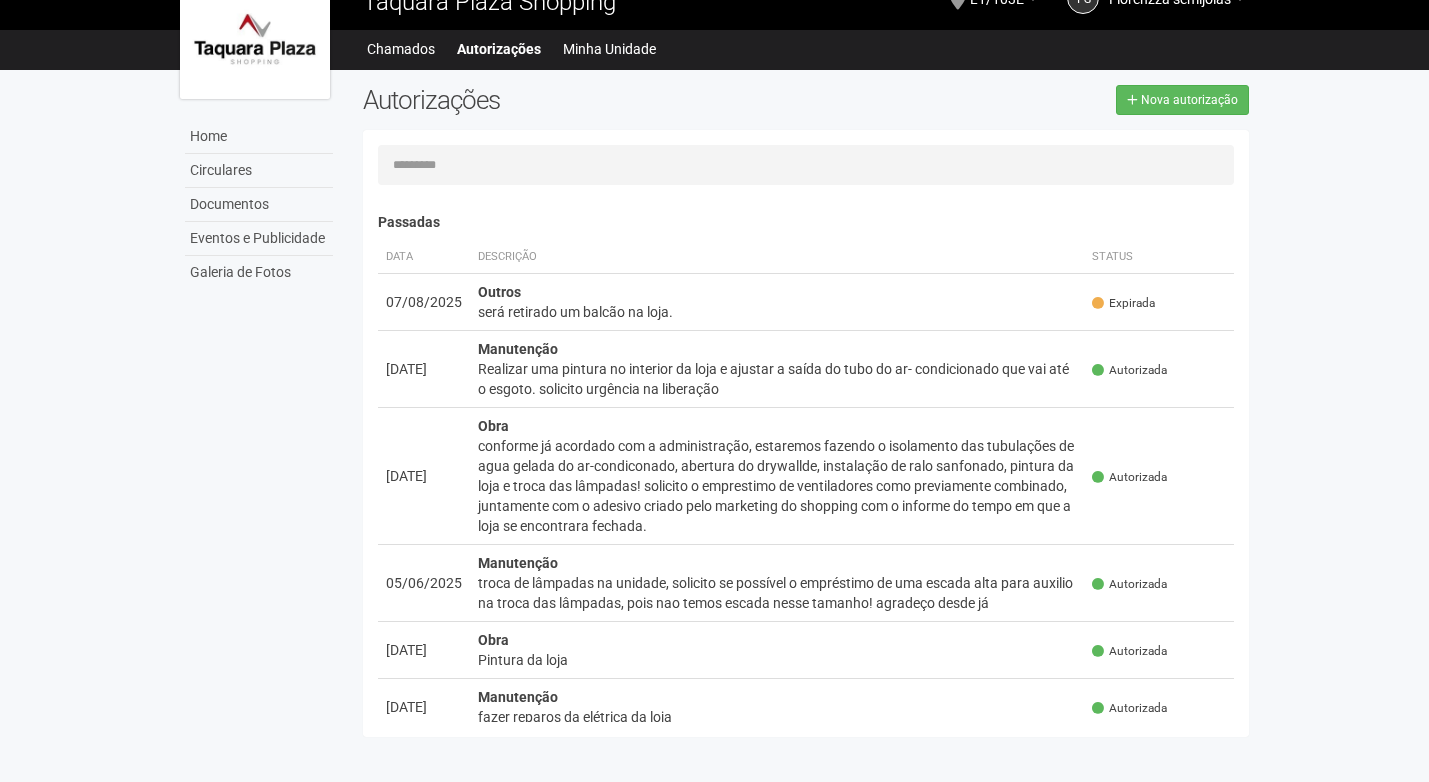 click on "Aguarde...
Taquara Plaza Shopping
Fs
Florenzza semijoias
Florenzza semijoias
[EMAIL]
Meu perfil
Alterar senha
Sair
L1/103E
Você está na unidade
L1/103E
Ir para a unidade
Home
Home
Circulares
Documentos
Eventos e Publicidade
Galeria de Fotos
Chamados
Autorizações
Minha Unidade
Meu Perfil
Minhas unidades" at bounding box center [714, 360] 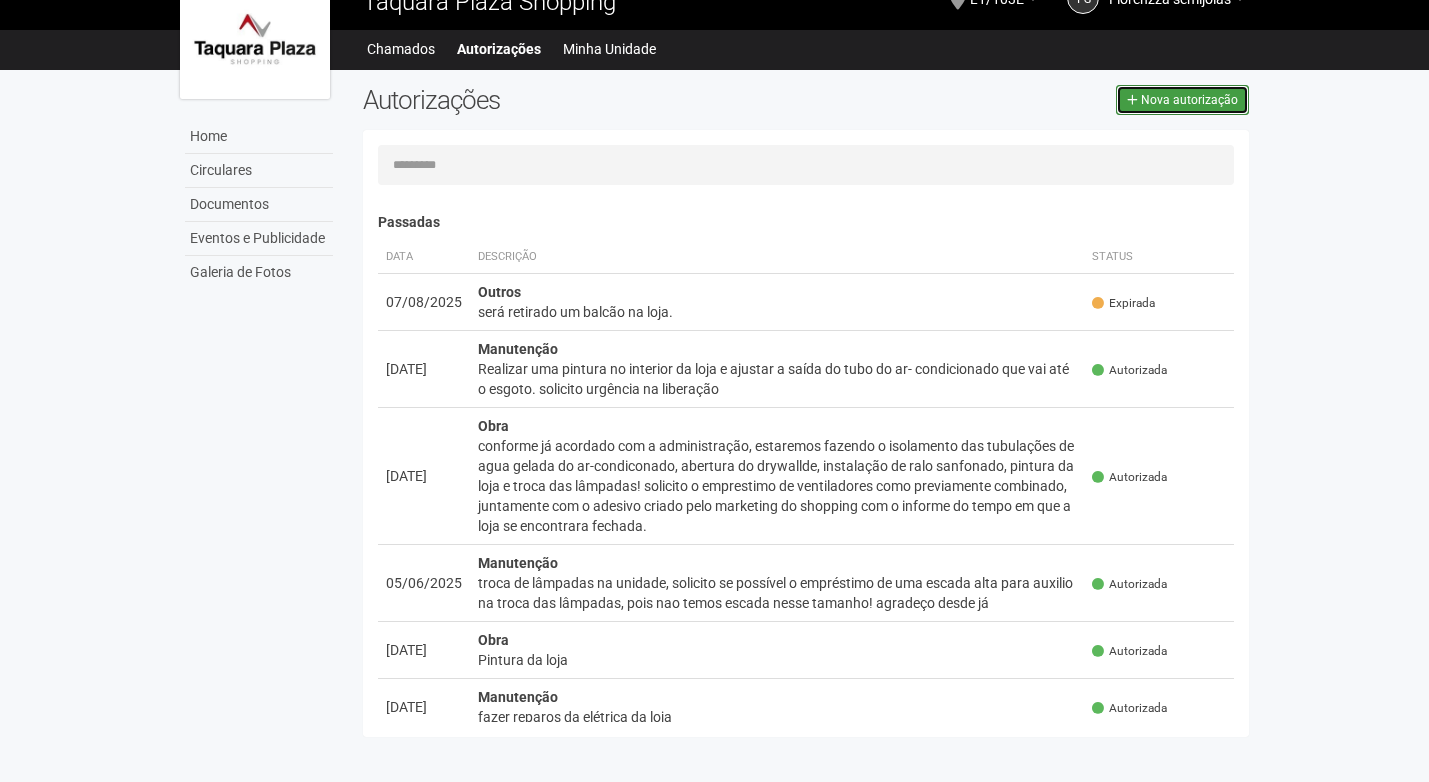 click on "Nova autorização" at bounding box center (1182, 100) 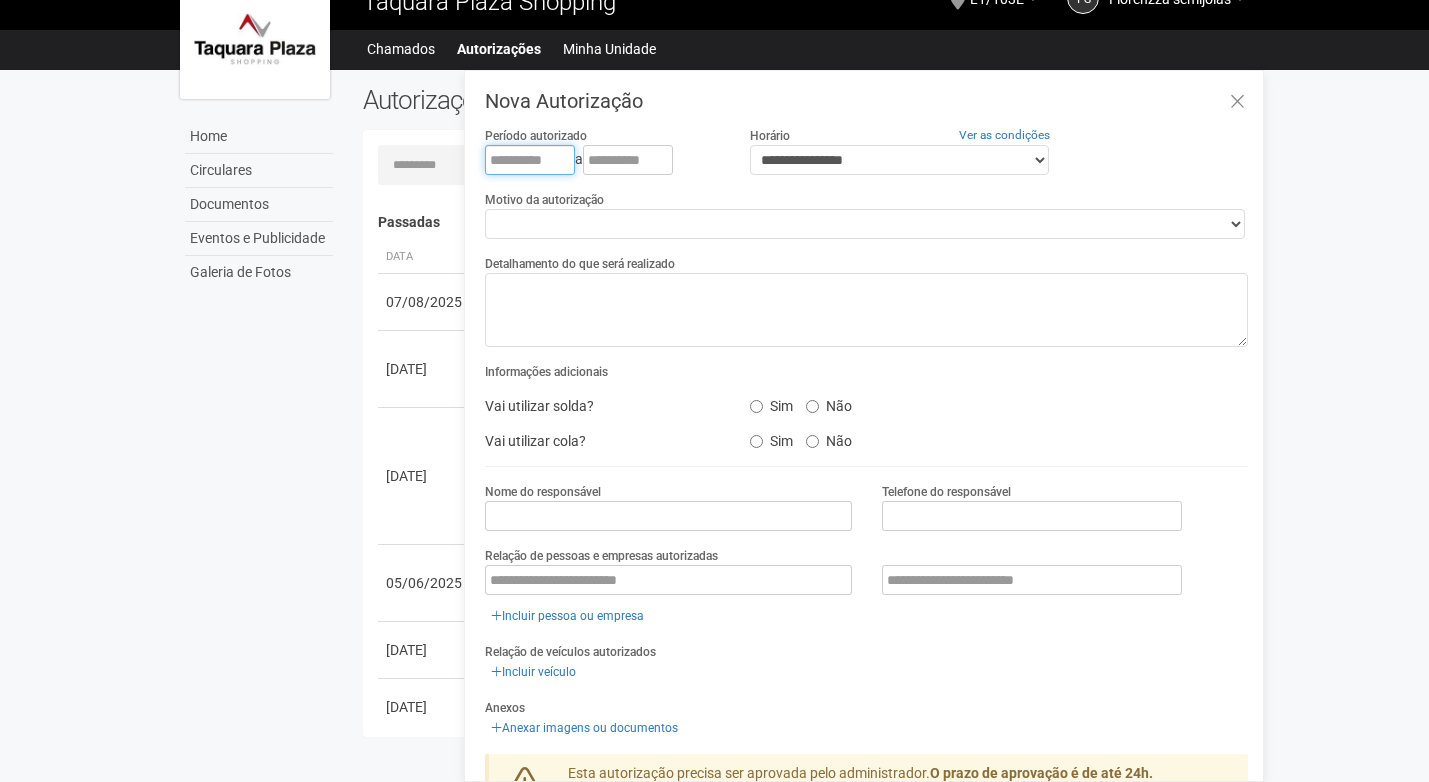 click at bounding box center [530, 160] 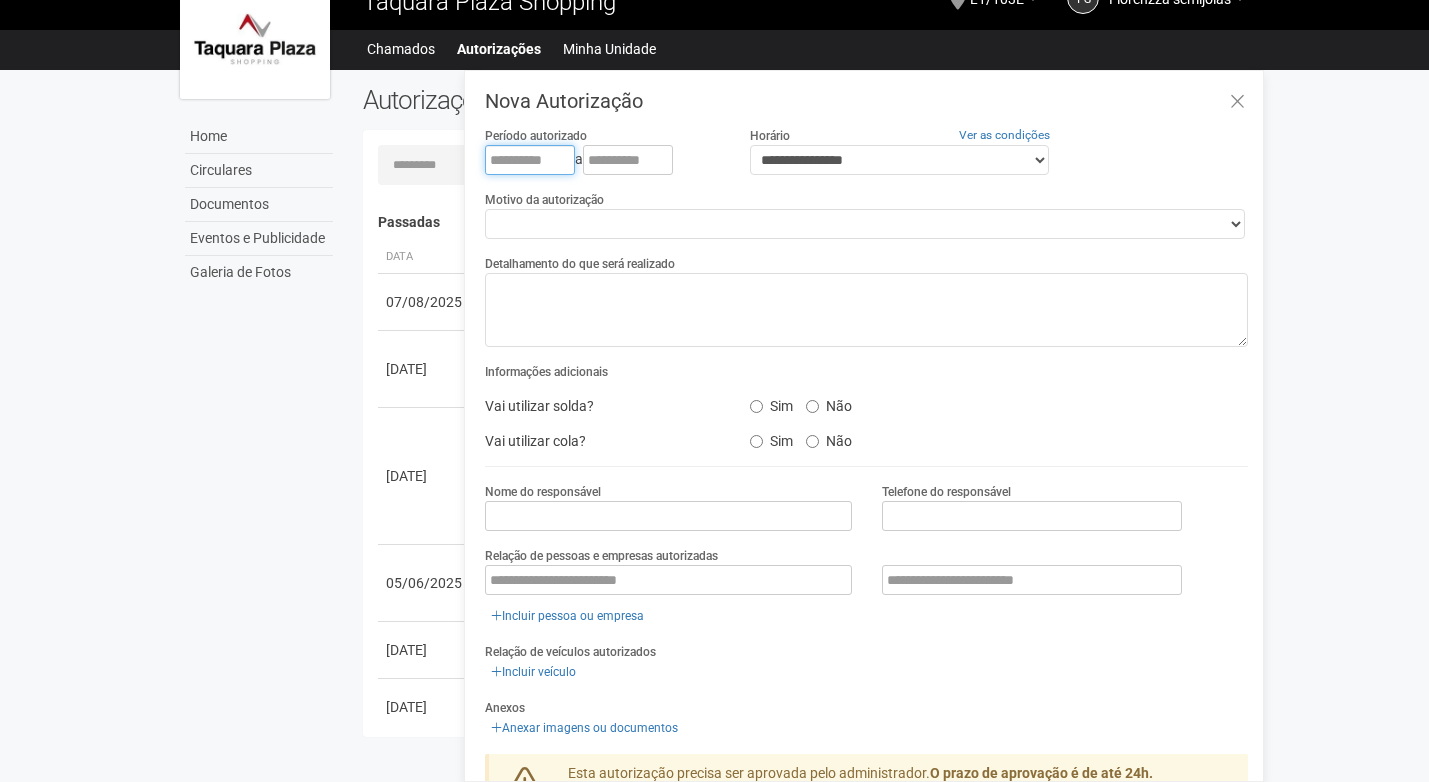 click at bounding box center (530, 160) 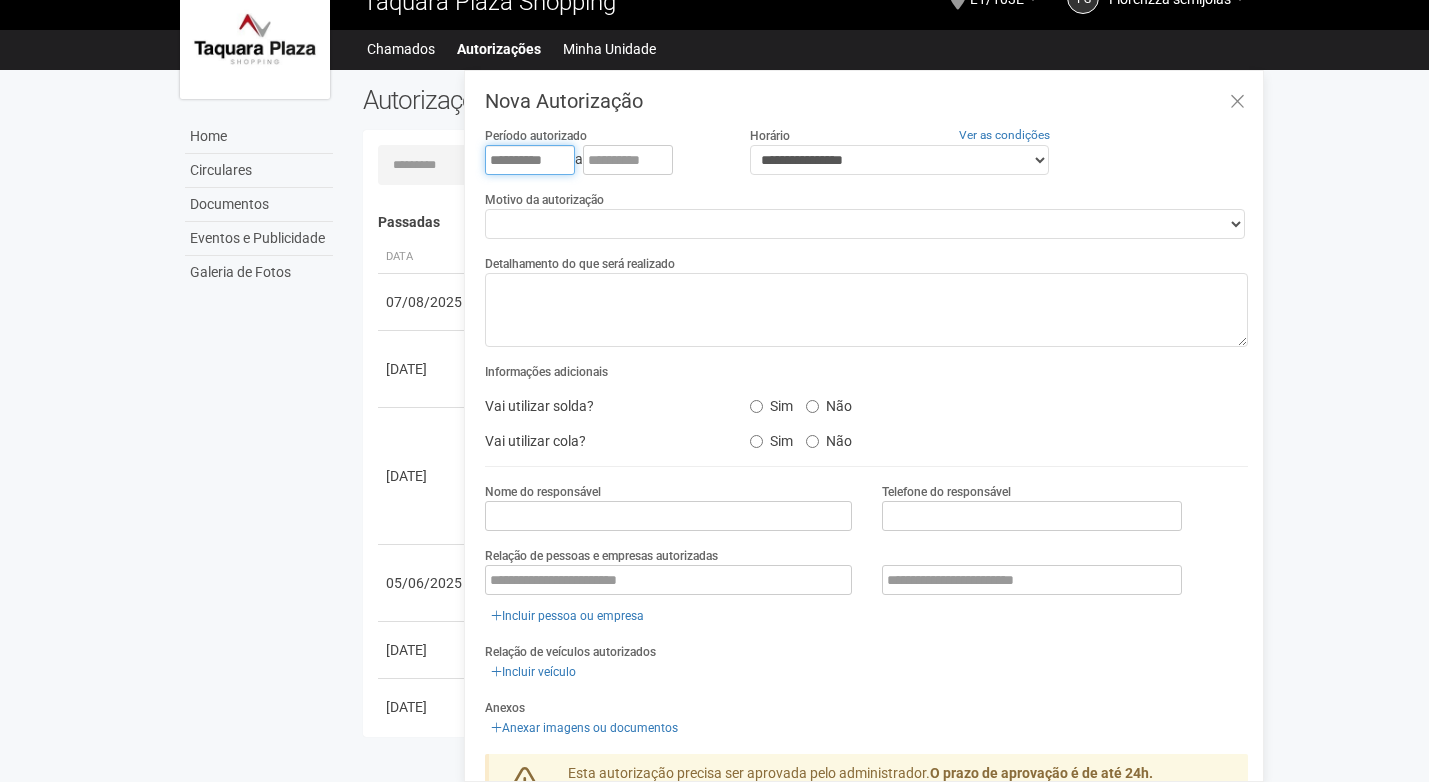 type on "**********" 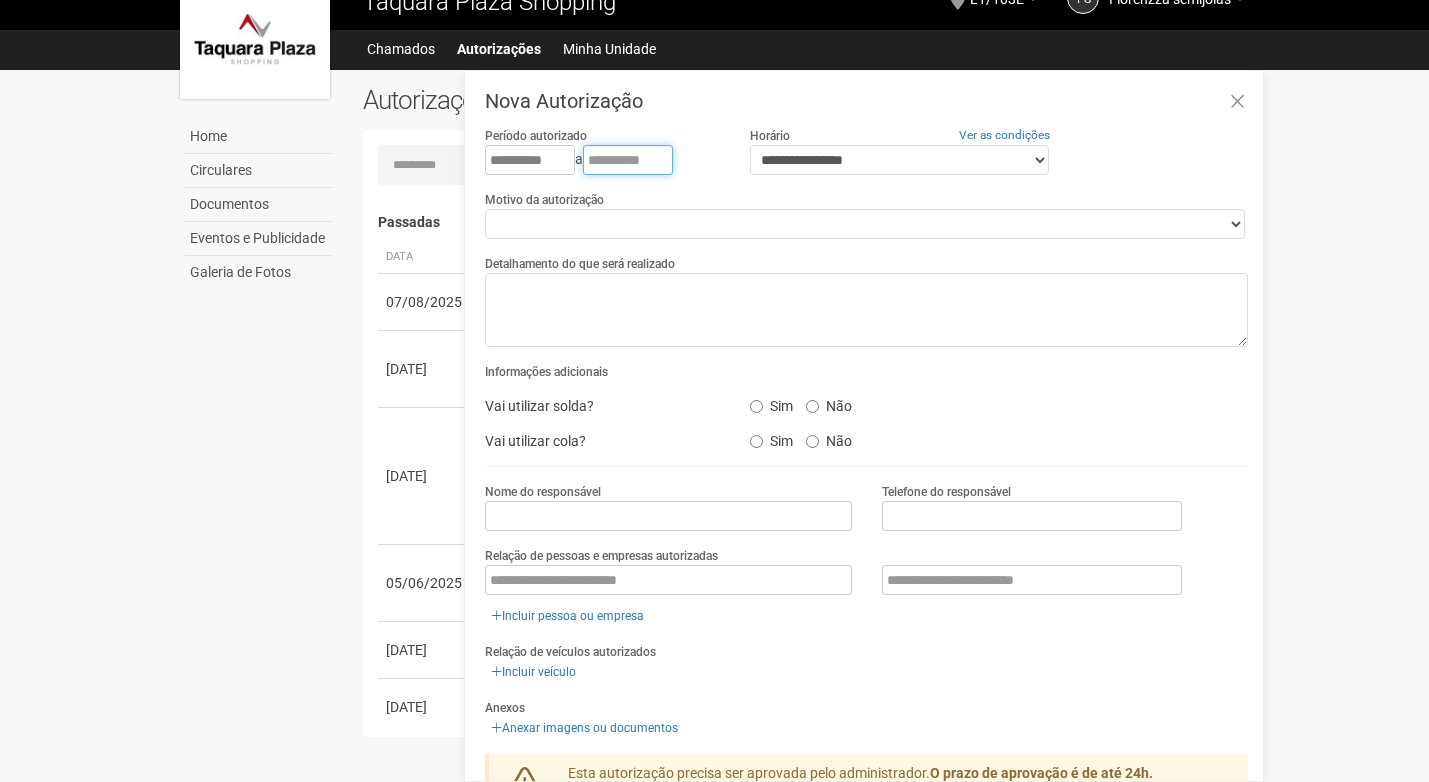 drag, startPoint x: 601, startPoint y: 160, endPoint x: 639, endPoint y: 221, distance: 71.867935 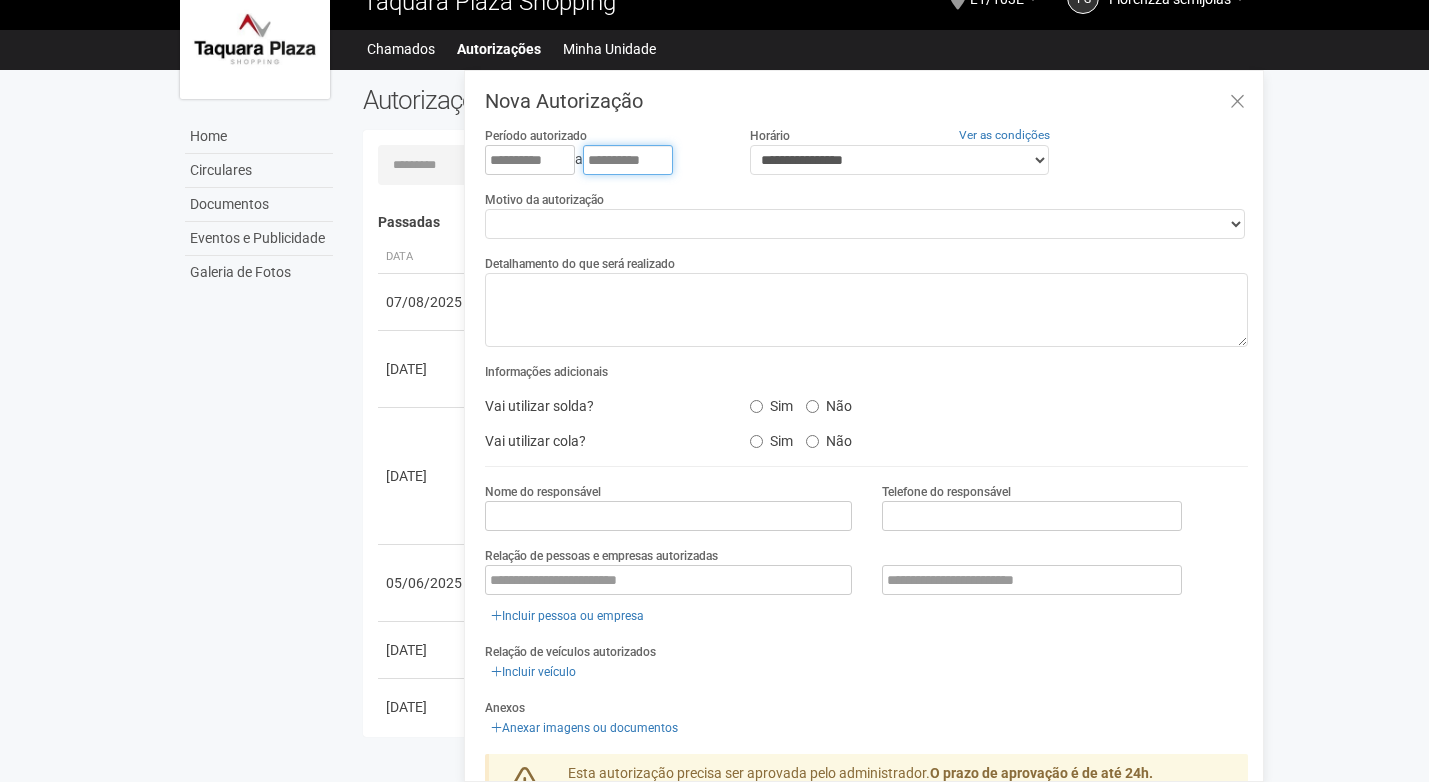 type on "**********" 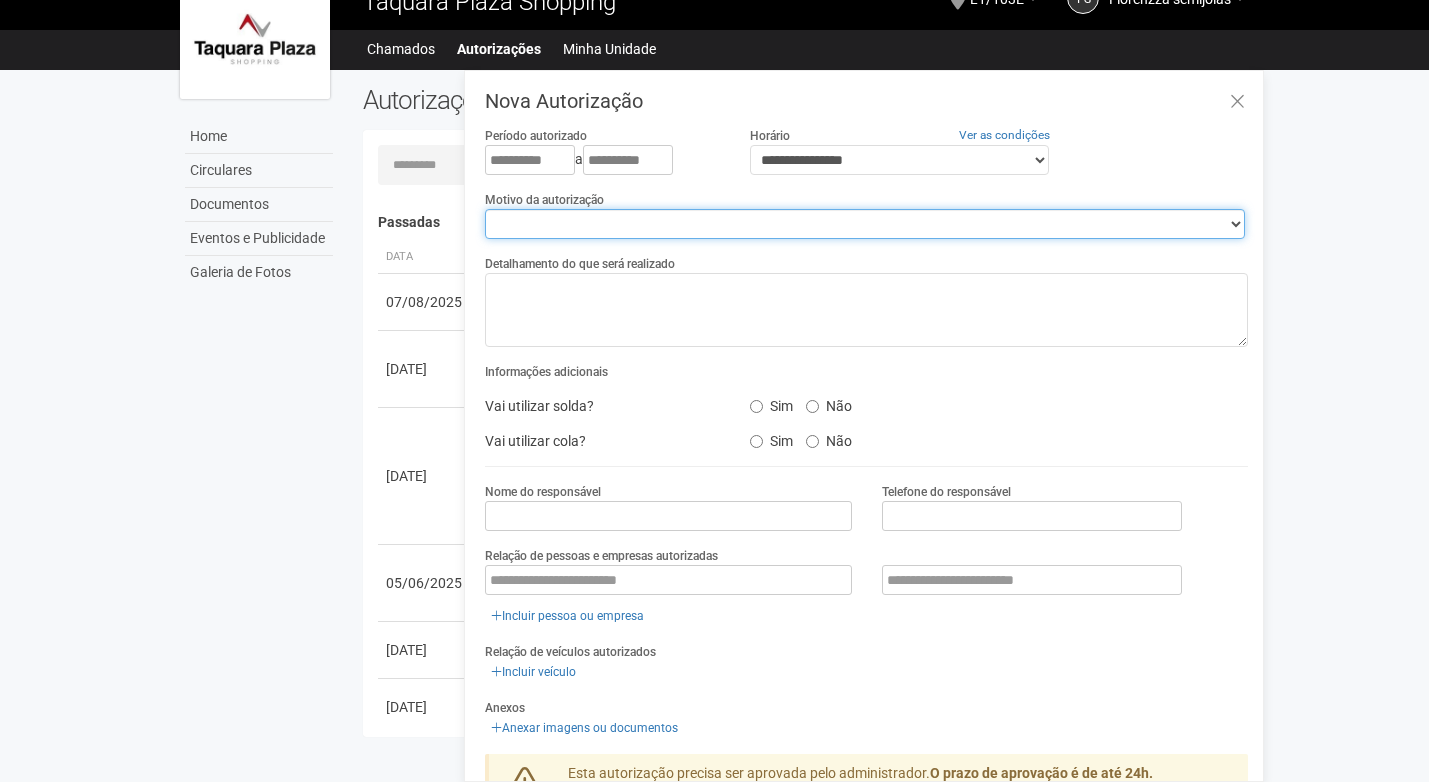 click on "**********" at bounding box center (865, 224) 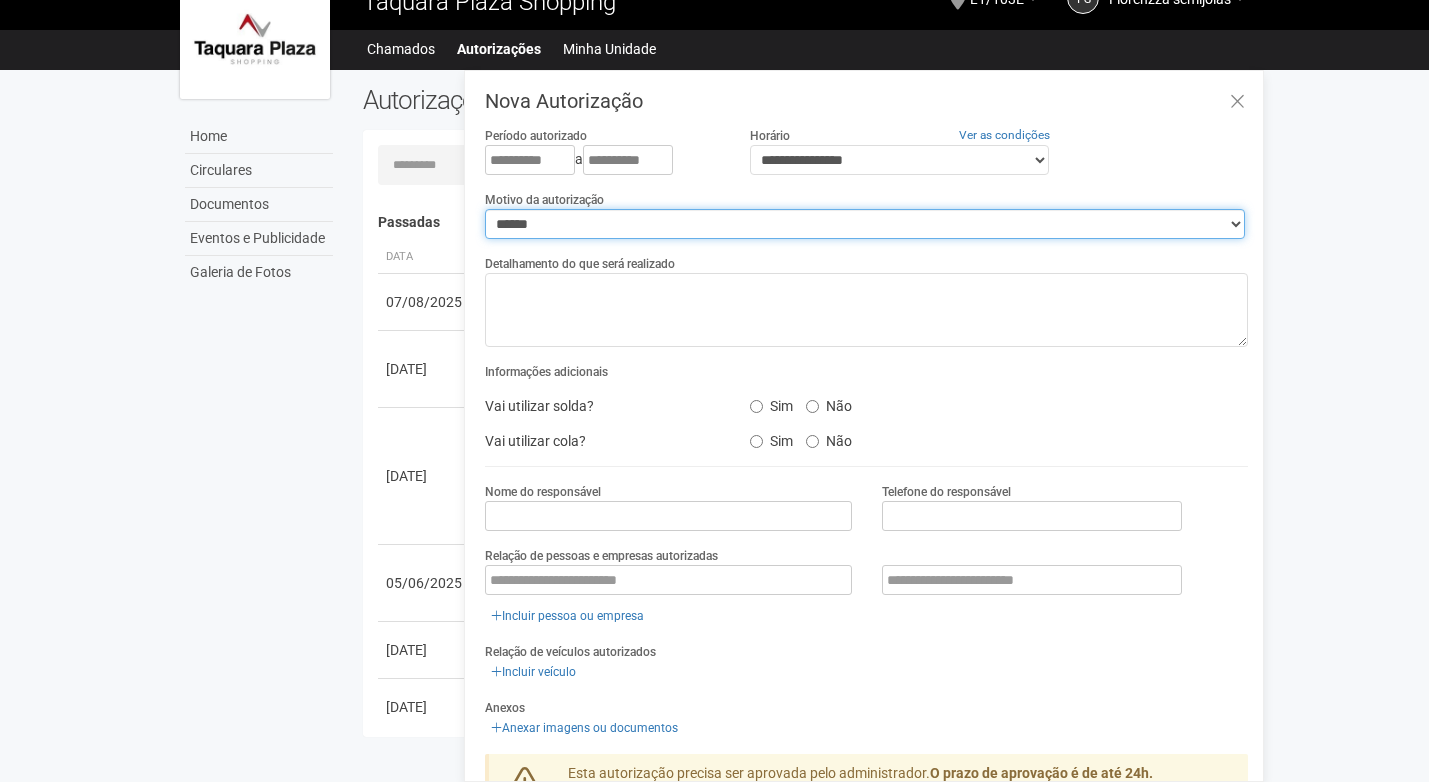 click on "**********" at bounding box center [865, 224] 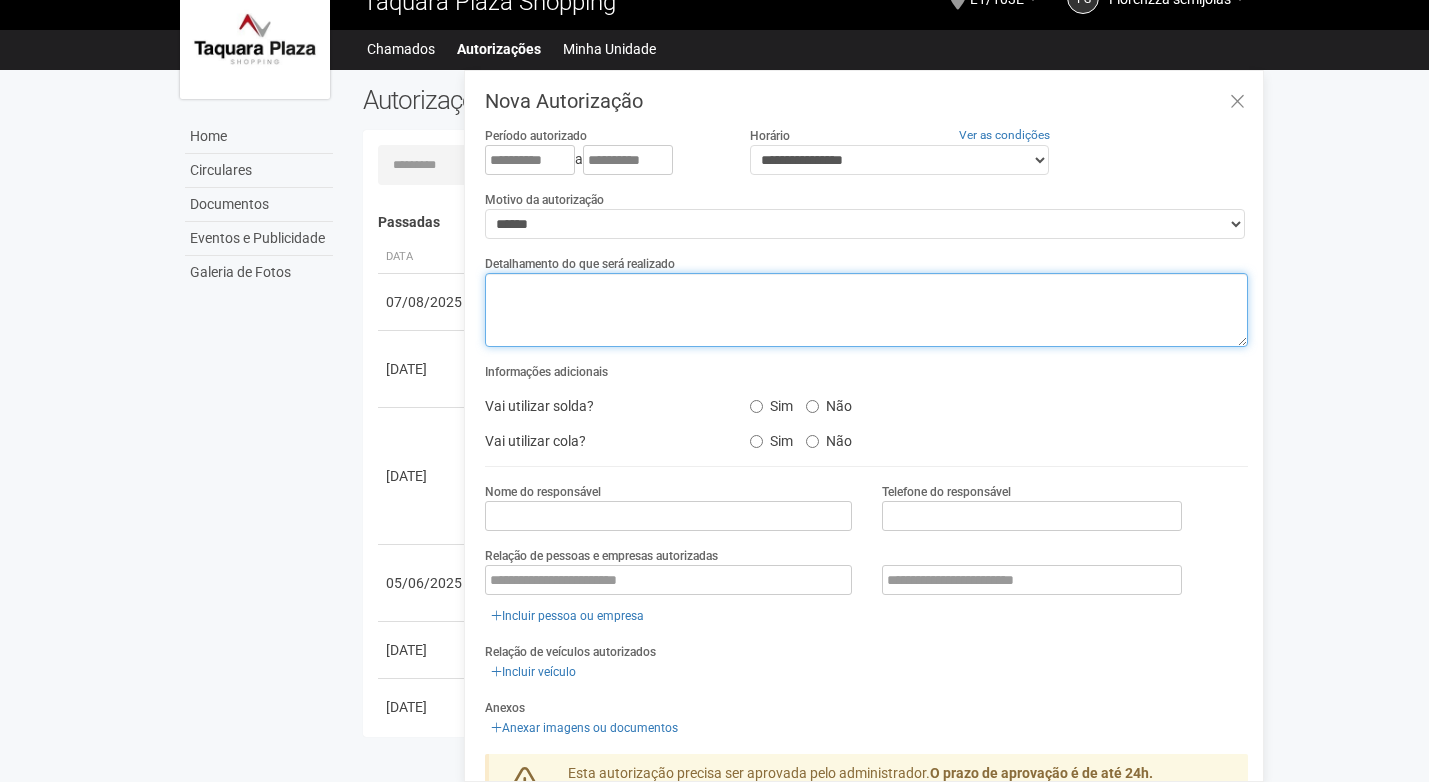 click at bounding box center (866, 310) 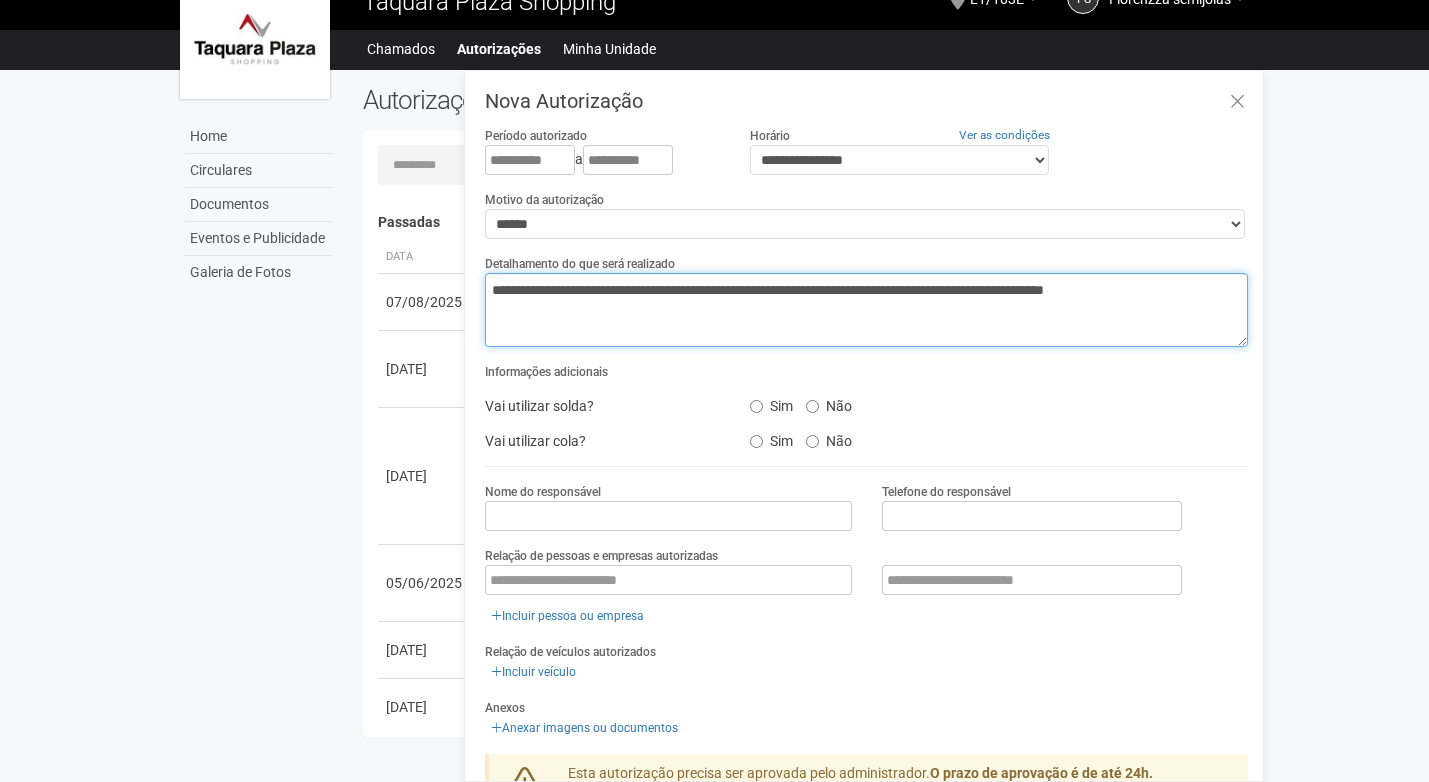 type on "**********" 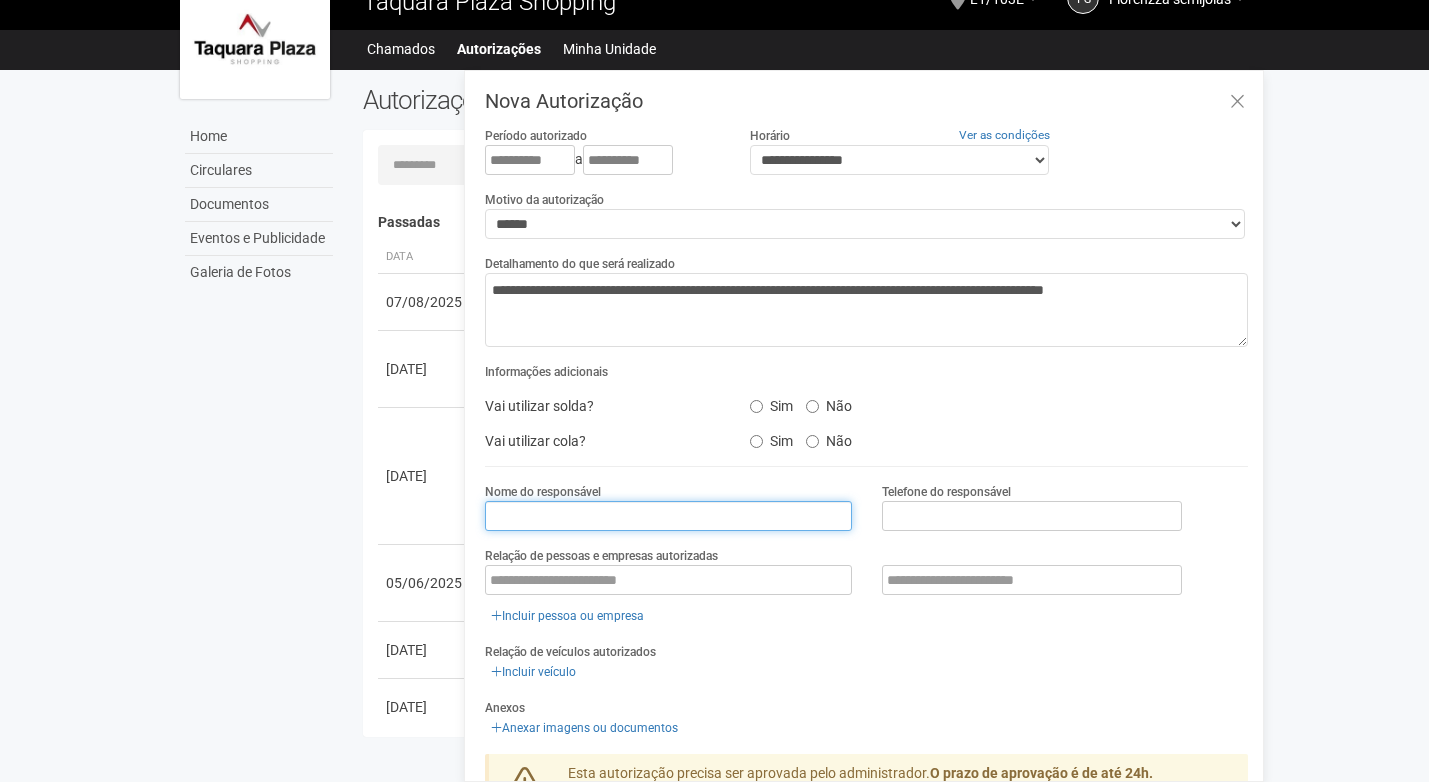 click at bounding box center (668, 516) 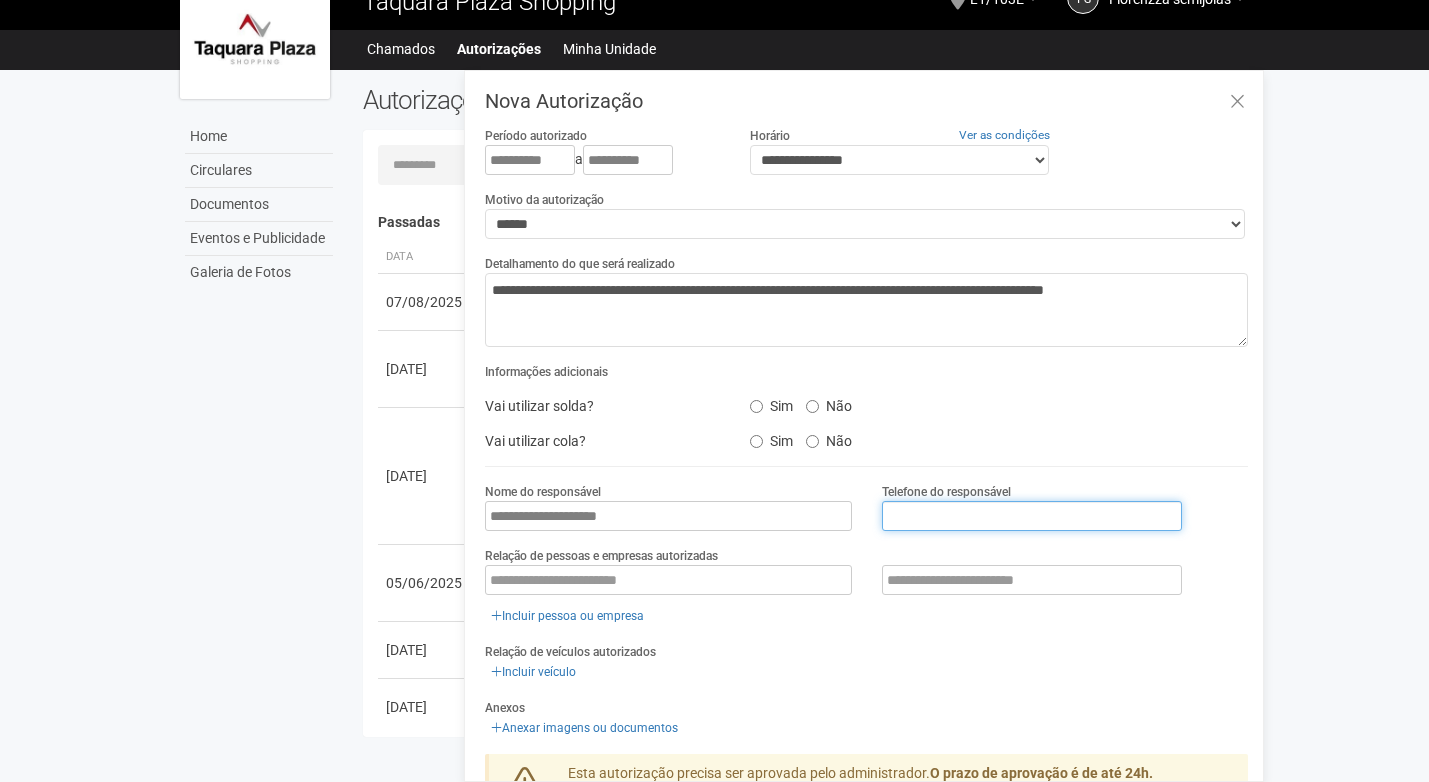 type on "**********" 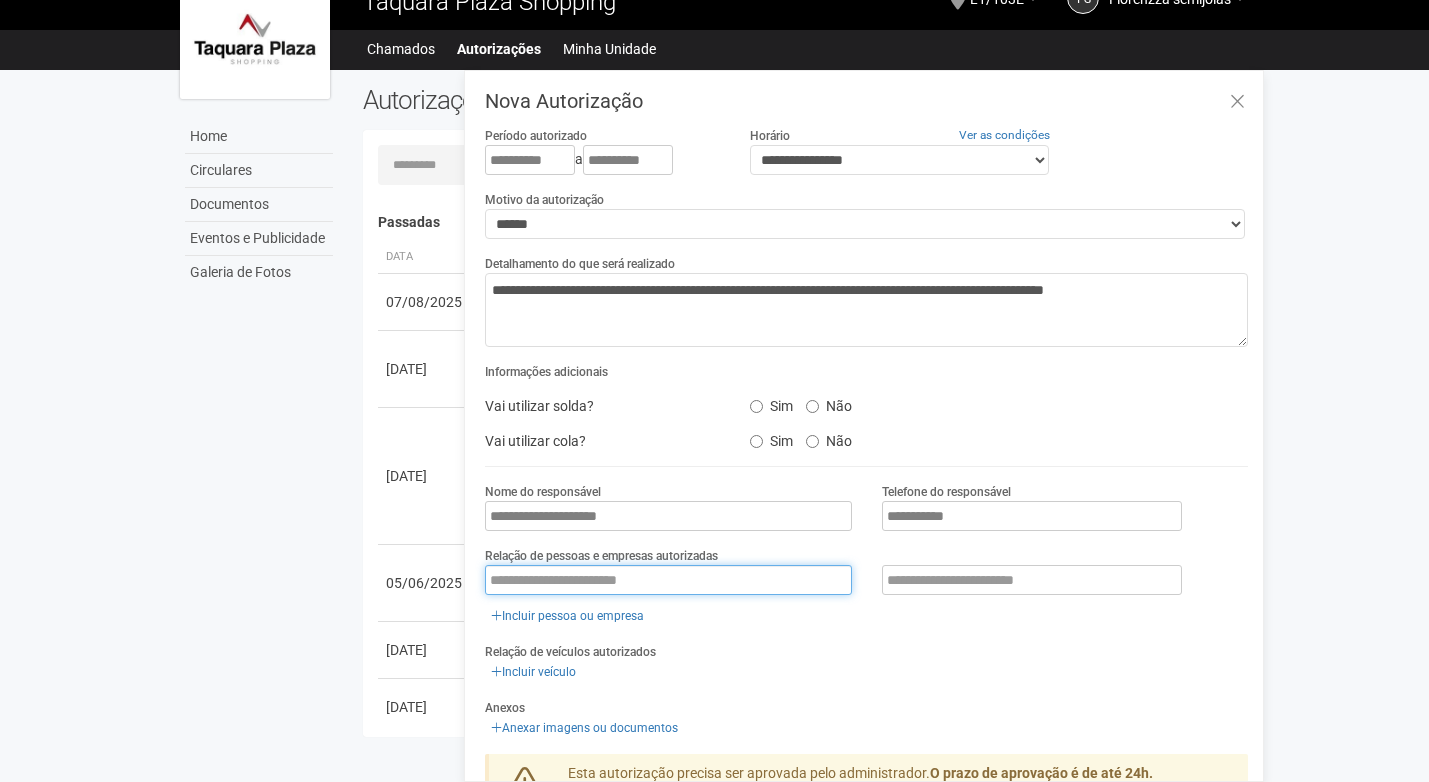 type on "**********" 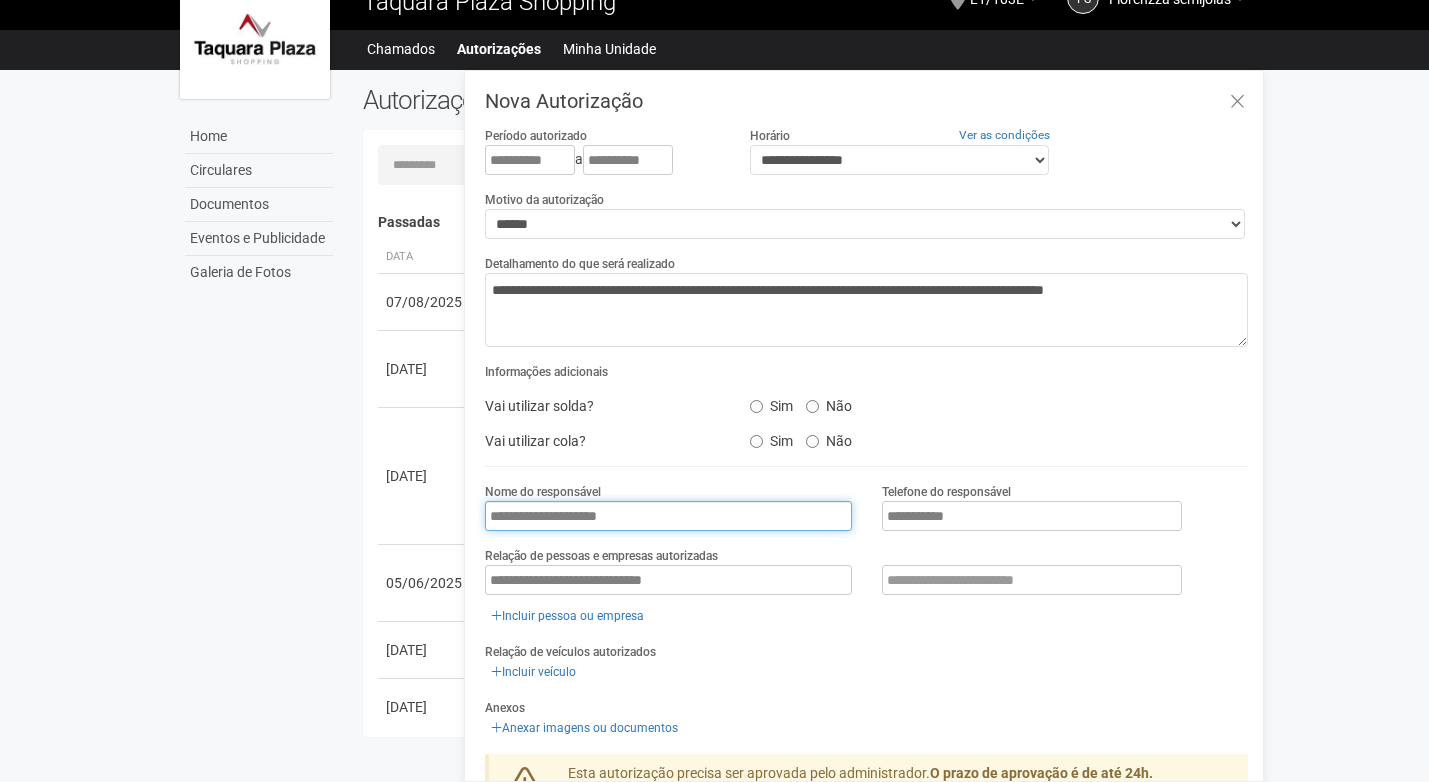type on "**********" 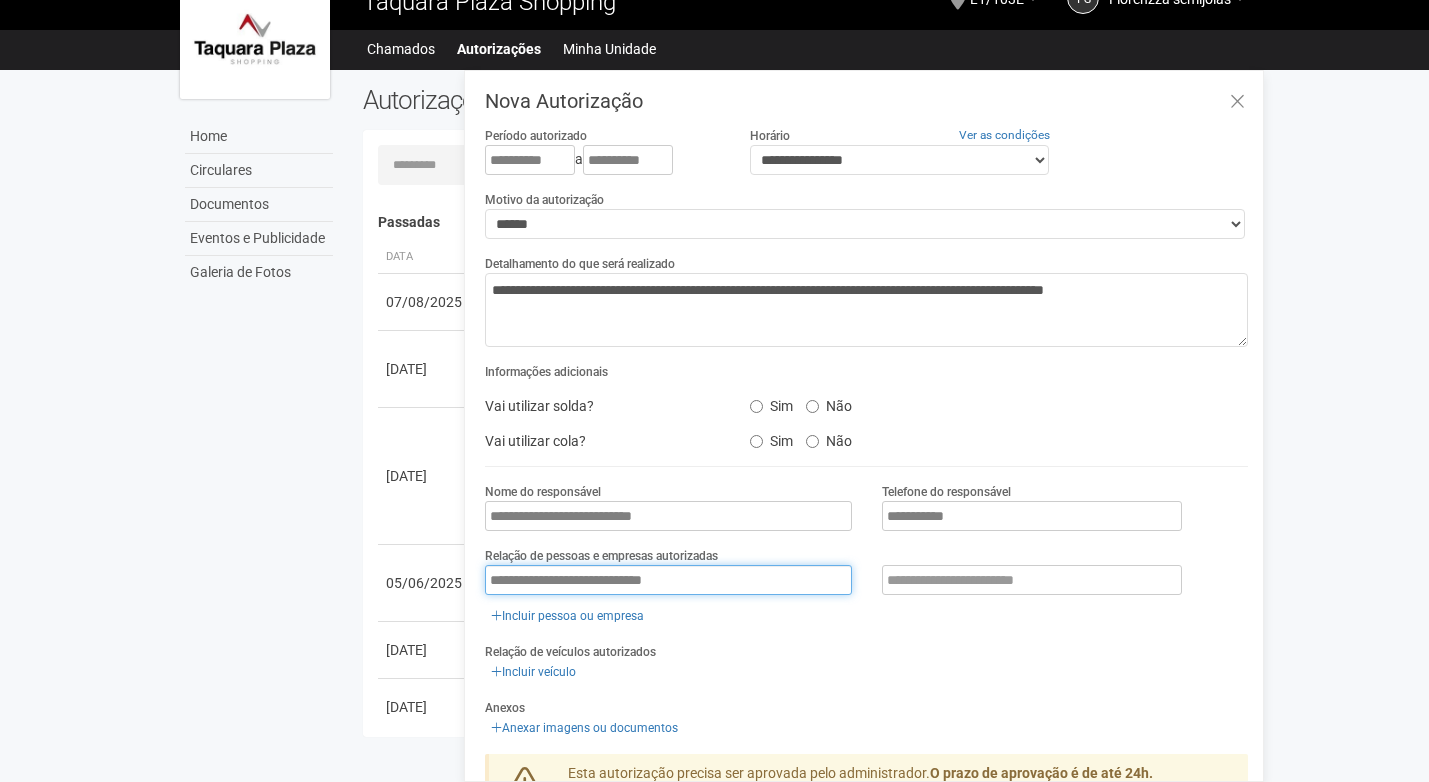 click on "**********" at bounding box center (668, 580) 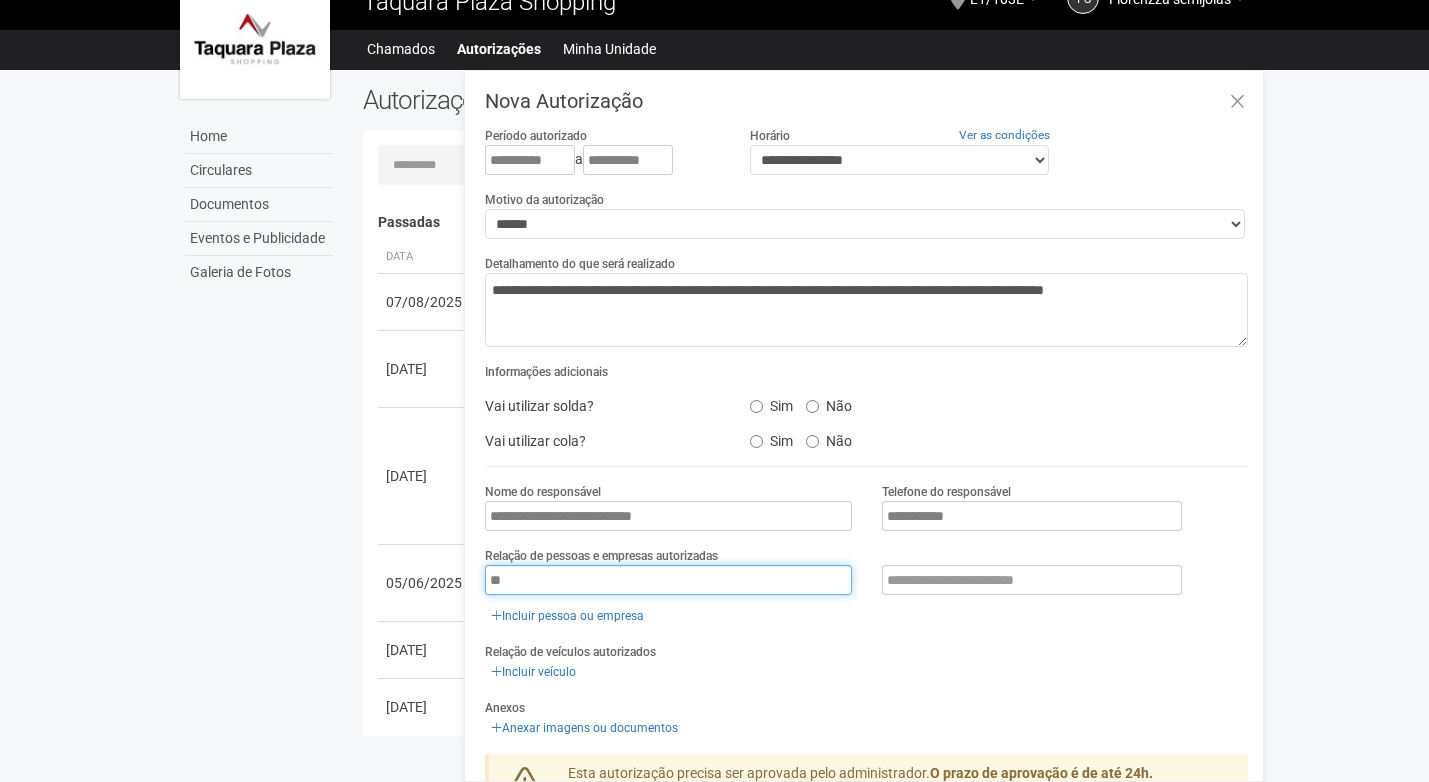 type on "*" 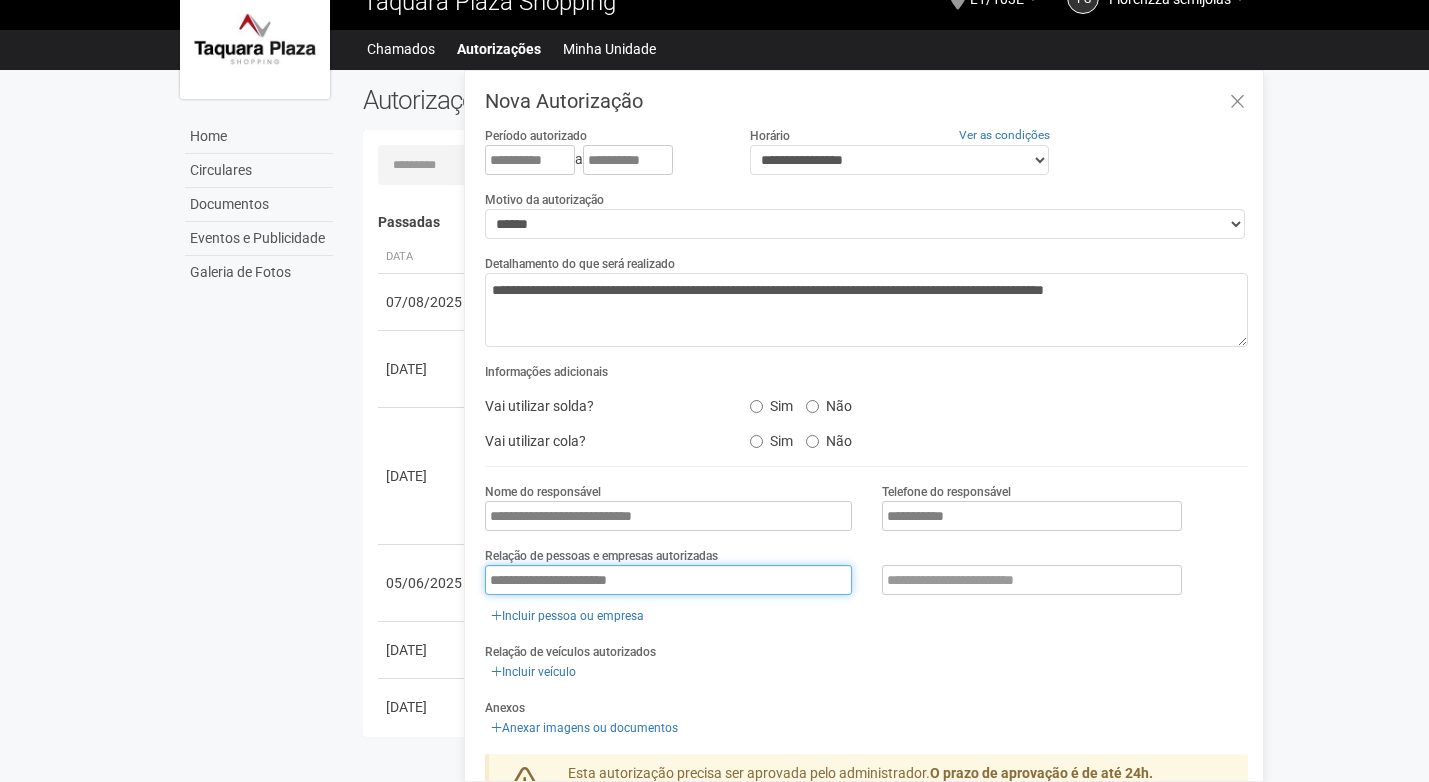 type on "**********" 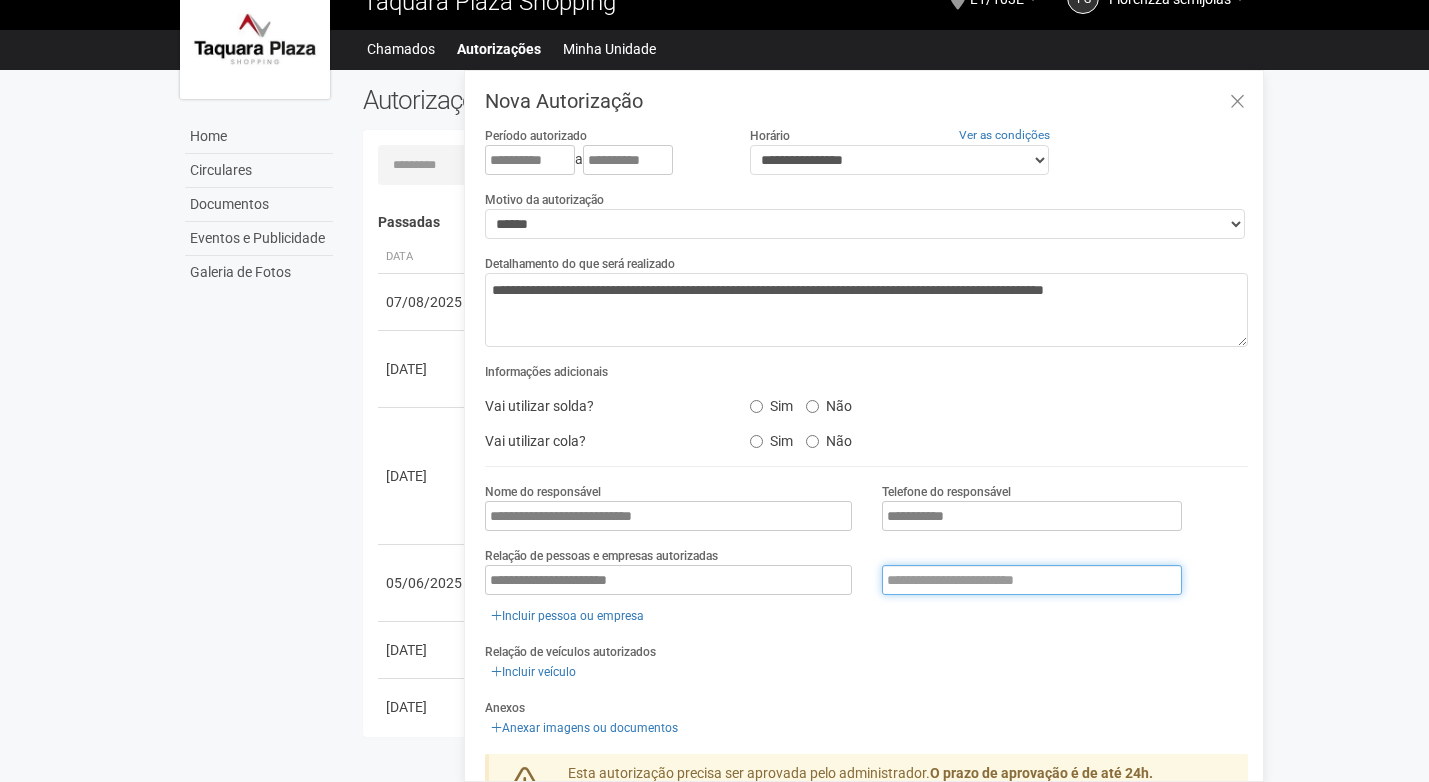 click at bounding box center [1032, 580] 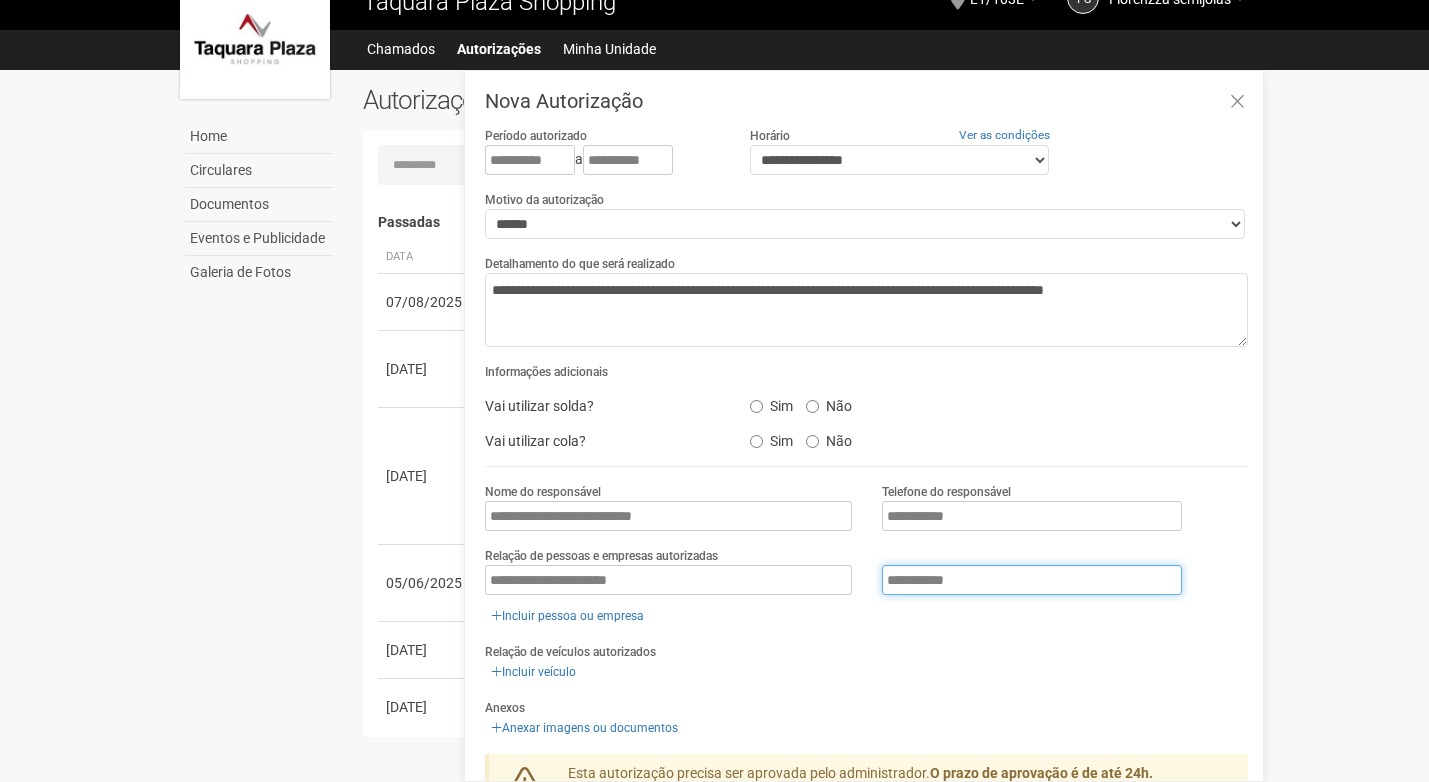 drag, startPoint x: 910, startPoint y: 572, endPoint x: 919, endPoint y: 750, distance: 178.22739 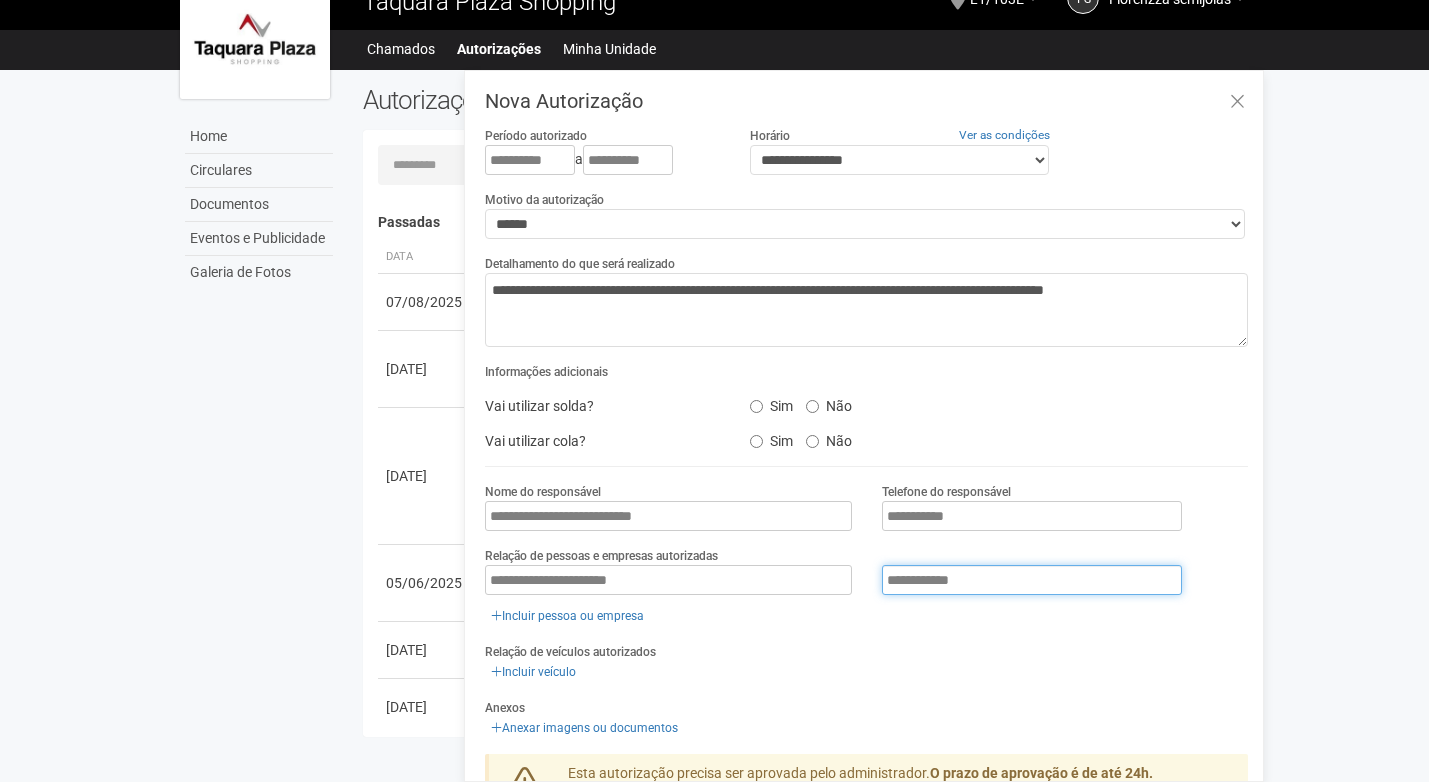 click on "**********" at bounding box center [1032, 580] 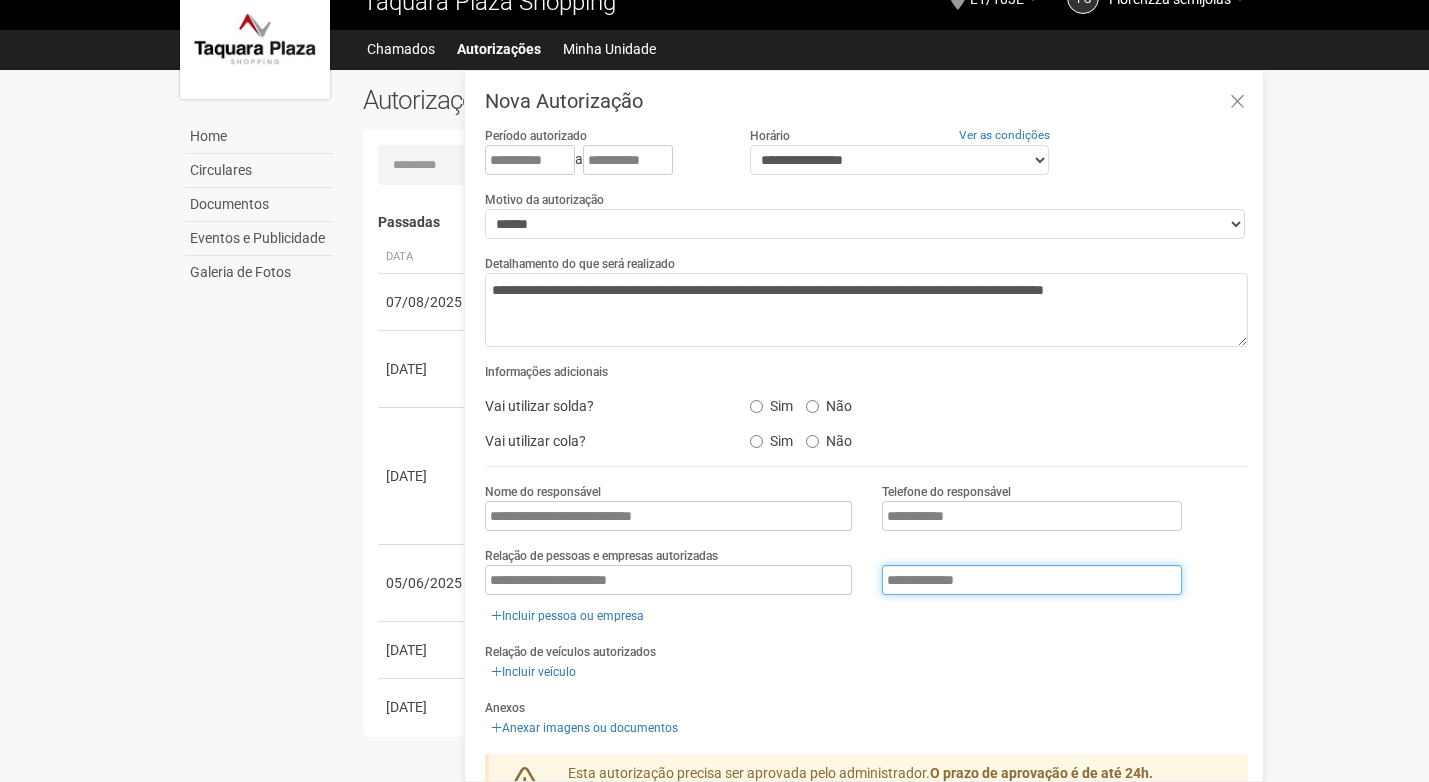 click on "**********" at bounding box center (1032, 580) 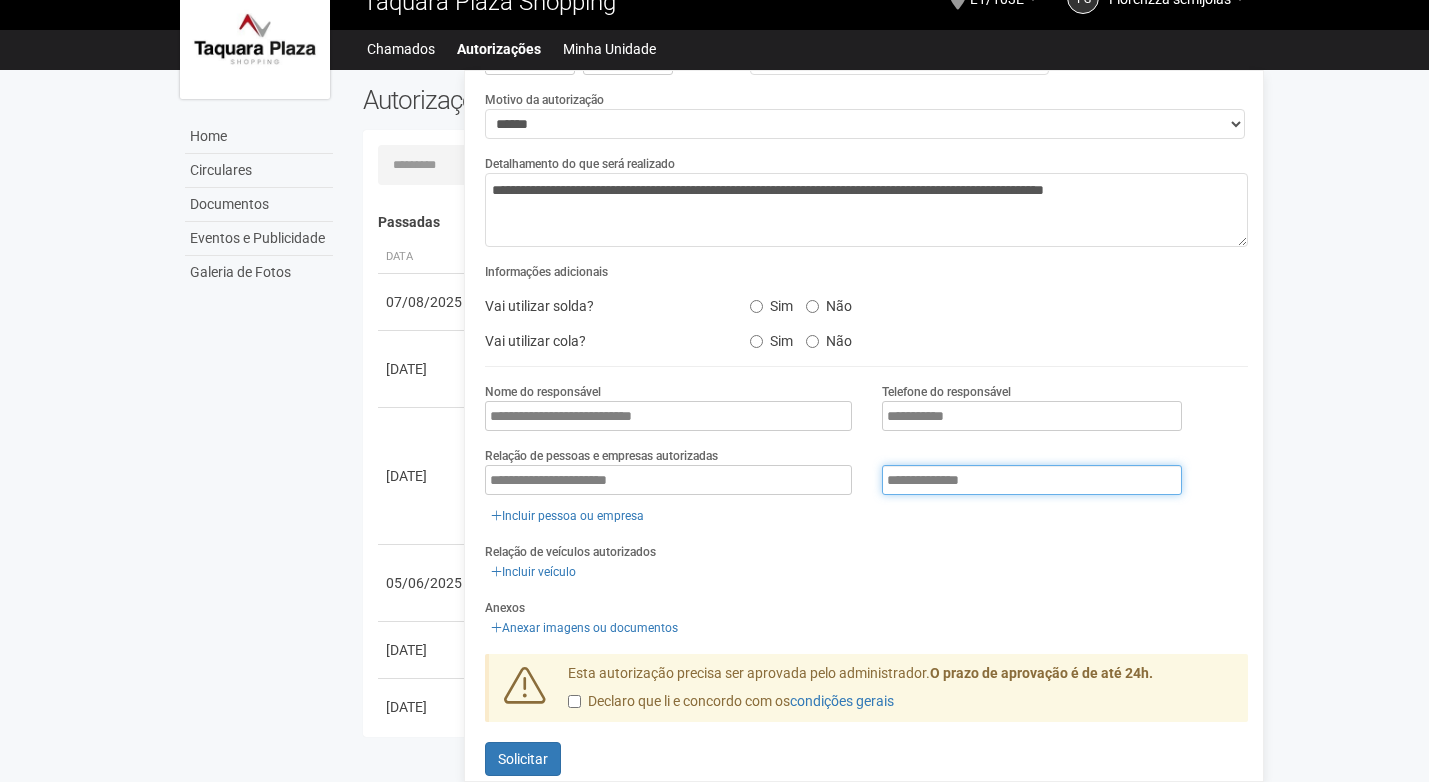 scroll, scrollTop: 120, scrollLeft: 0, axis: vertical 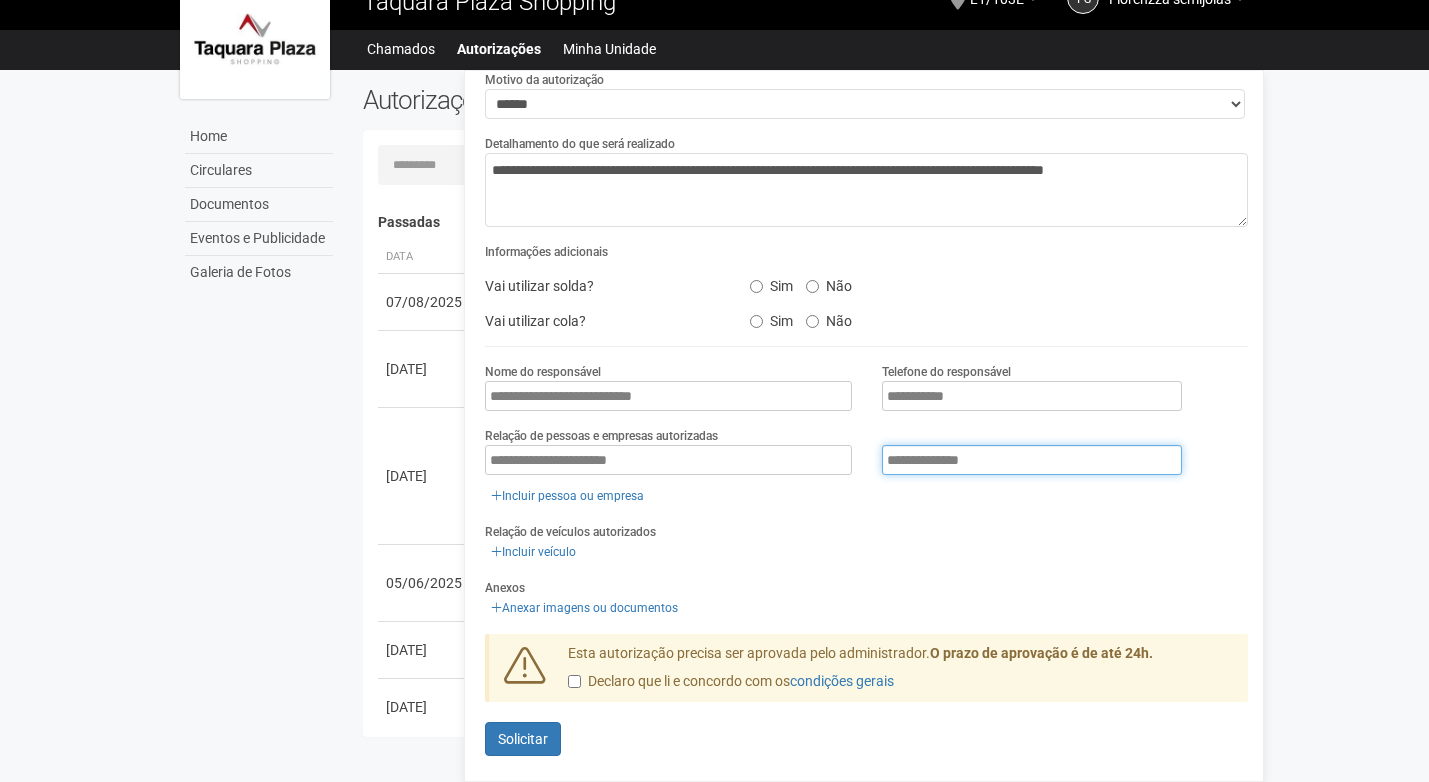type on "**********" 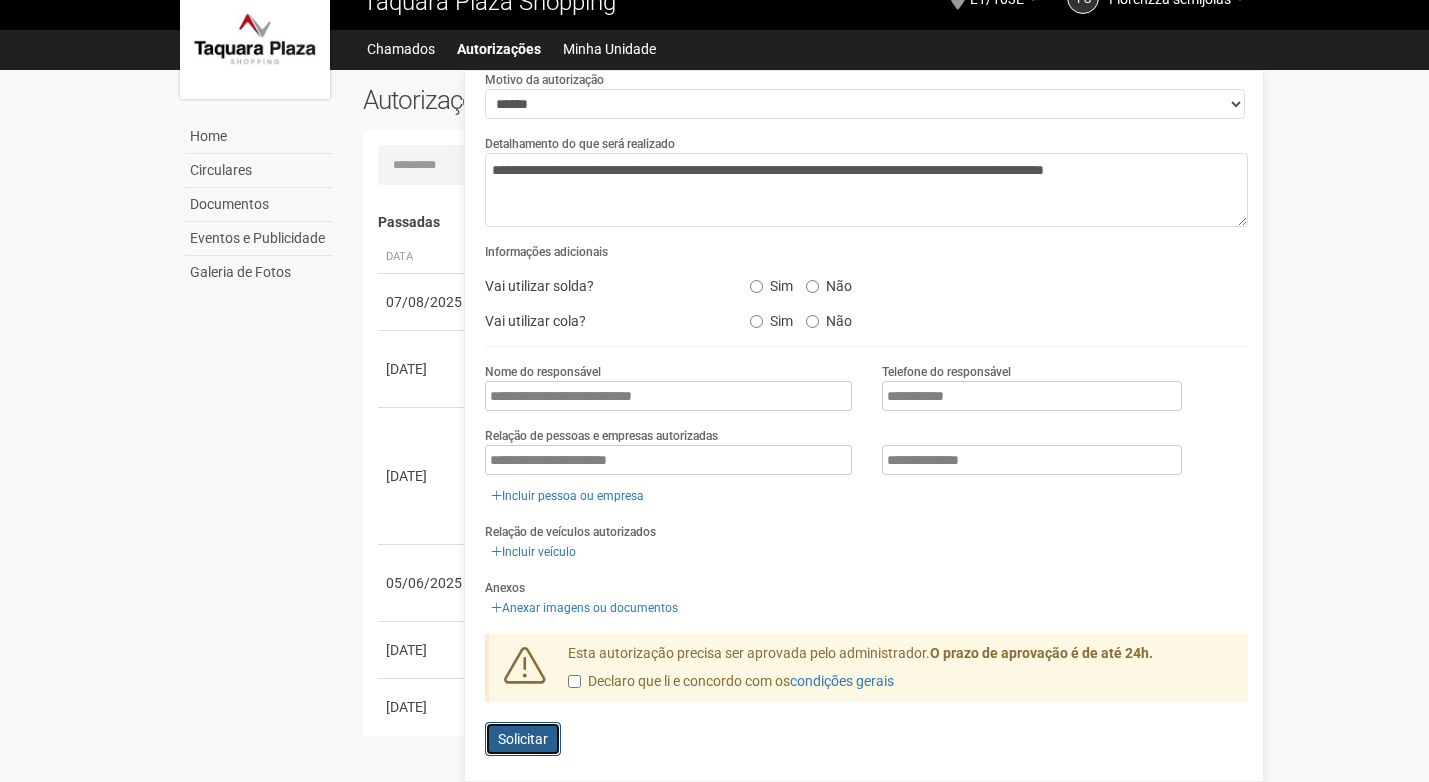 click on "Solicitar" at bounding box center (523, 739) 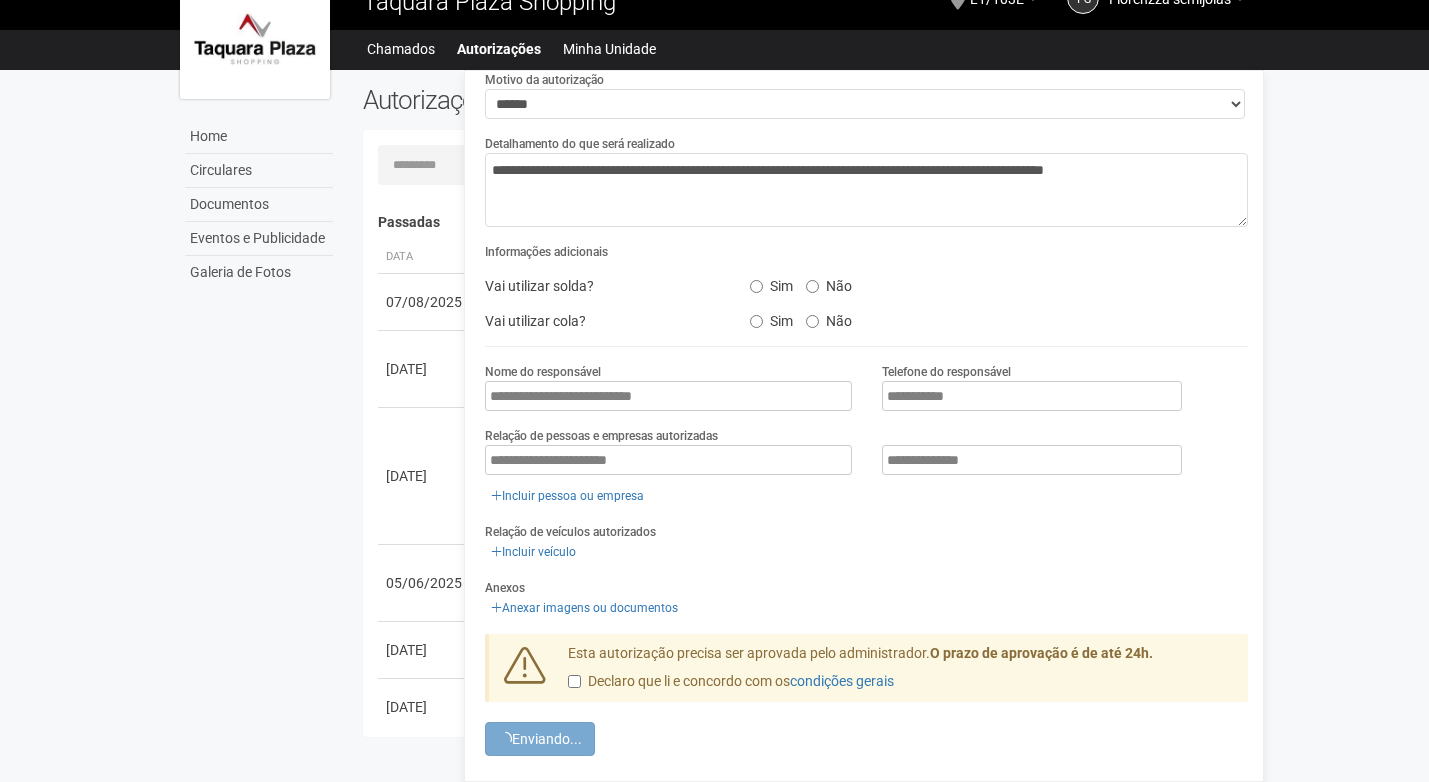scroll, scrollTop: 55, scrollLeft: 0, axis: vertical 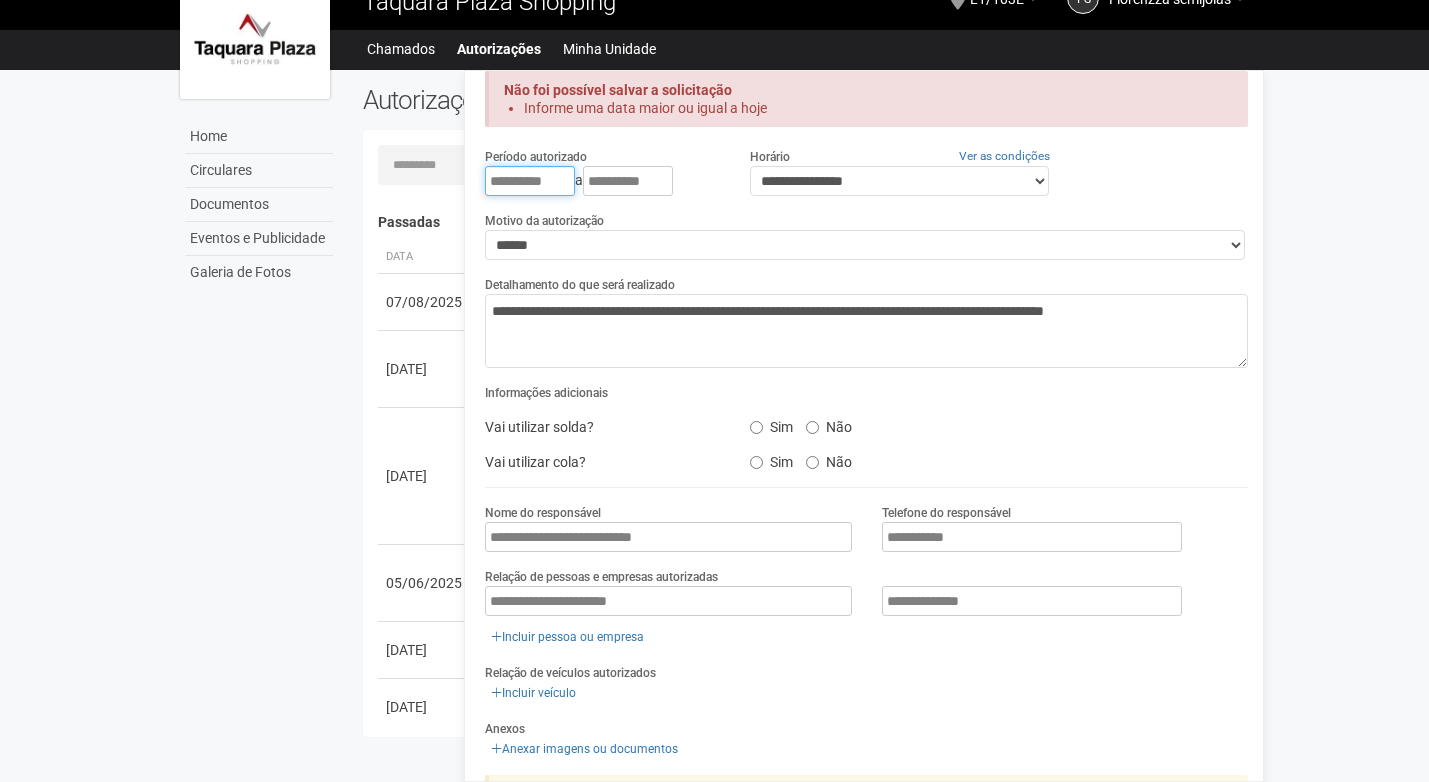 click on "**********" at bounding box center (530, 181) 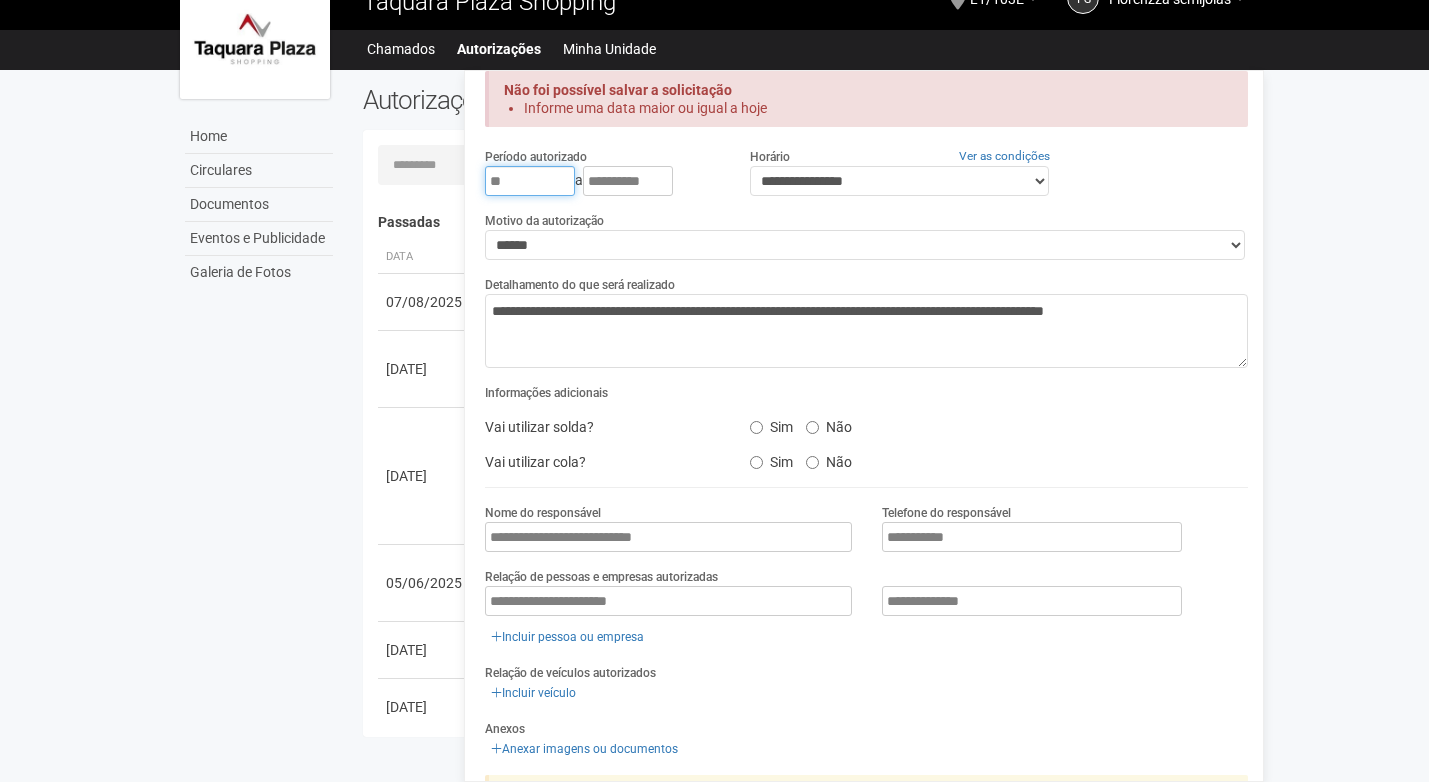 type on "*" 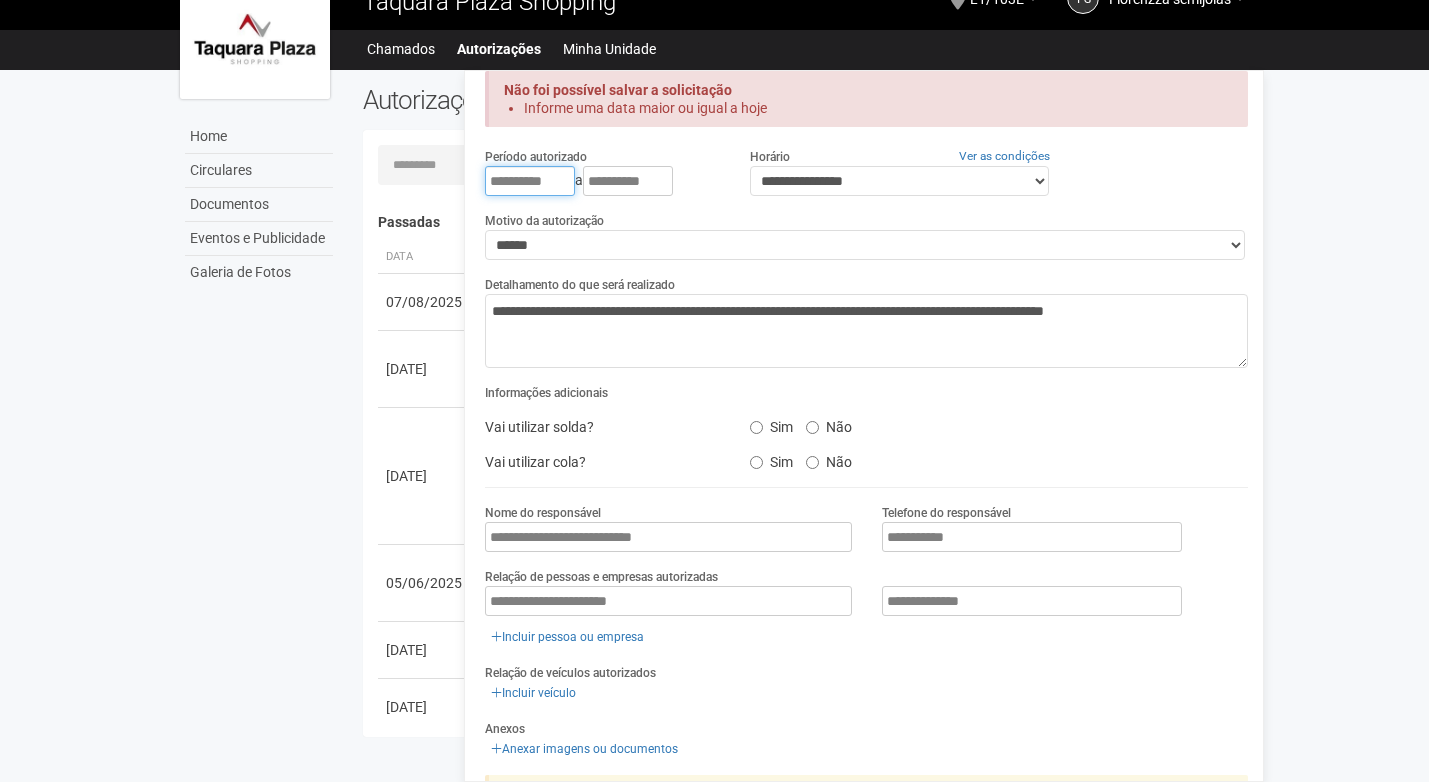 drag, startPoint x: 506, startPoint y: 178, endPoint x: 503, endPoint y: 243, distance: 65.06919 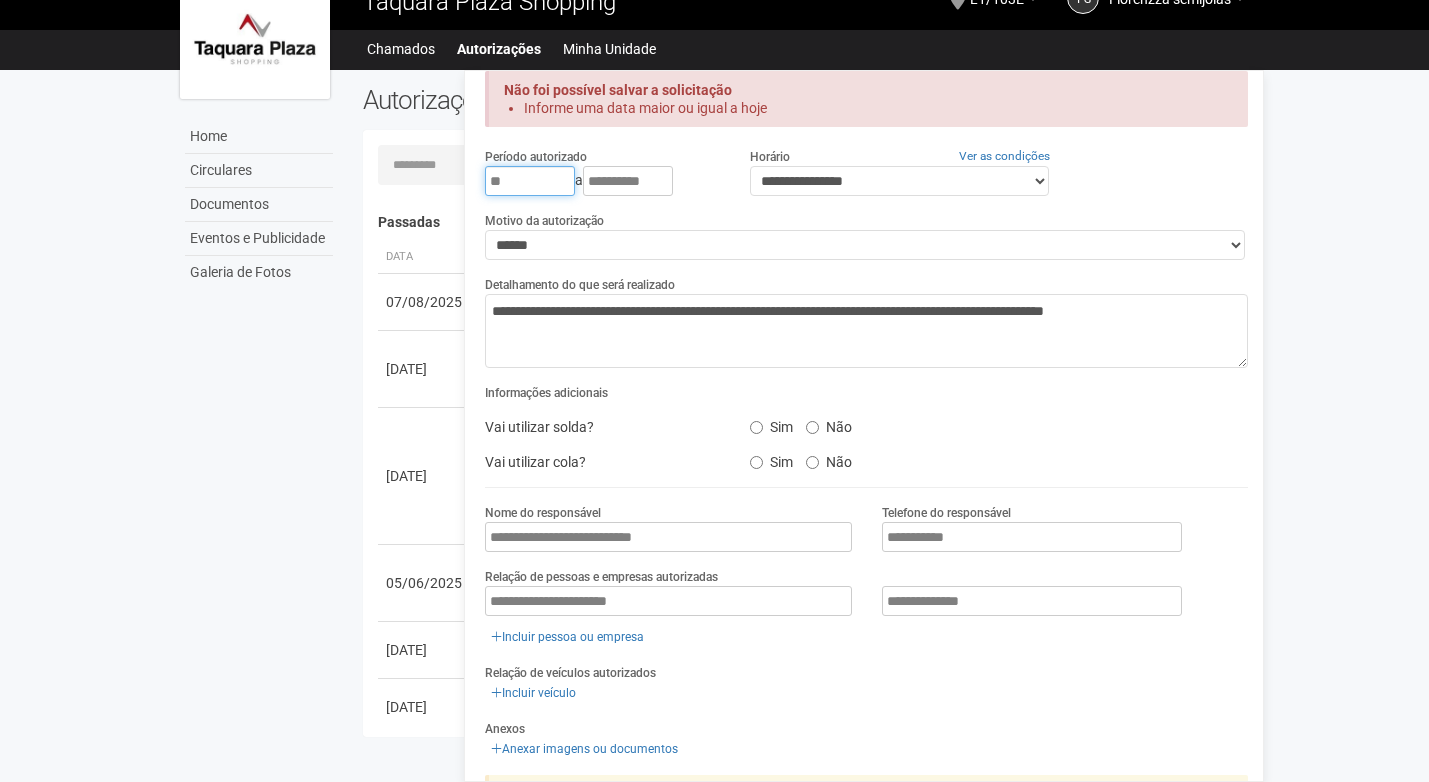 type on "*" 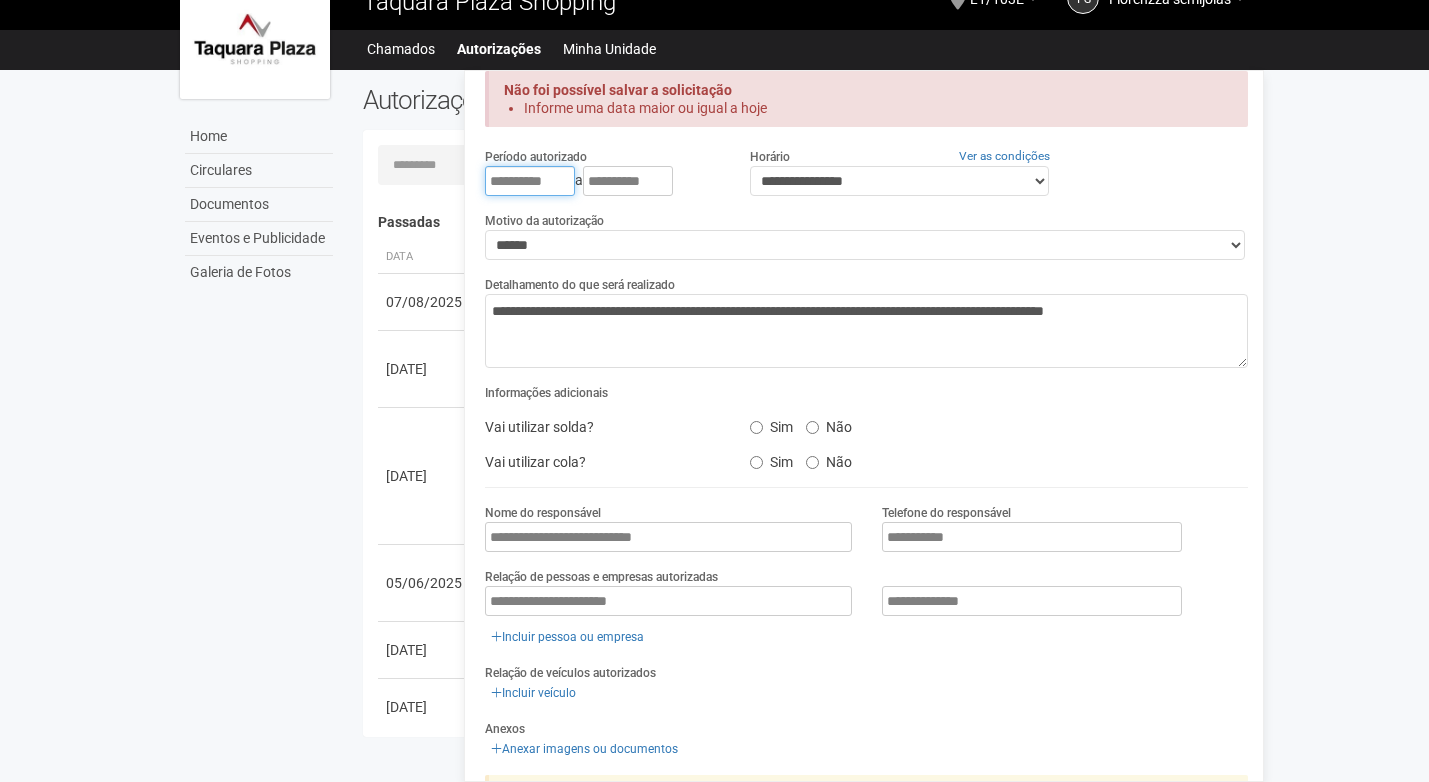 click on "**********" at bounding box center [530, 181] 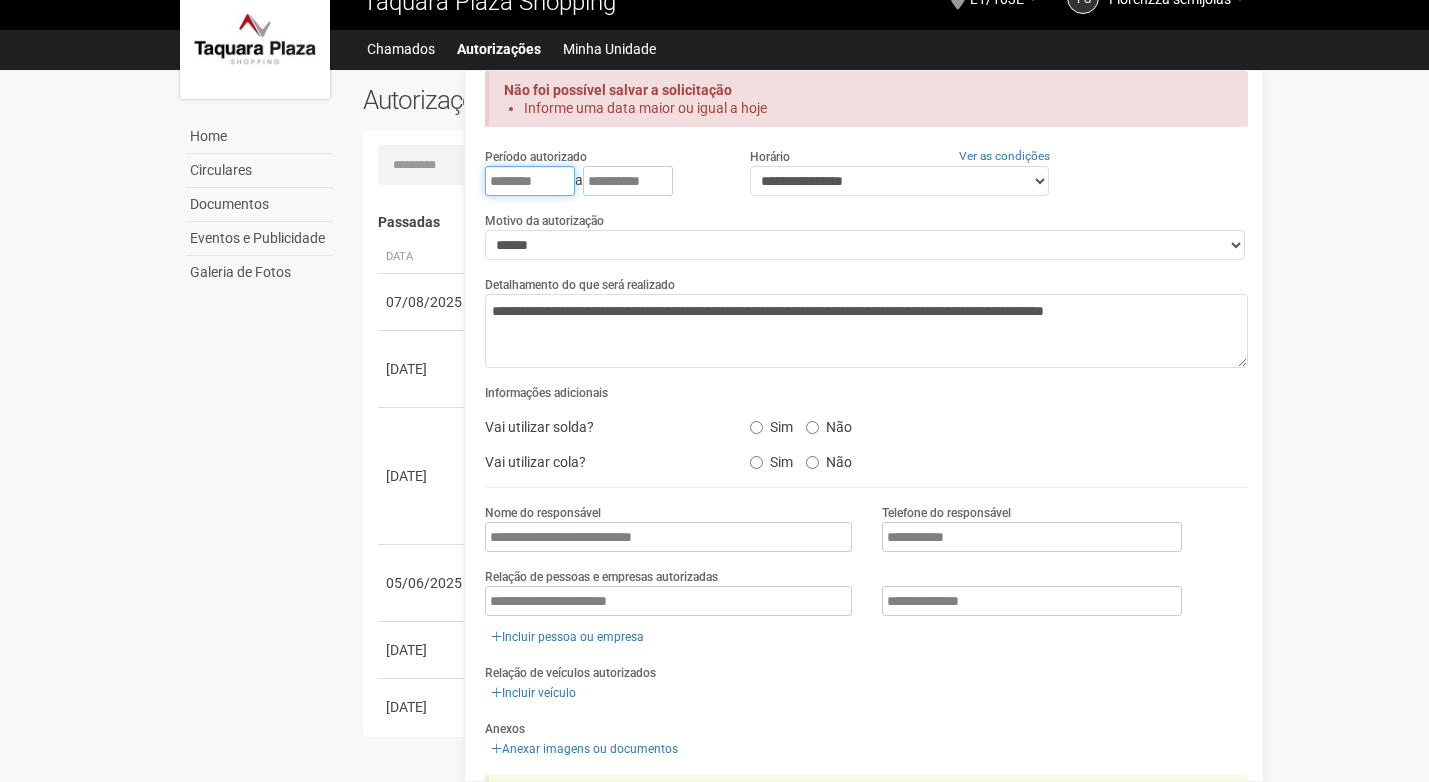 drag, startPoint x: 560, startPoint y: 178, endPoint x: 899, endPoint y: 563, distance: 512.9776 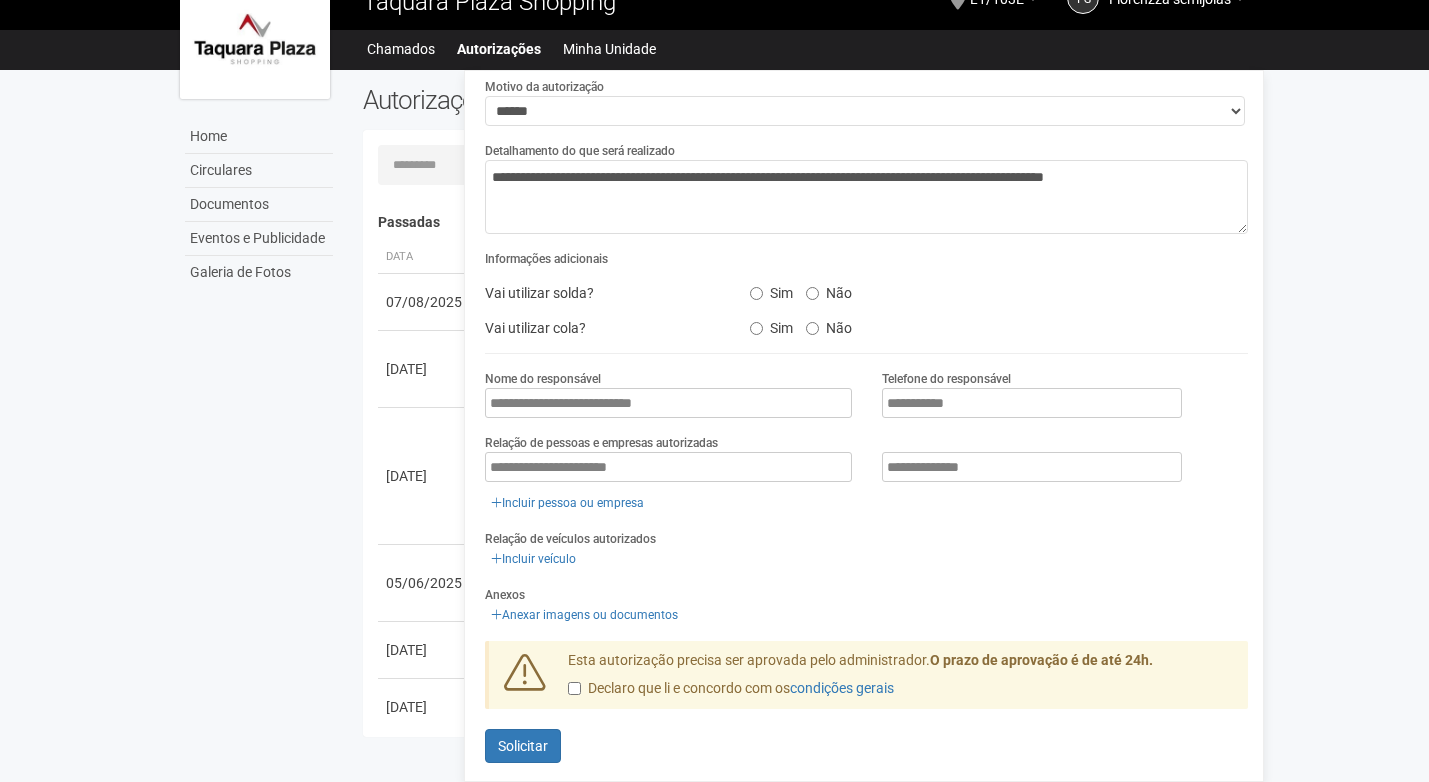scroll, scrollTop: 196, scrollLeft: 0, axis: vertical 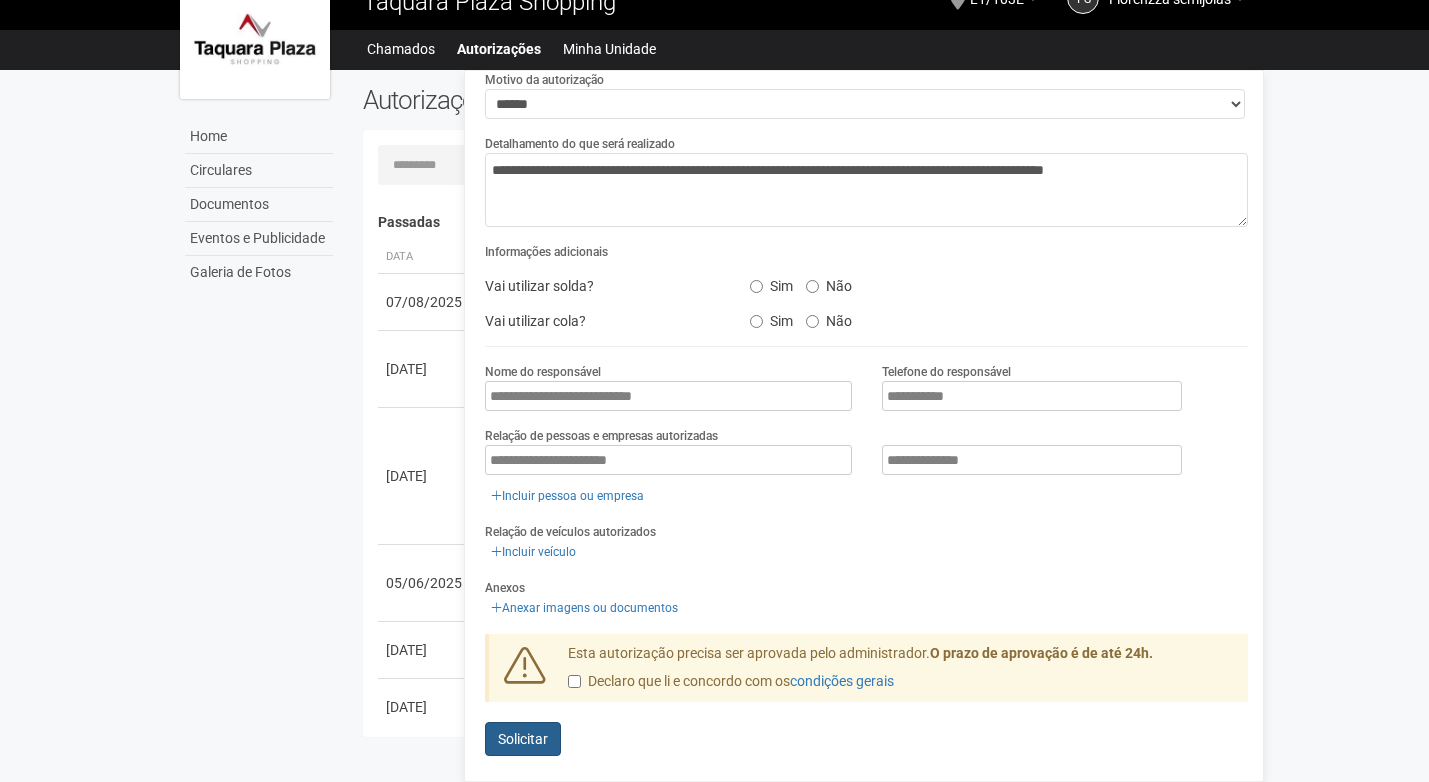 type on "**********" 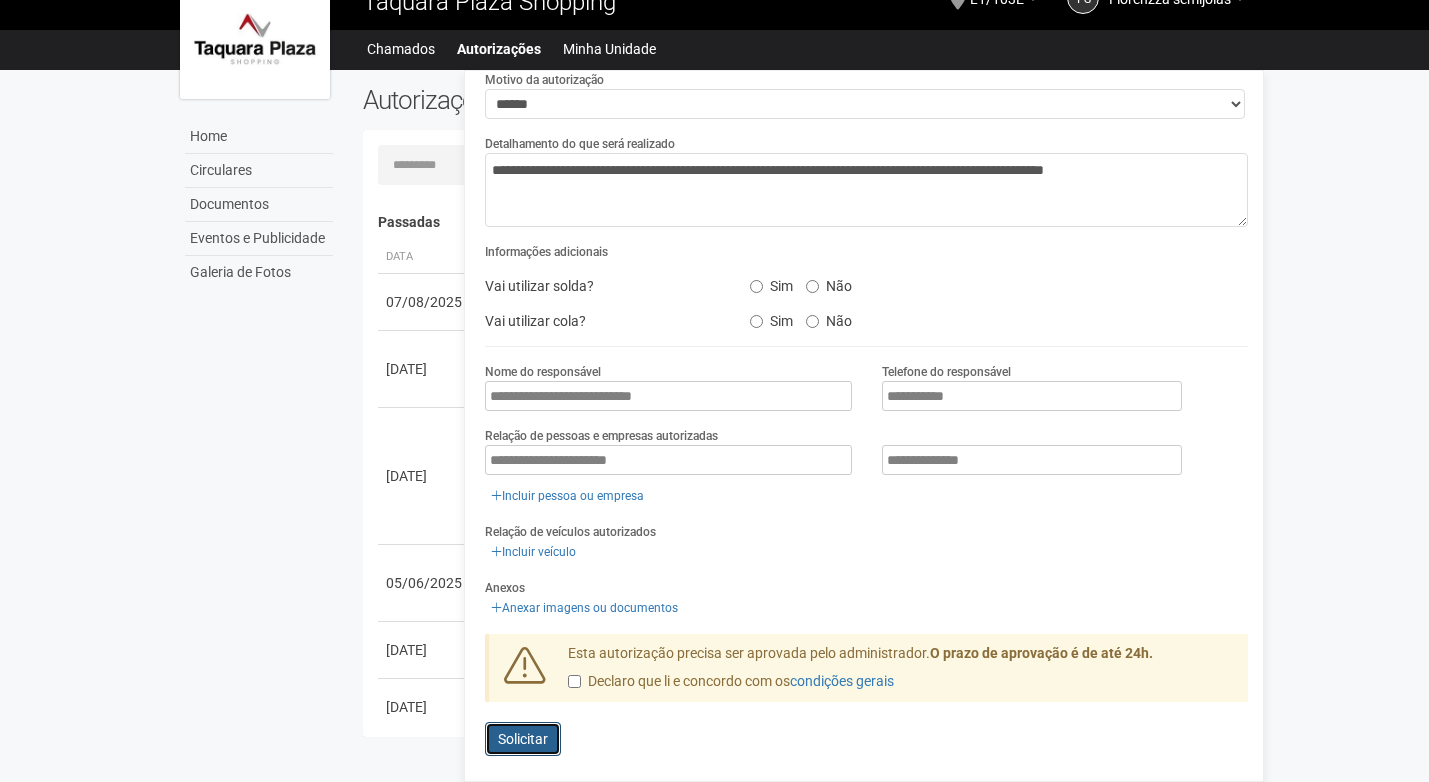 click on "Solicitar" at bounding box center (523, 739) 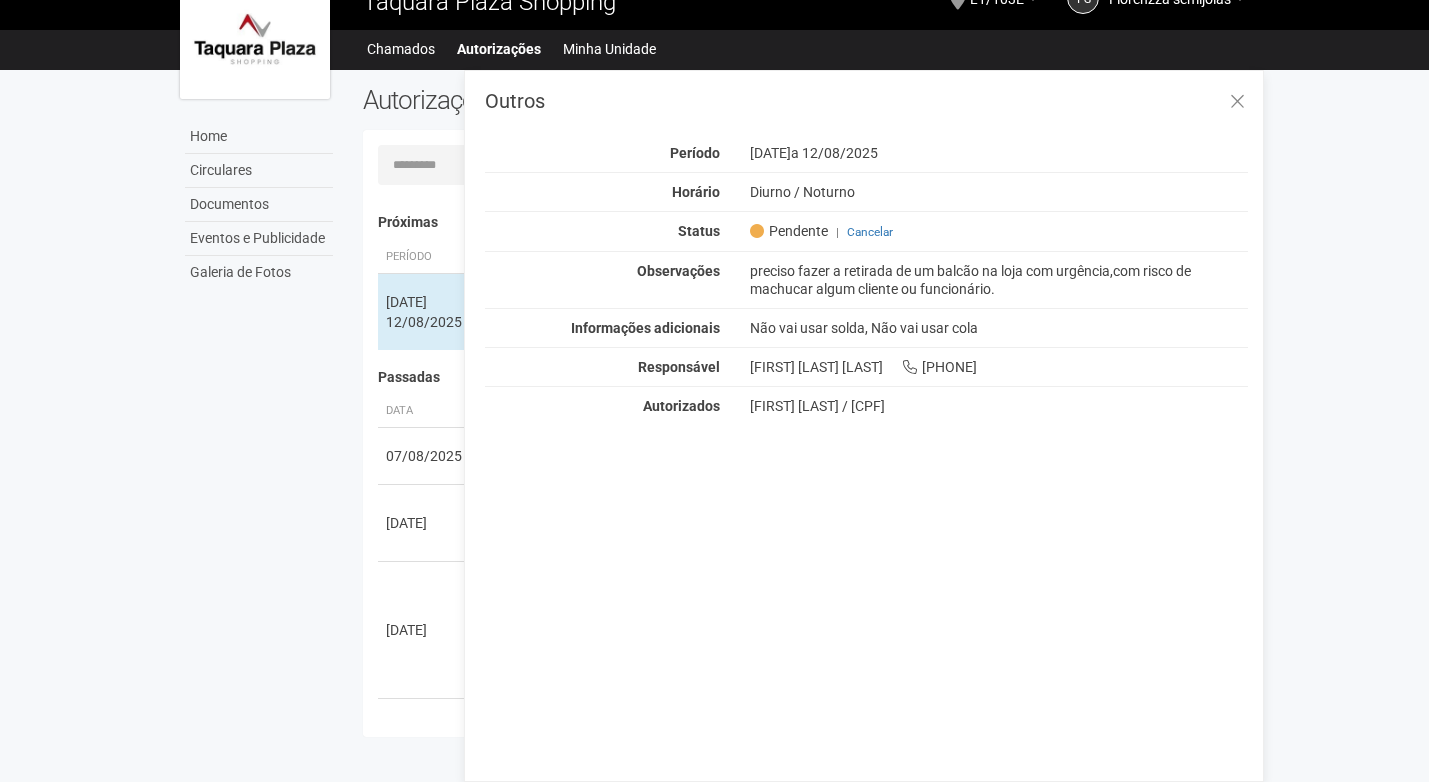 scroll, scrollTop: 0, scrollLeft: 0, axis: both 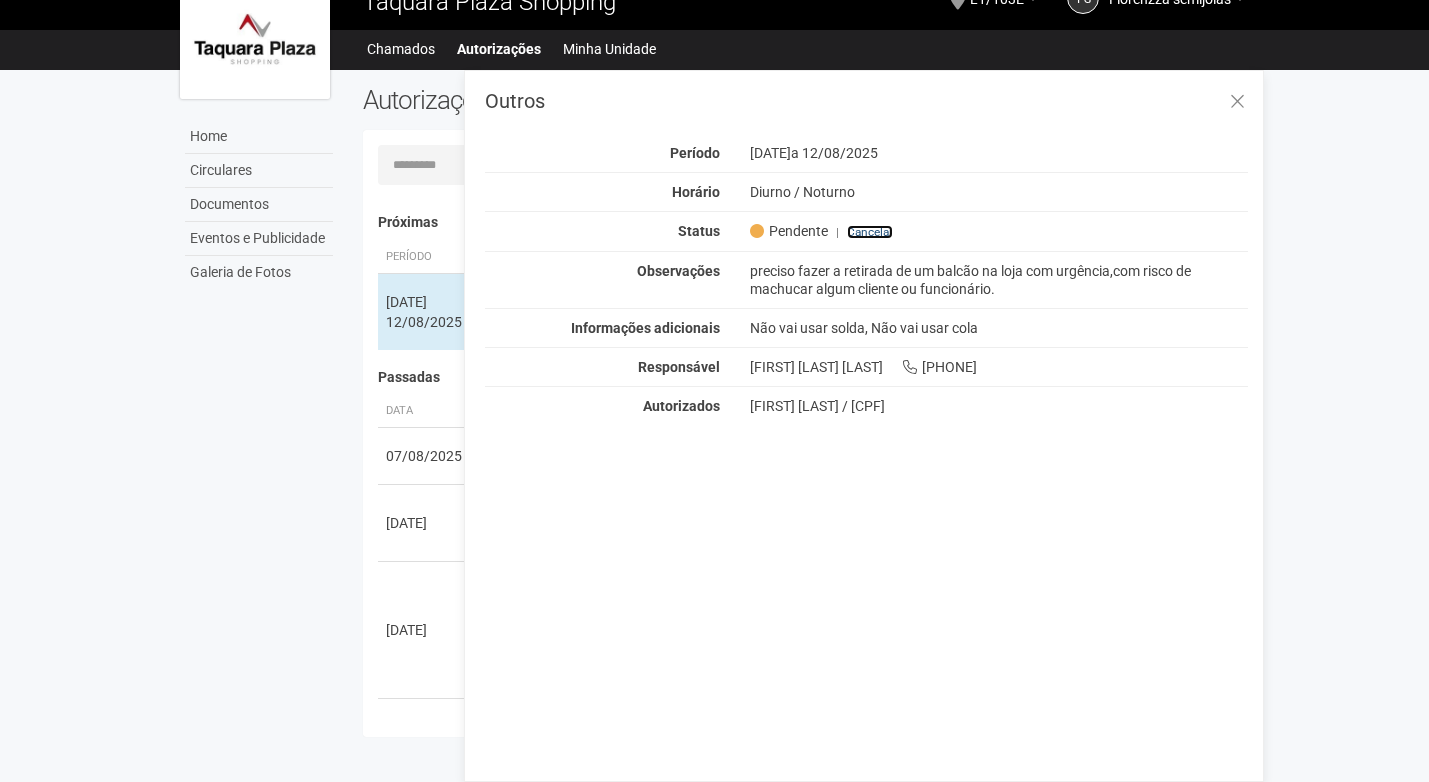 click on "Cancelar" at bounding box center [870, 232] 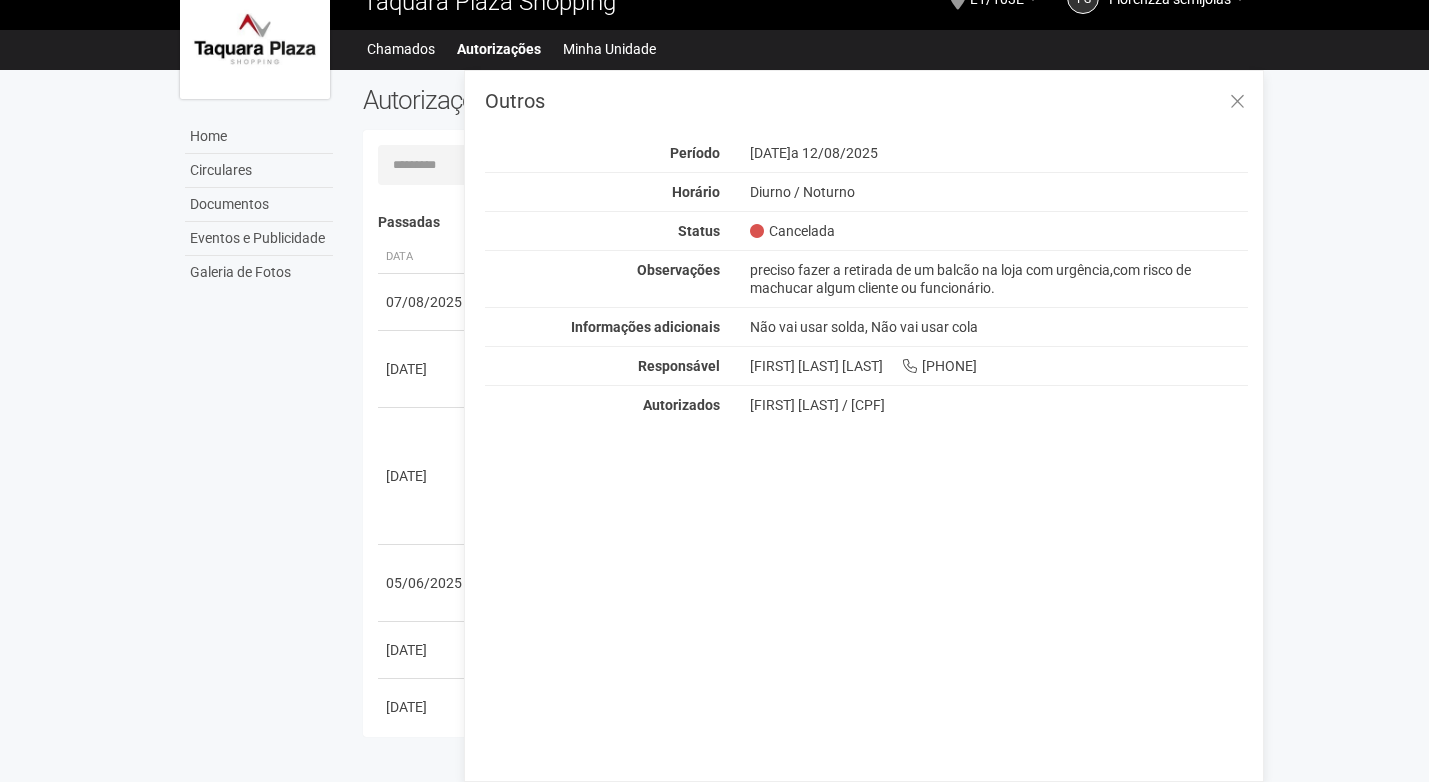drag, startPoint x: 751, startPoint y: 264, endPoint x: 1027, endPoint y: 293, distance: 277.51938 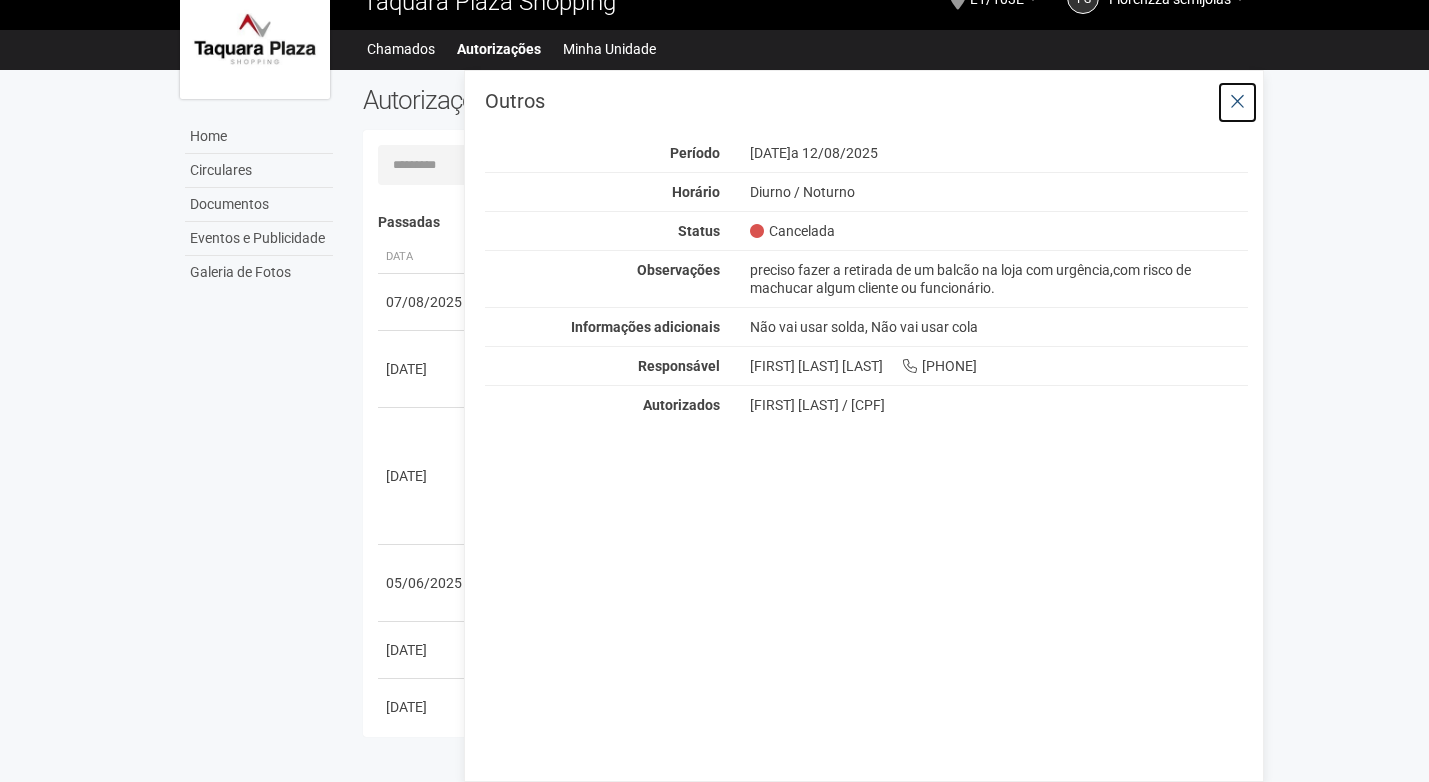 click at bounding box center (1237, 102) 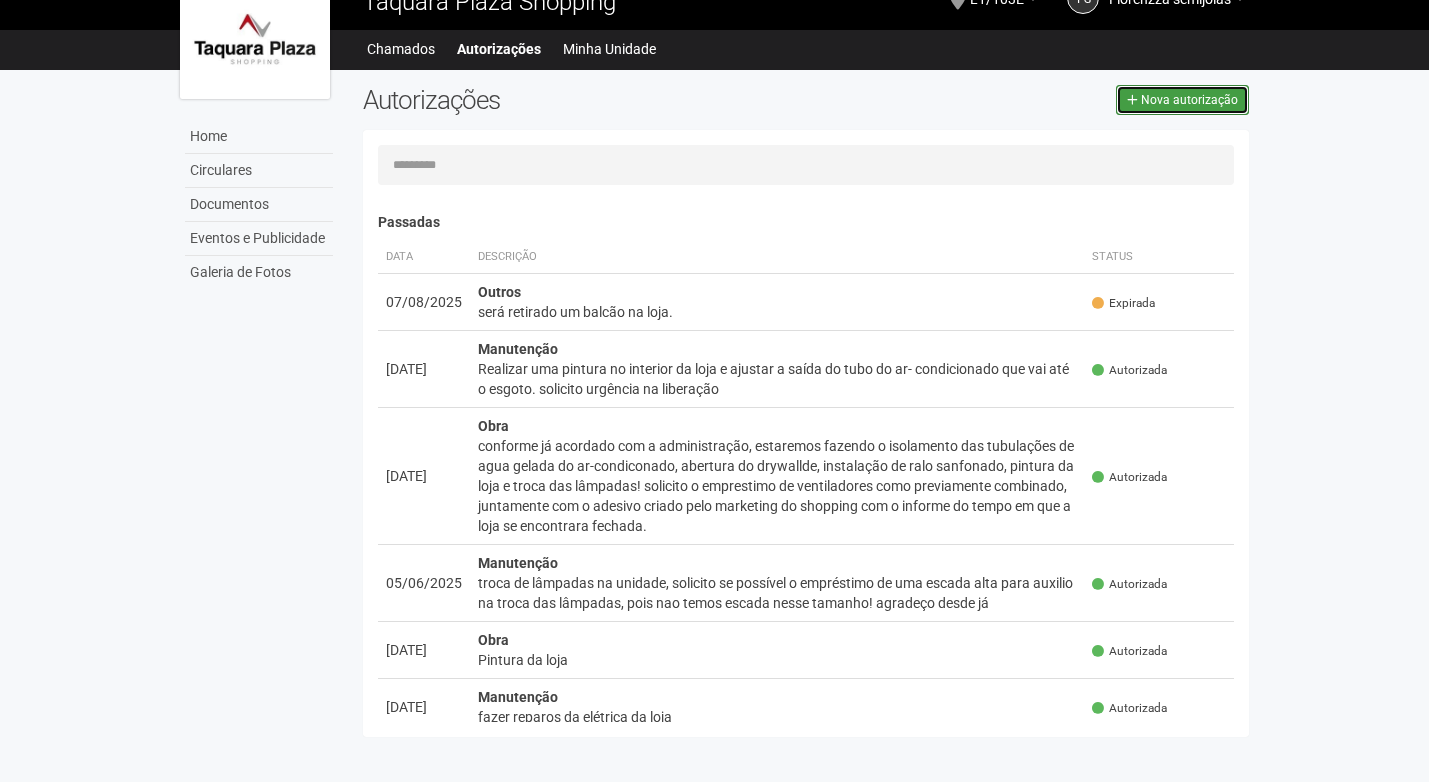 click on "Nova autorização" at bounding box center [1189, 100] 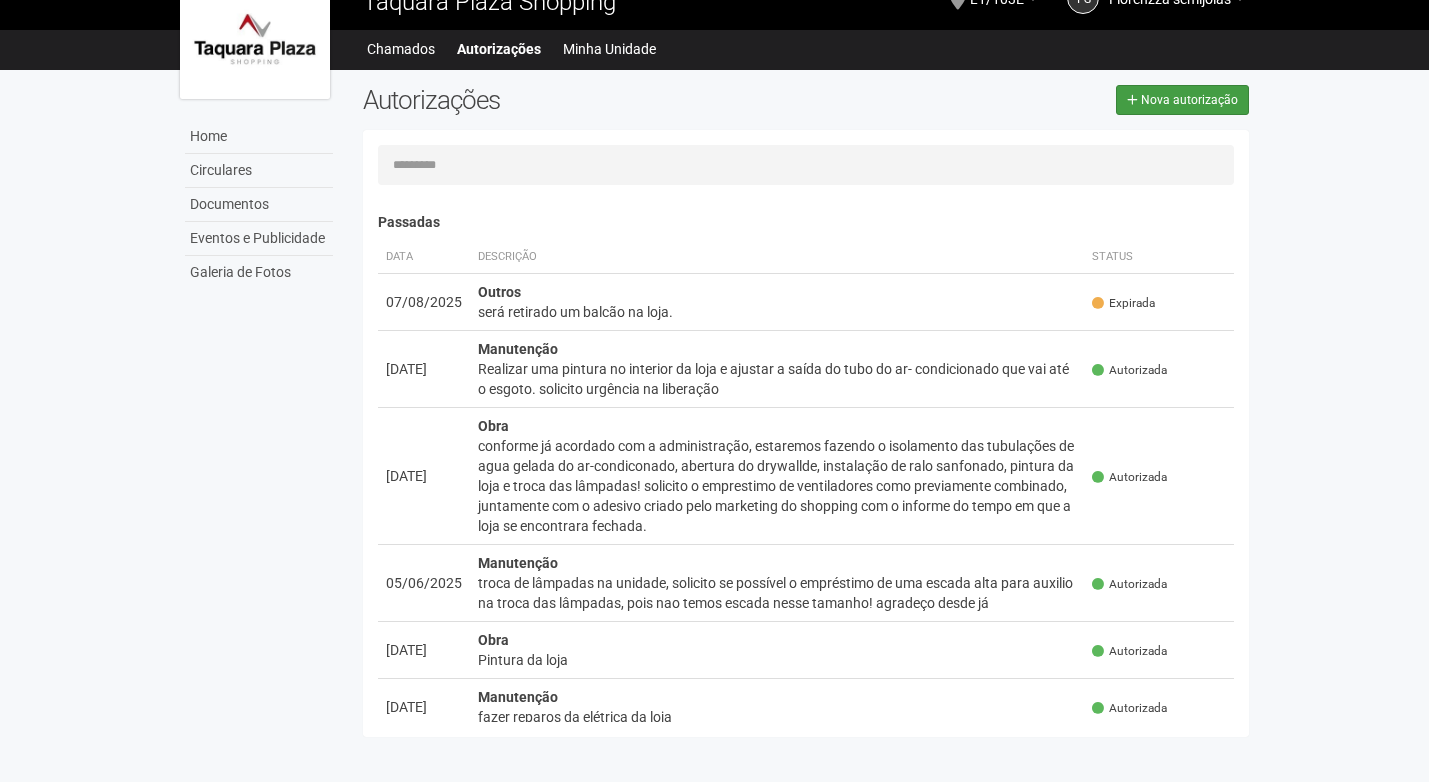 type 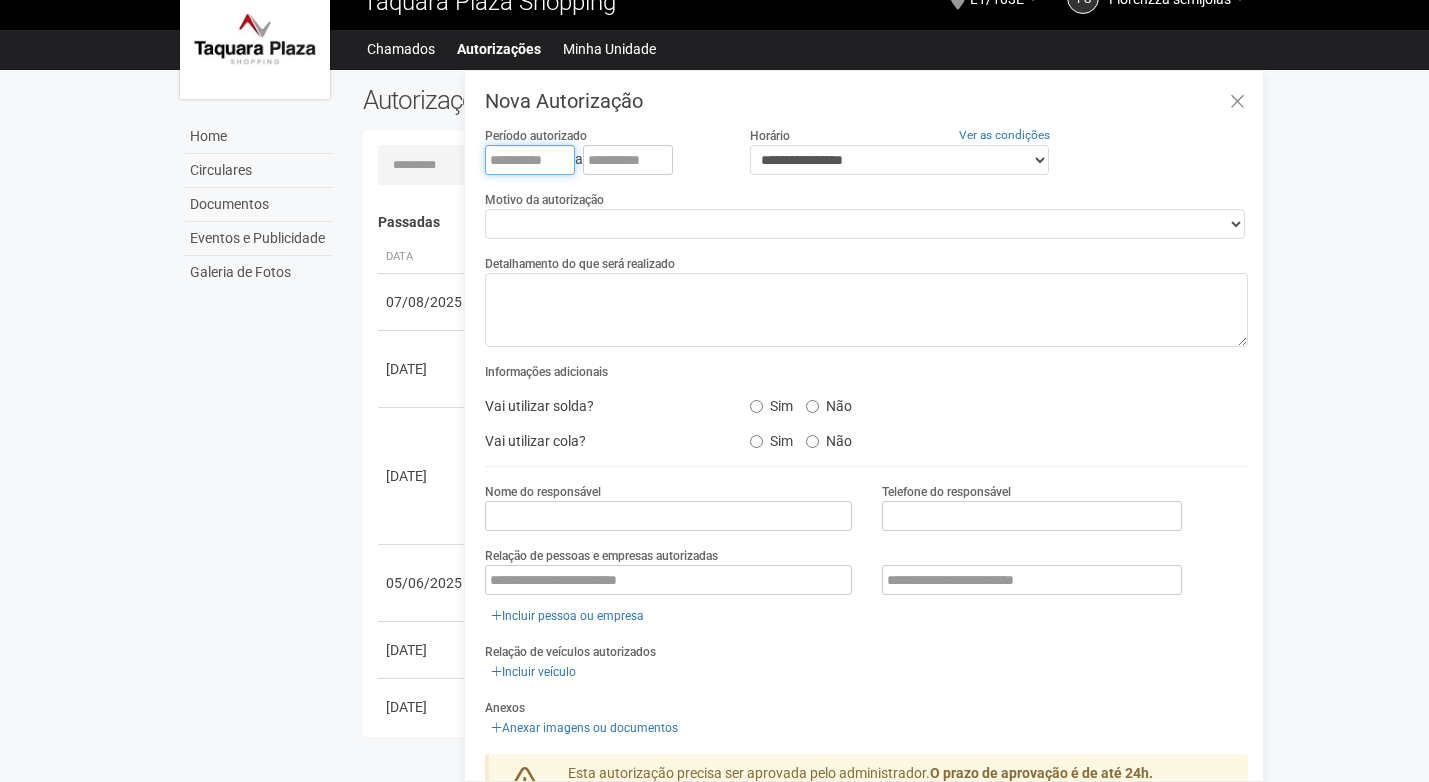 click at bounding box center (530, 160) 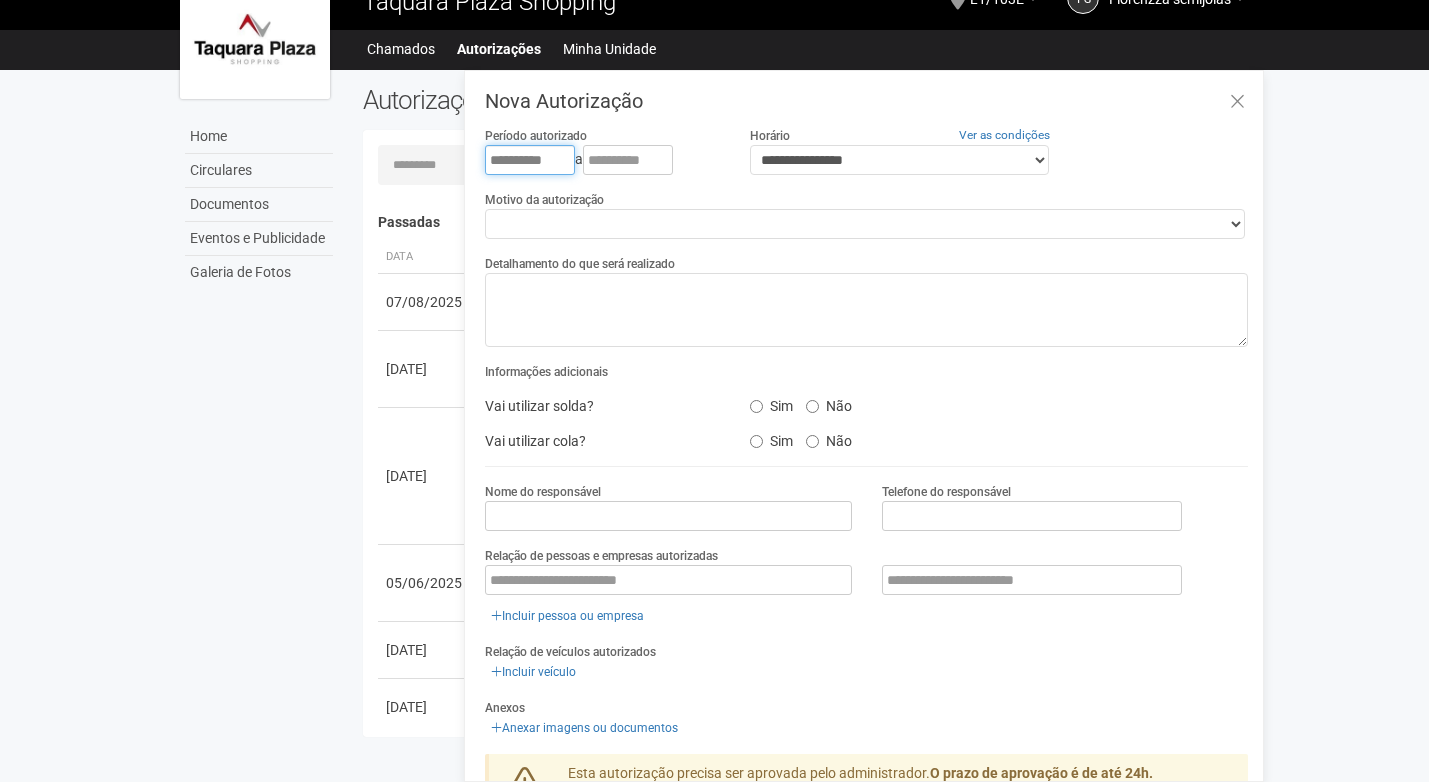 type on "**********" 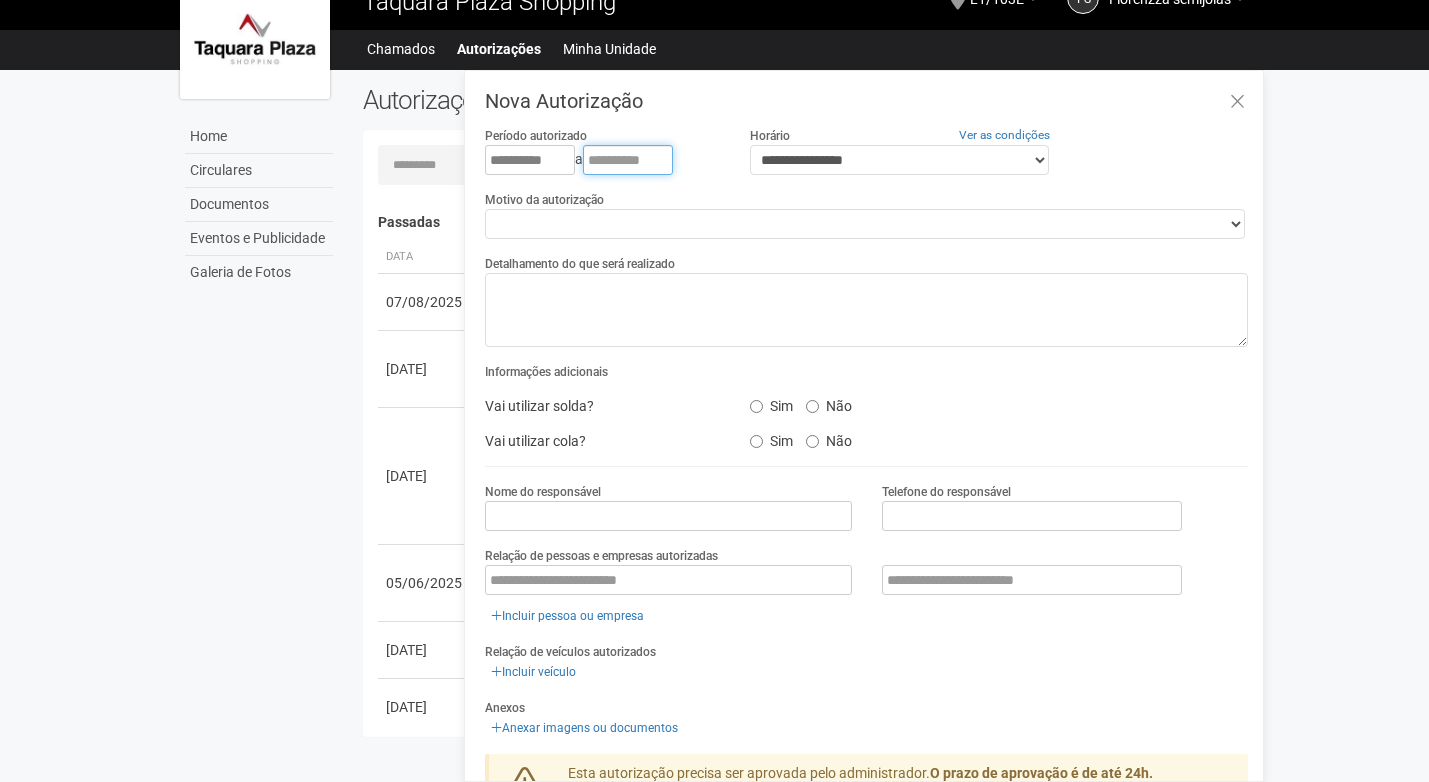 click at bounding box center (628, 160) 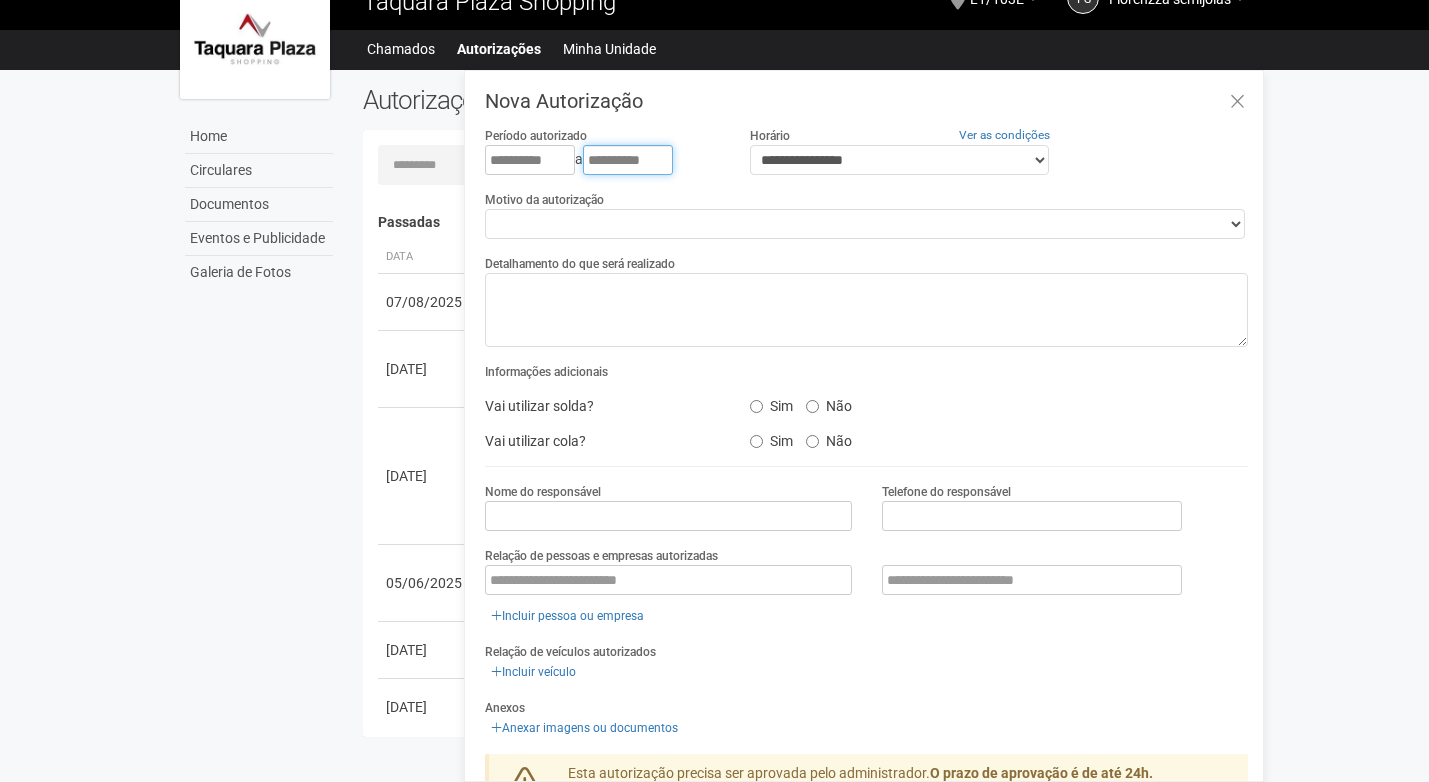 type on "**********" 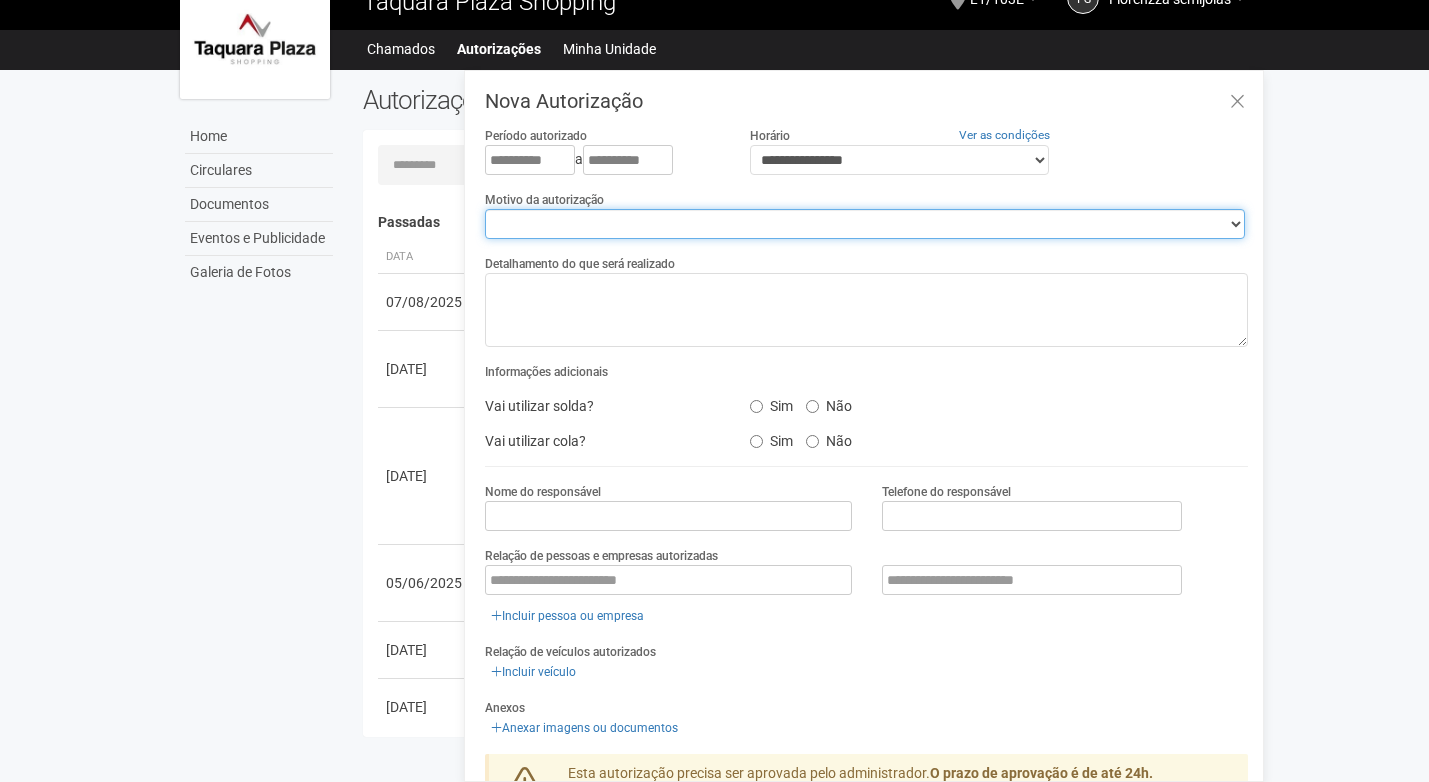 click on "**********" at bounding box center [865, 224] 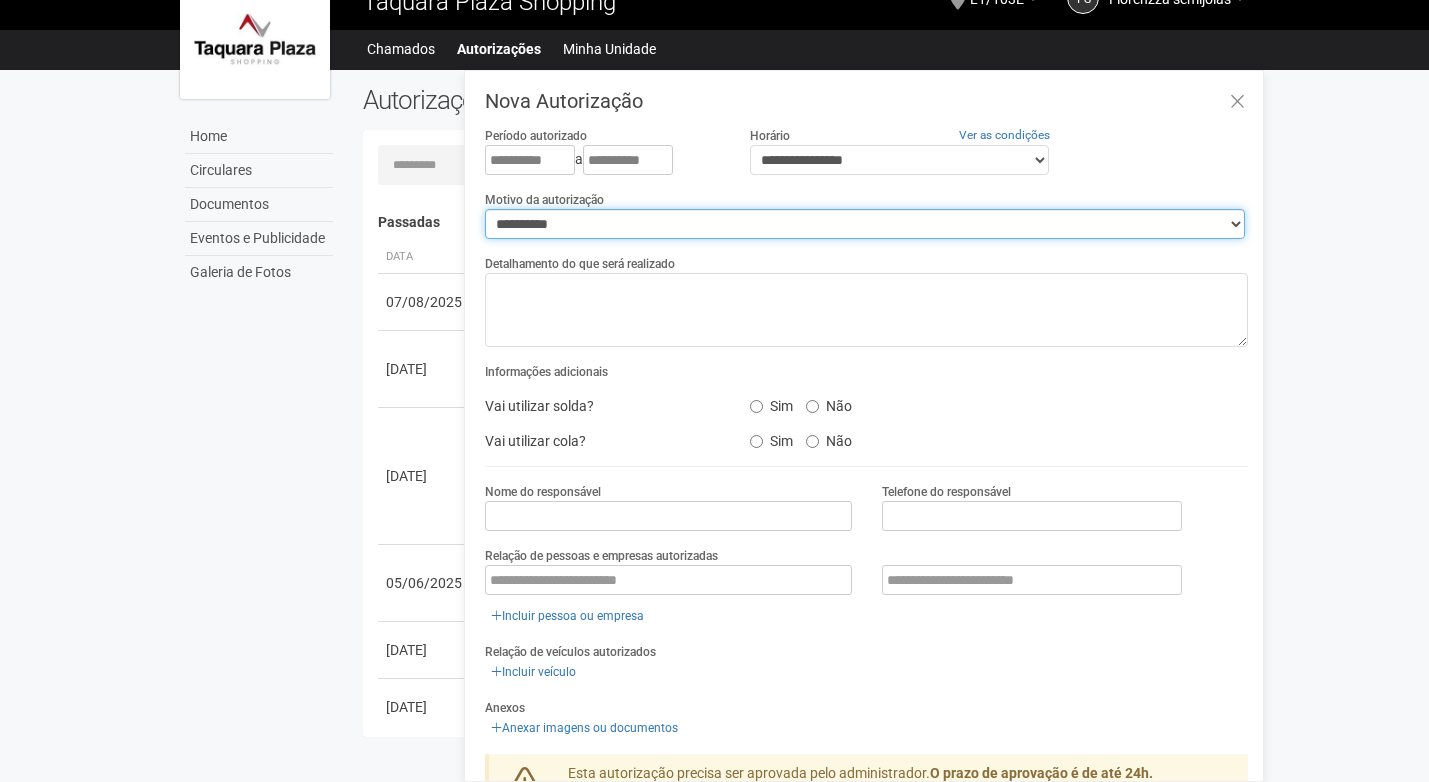 click on "**********" at bounding box center (865, 224) 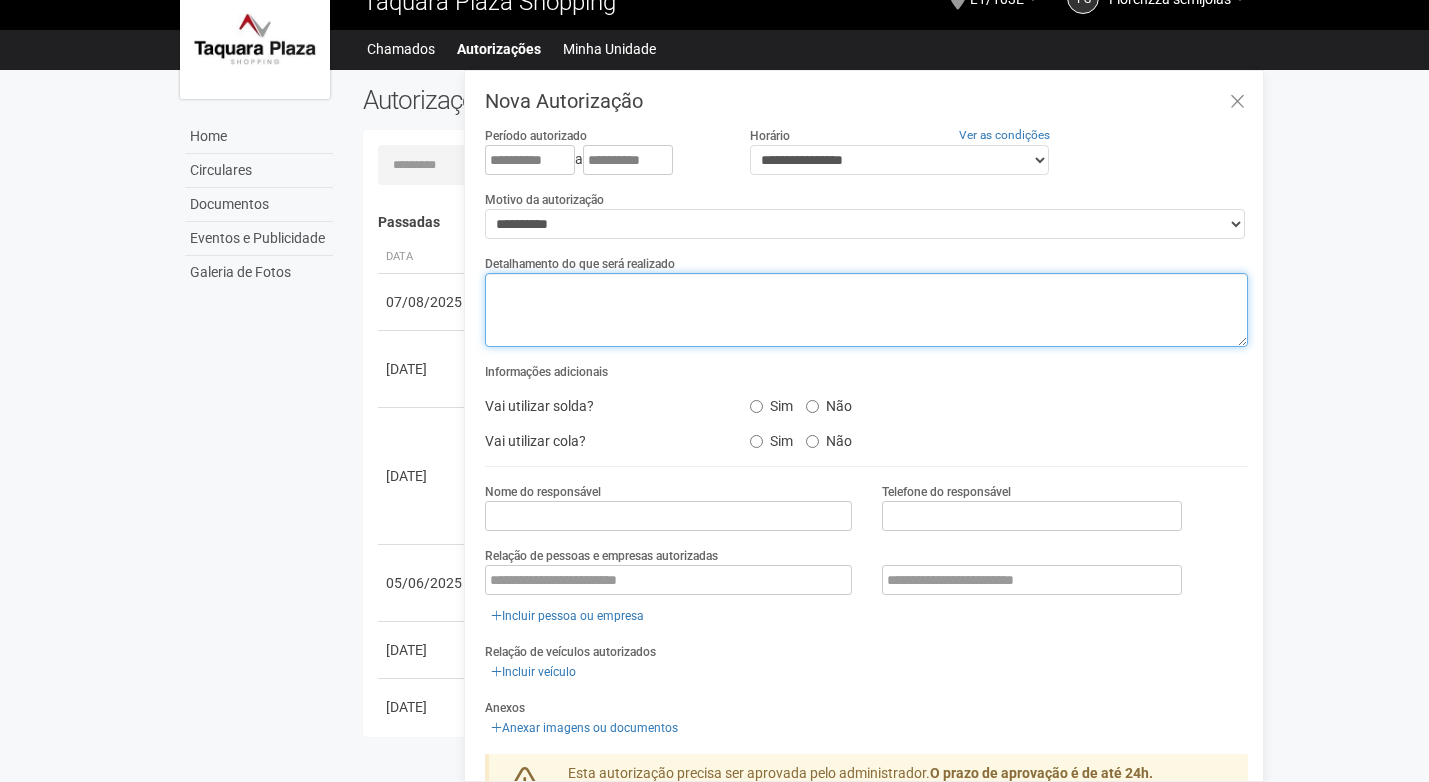 click at bounding box center (866, 310) 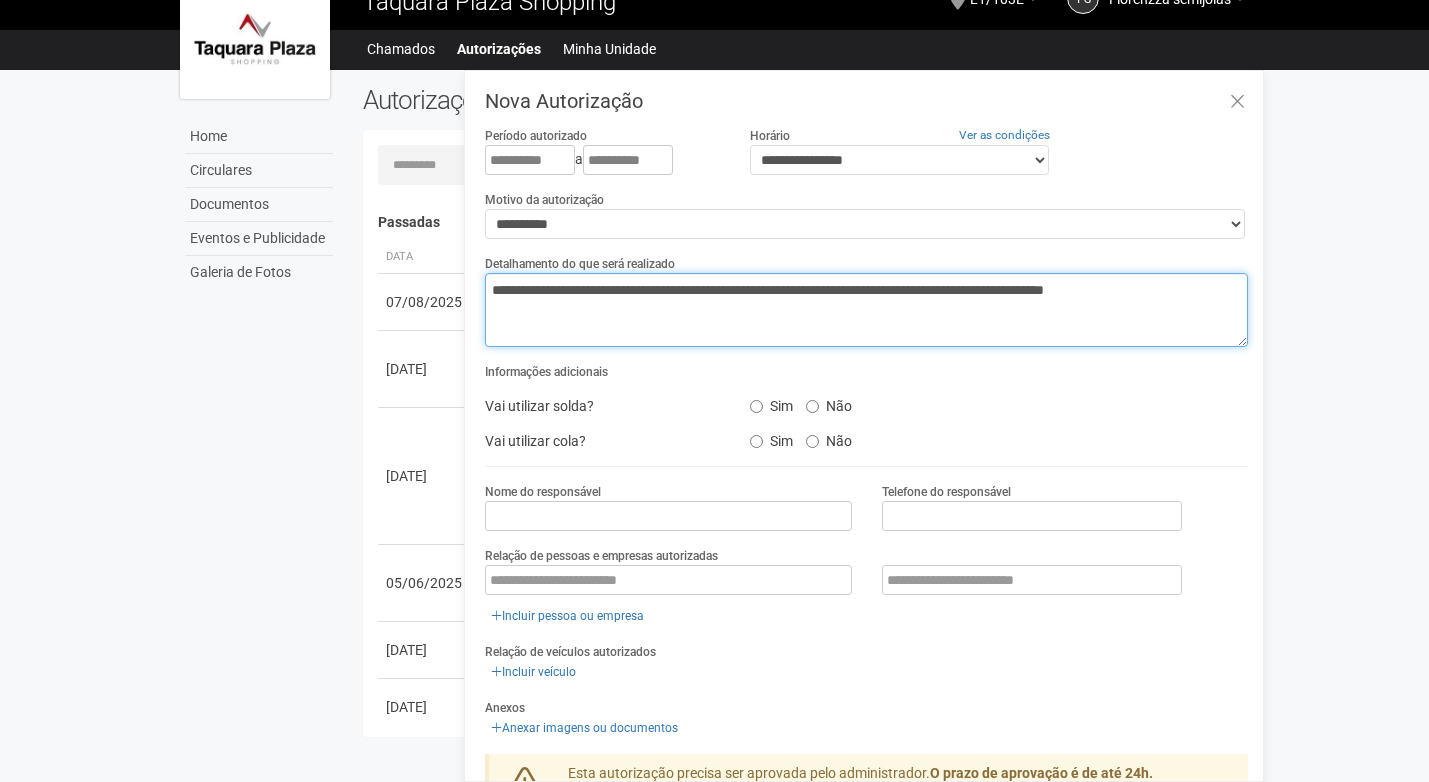 type on "**********" 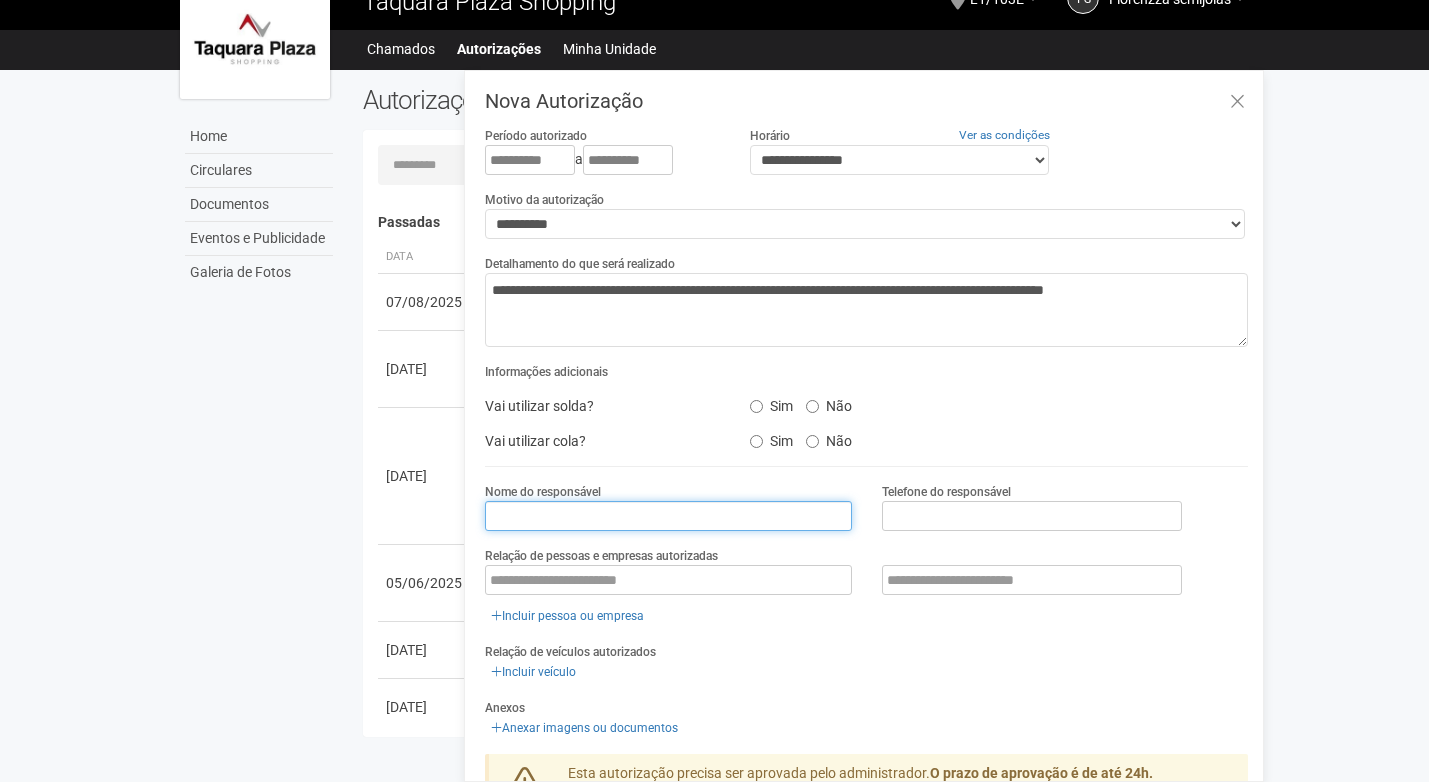 click at bounding box center (668, 516) 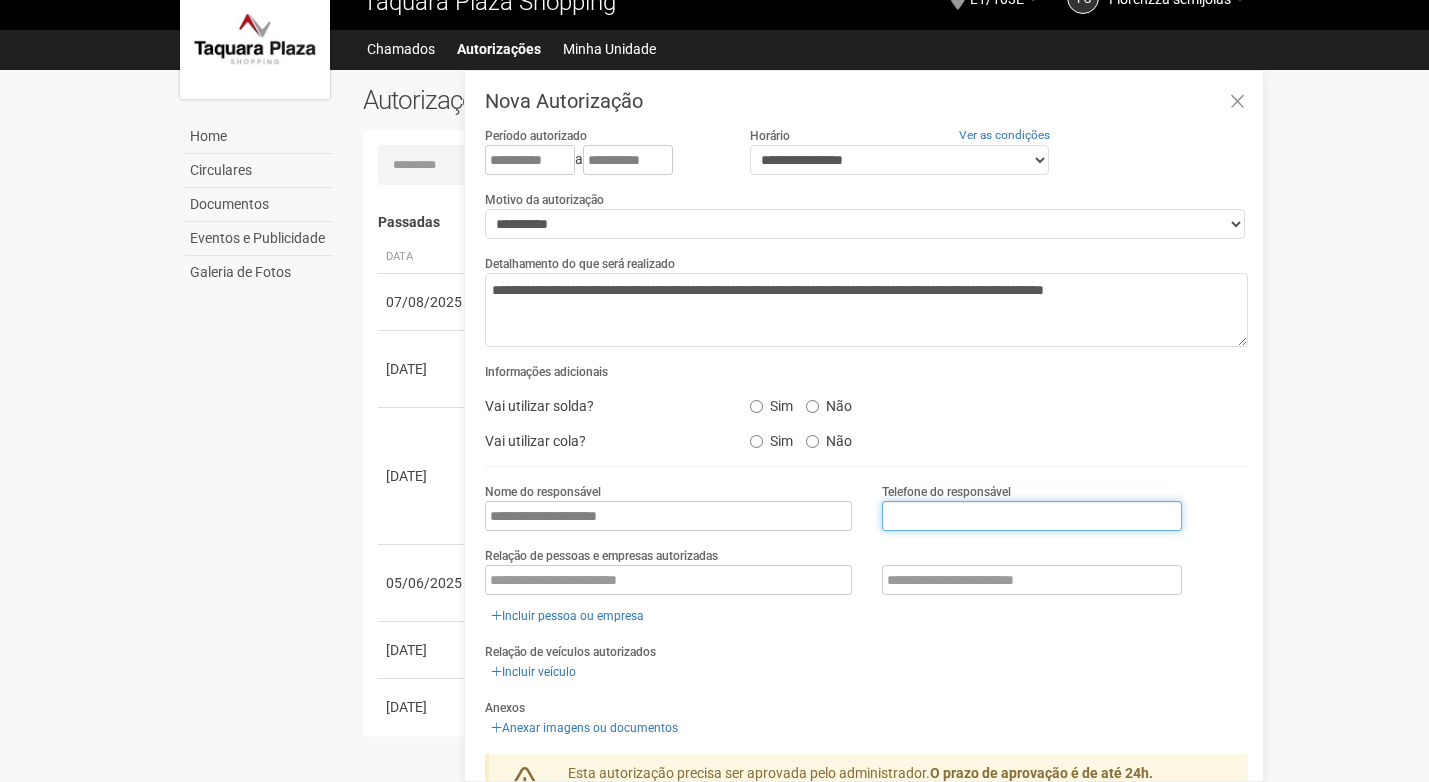 type on "**********" 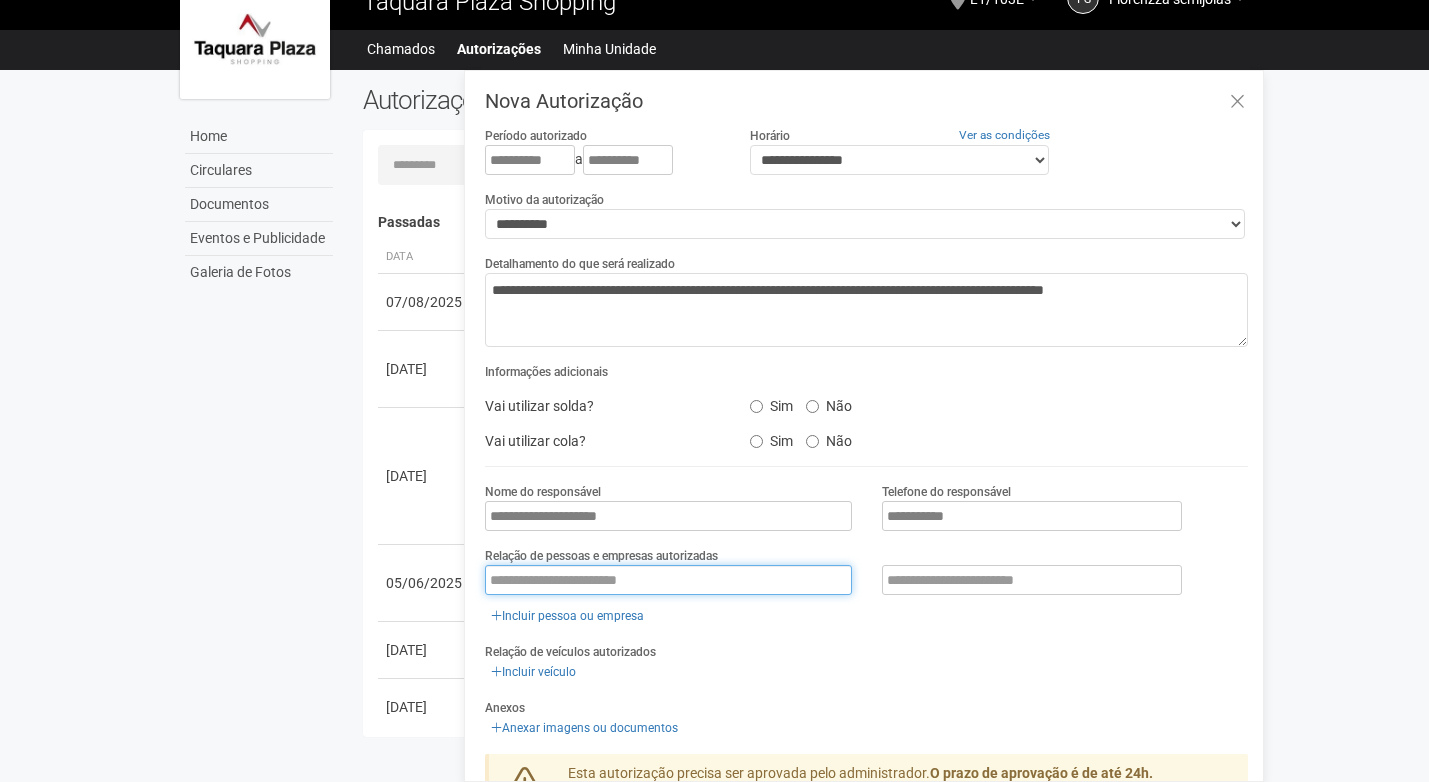 type on "**********" 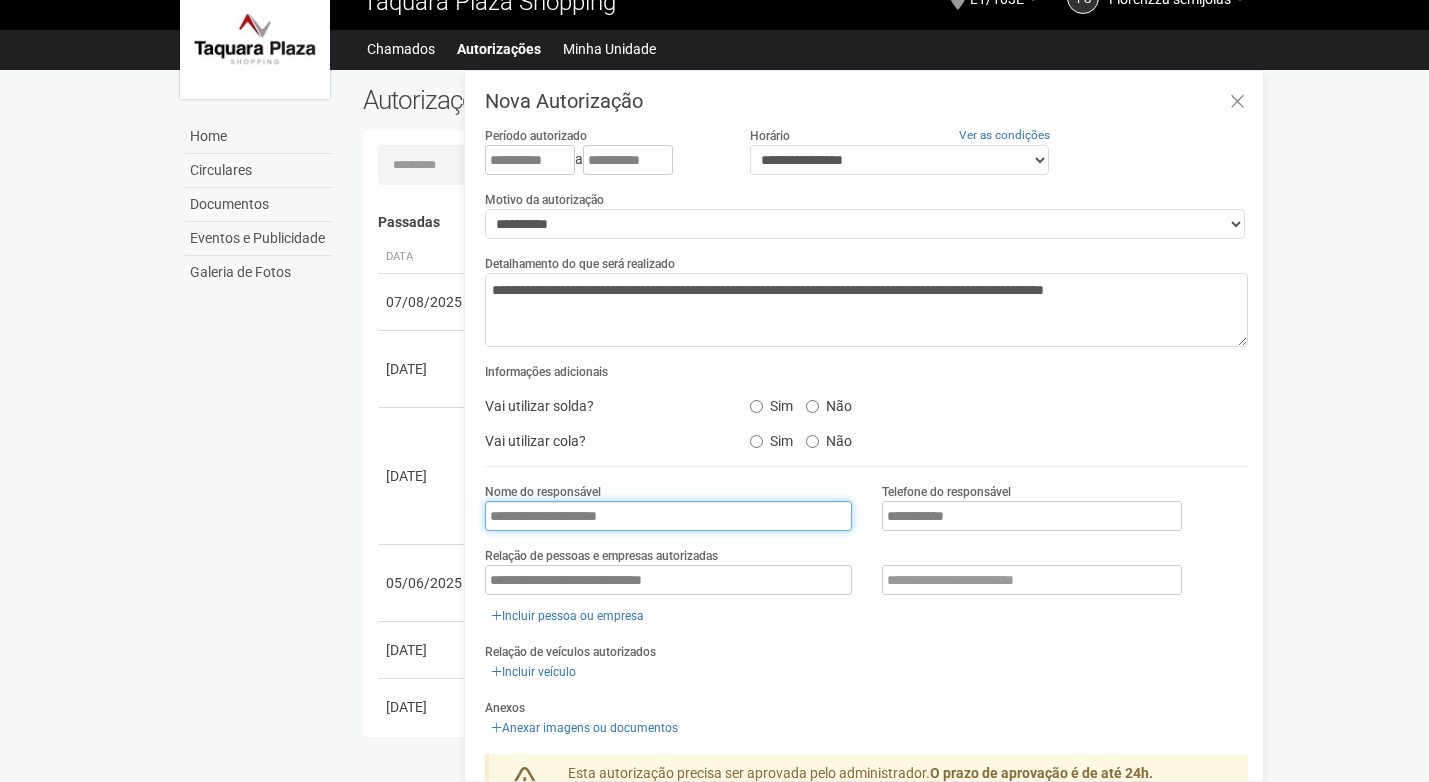 type on "**********" 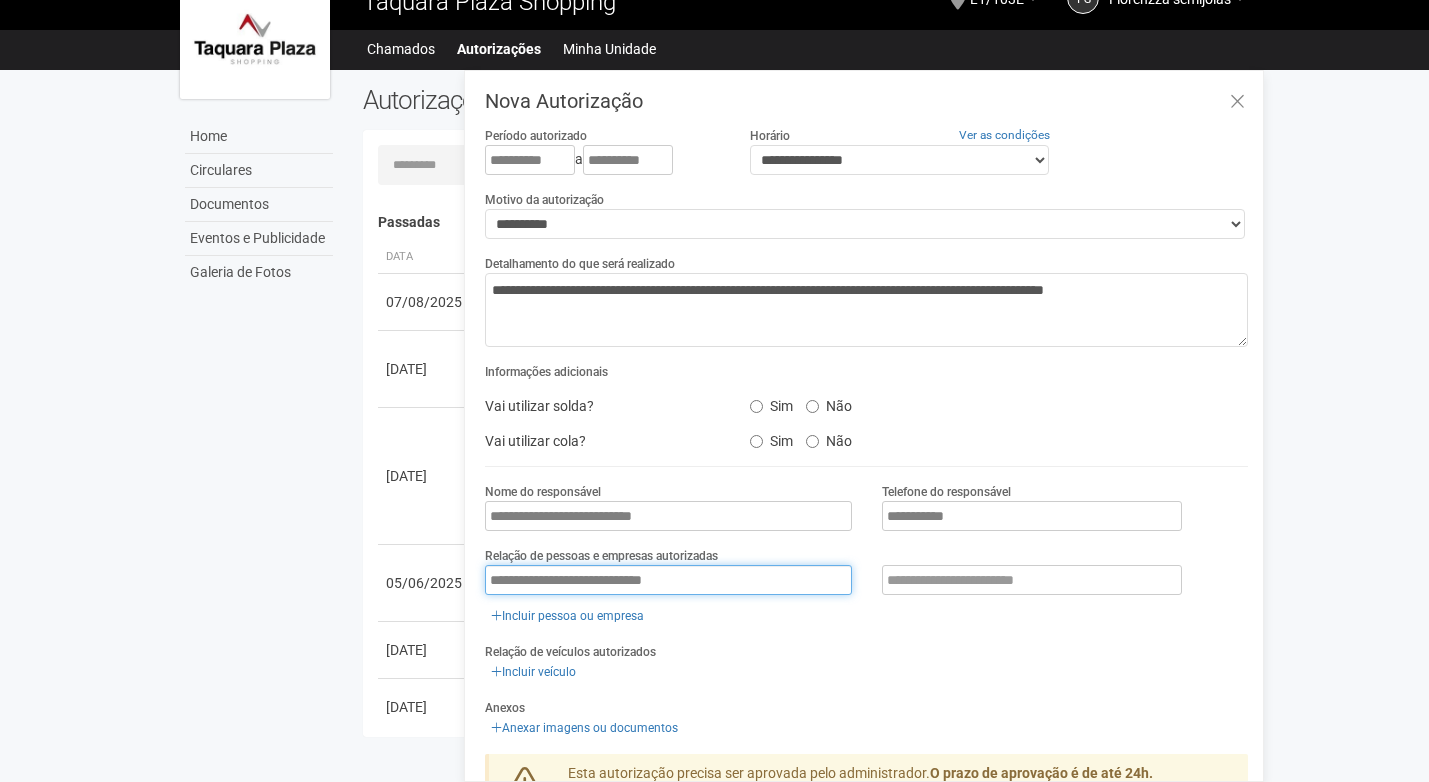 drag, startPoint x: 770, startPoint y: 577, endPoint x: 310, endPoint y: 571, distance: 460.03912 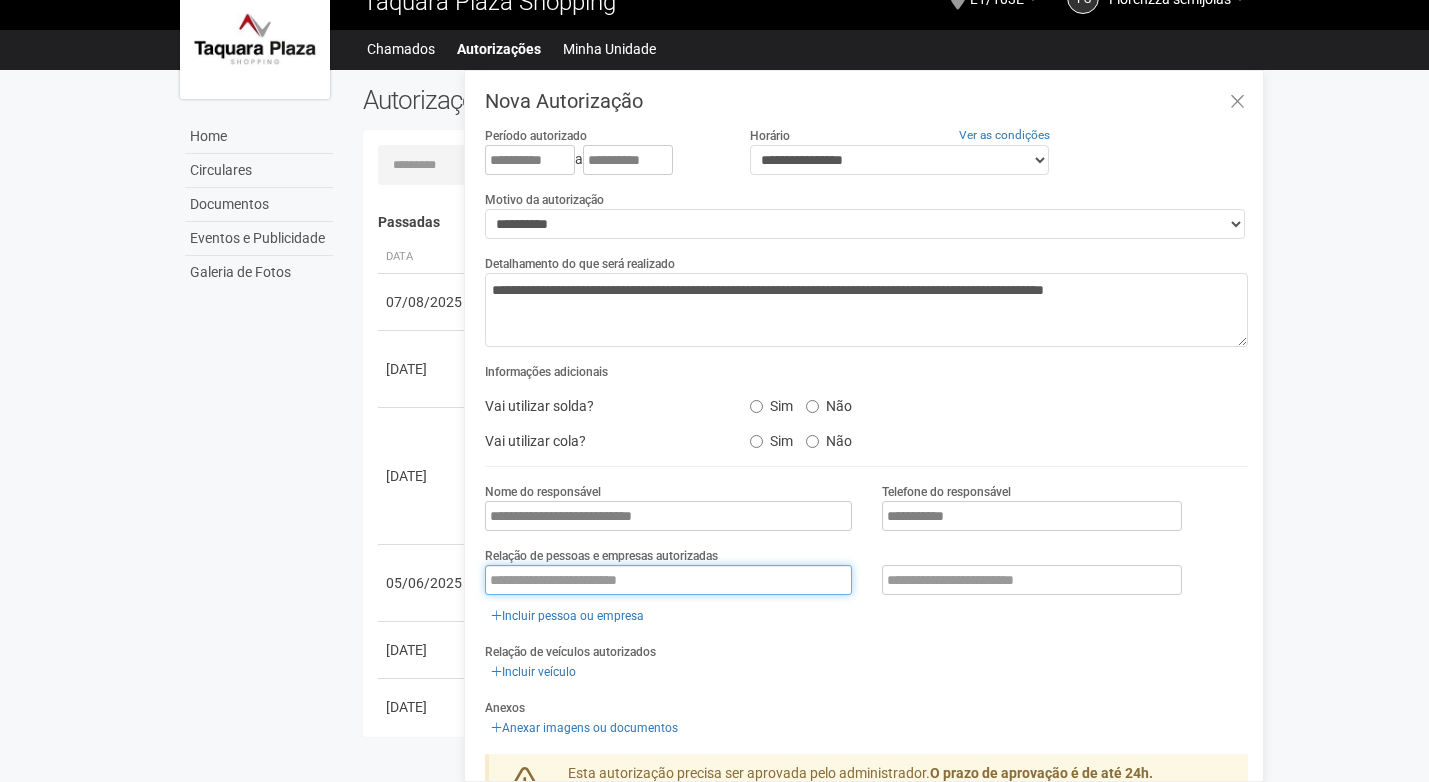 click at bounding box center [668, 580] 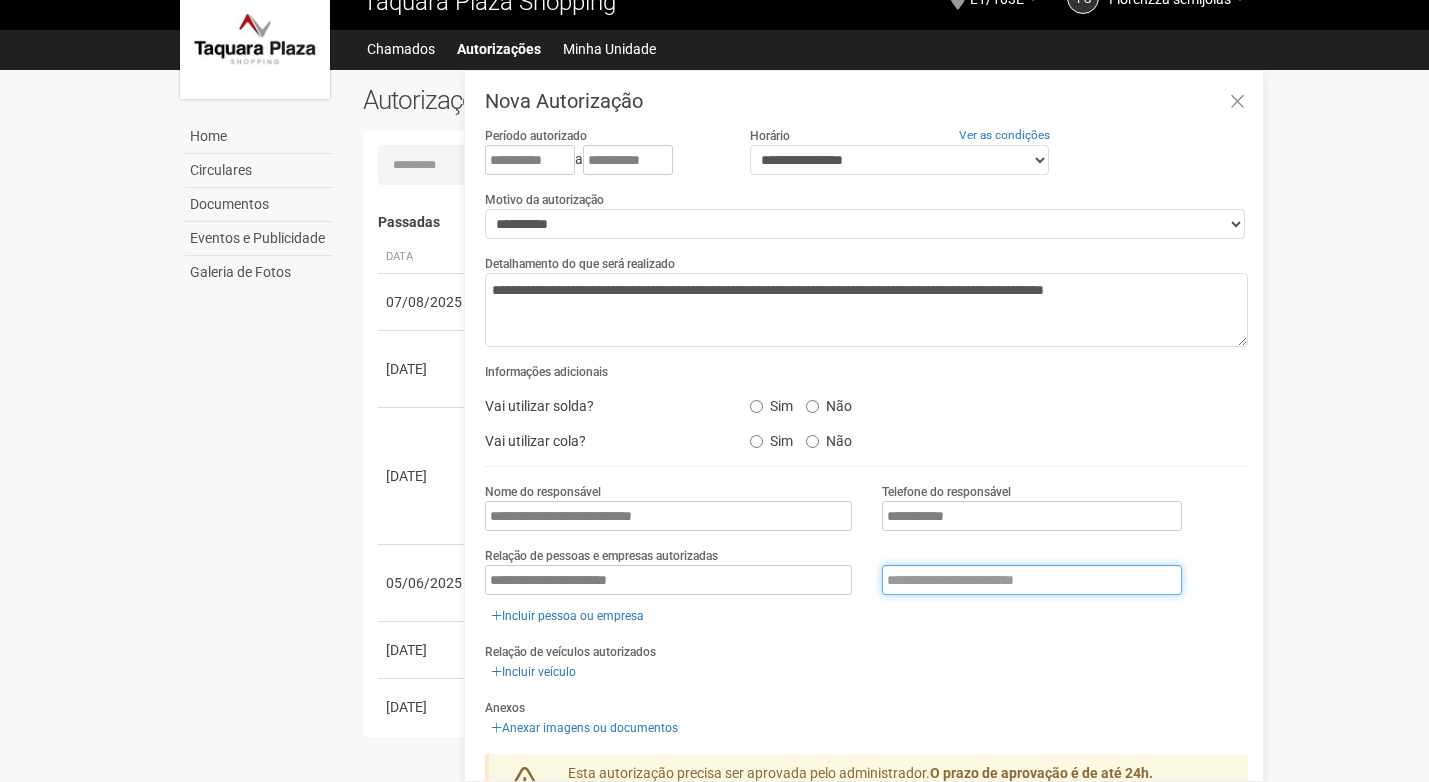 type on "**********" 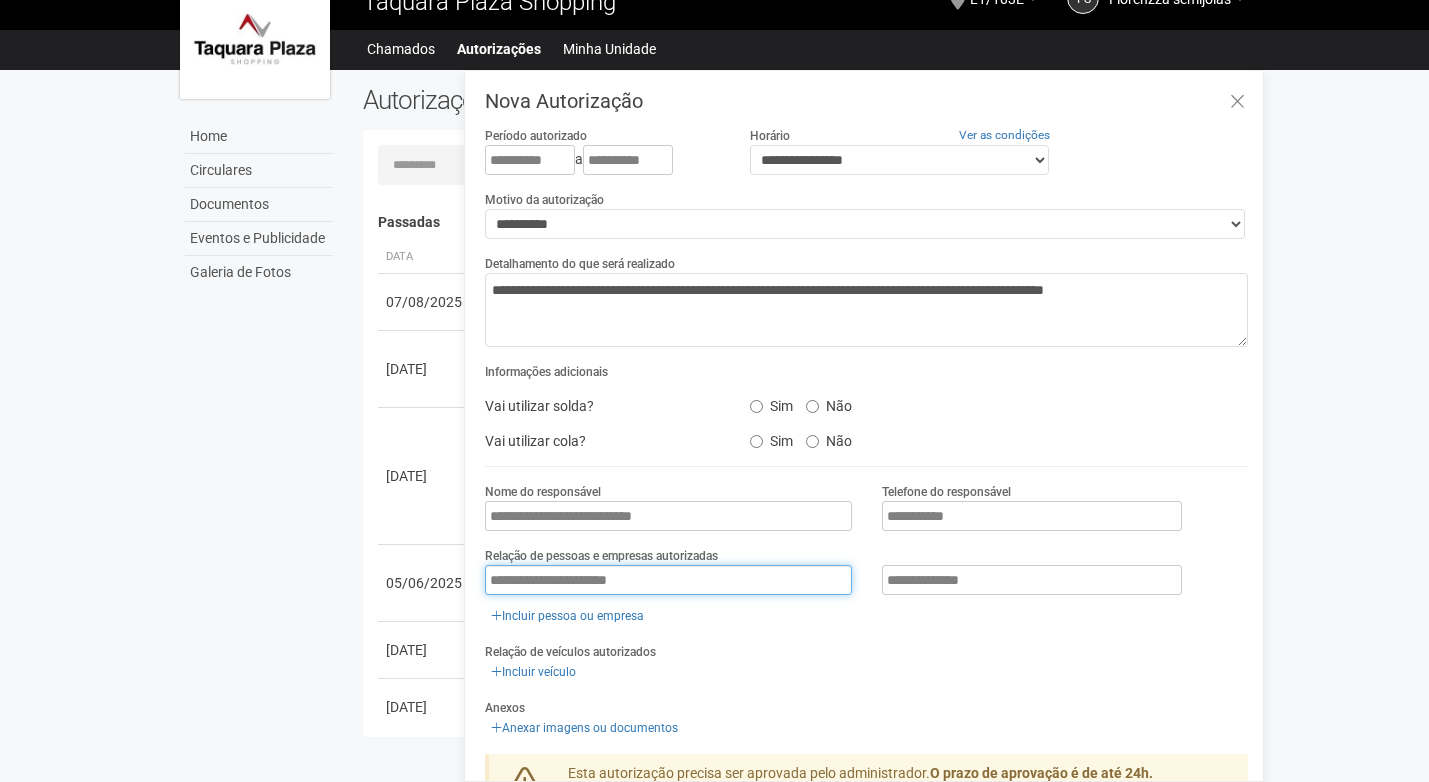 scroll, scrollTop: 120, scrollLeft: 0, axis: vertical 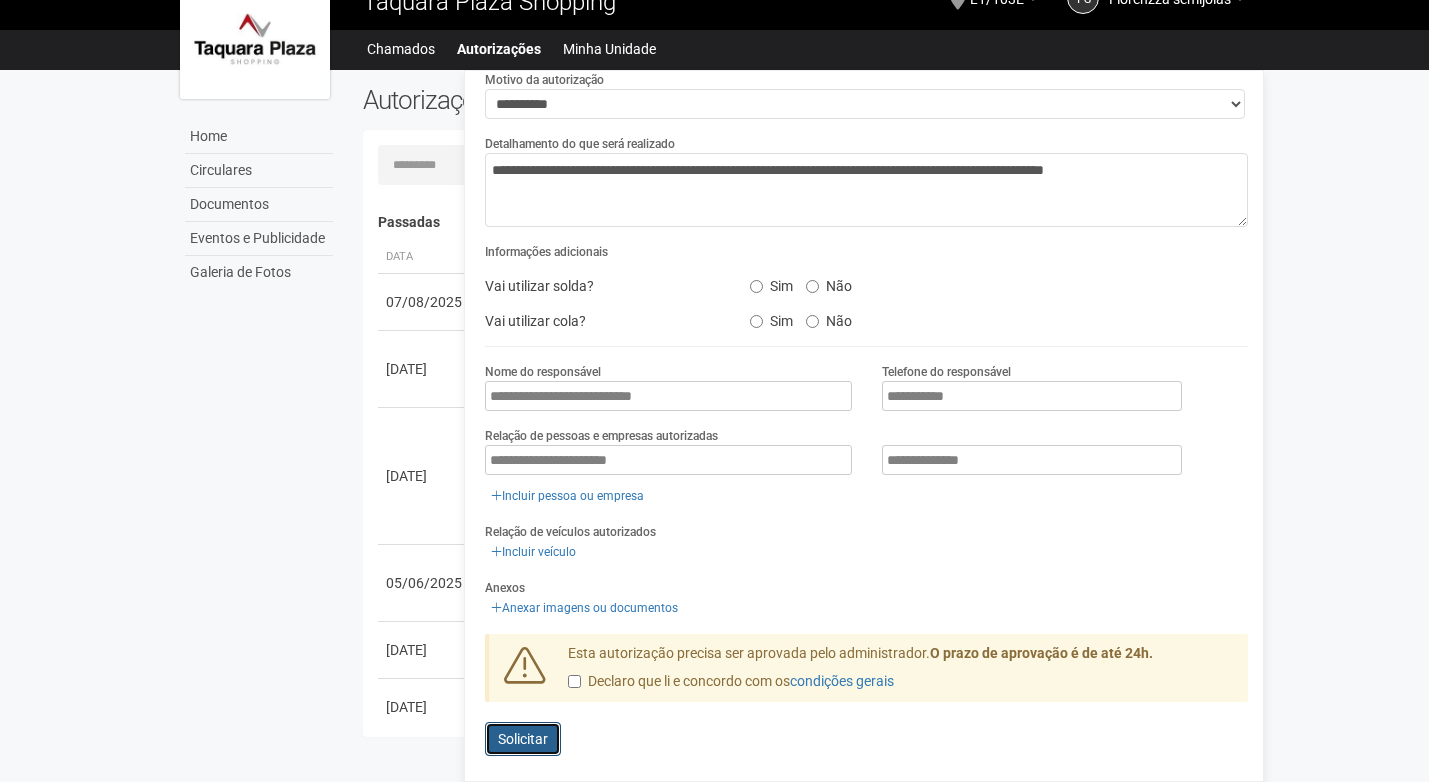 click on "Solicitar" at bounding box center (523, 739) 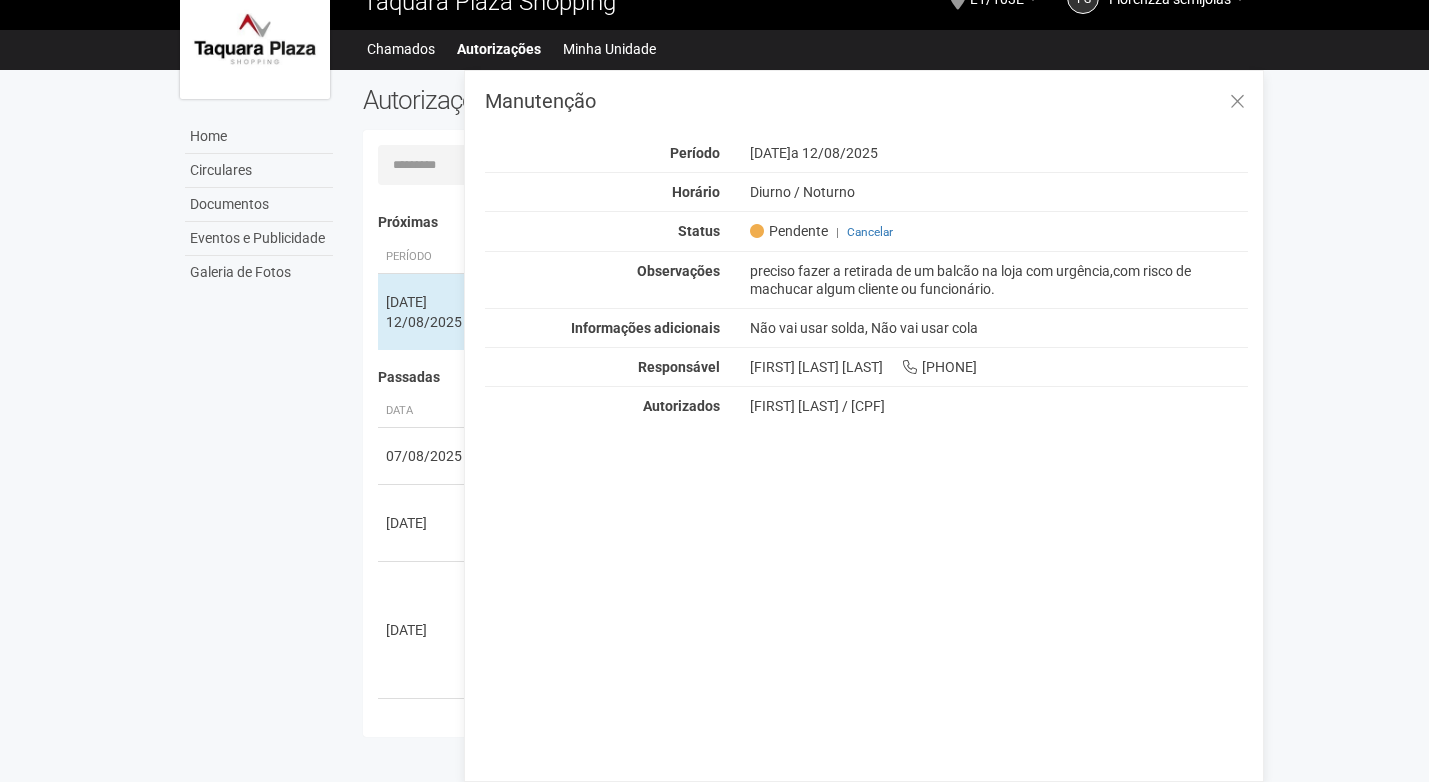 scroll, scrollTop: 0, scrollLeft: 0, axis: both 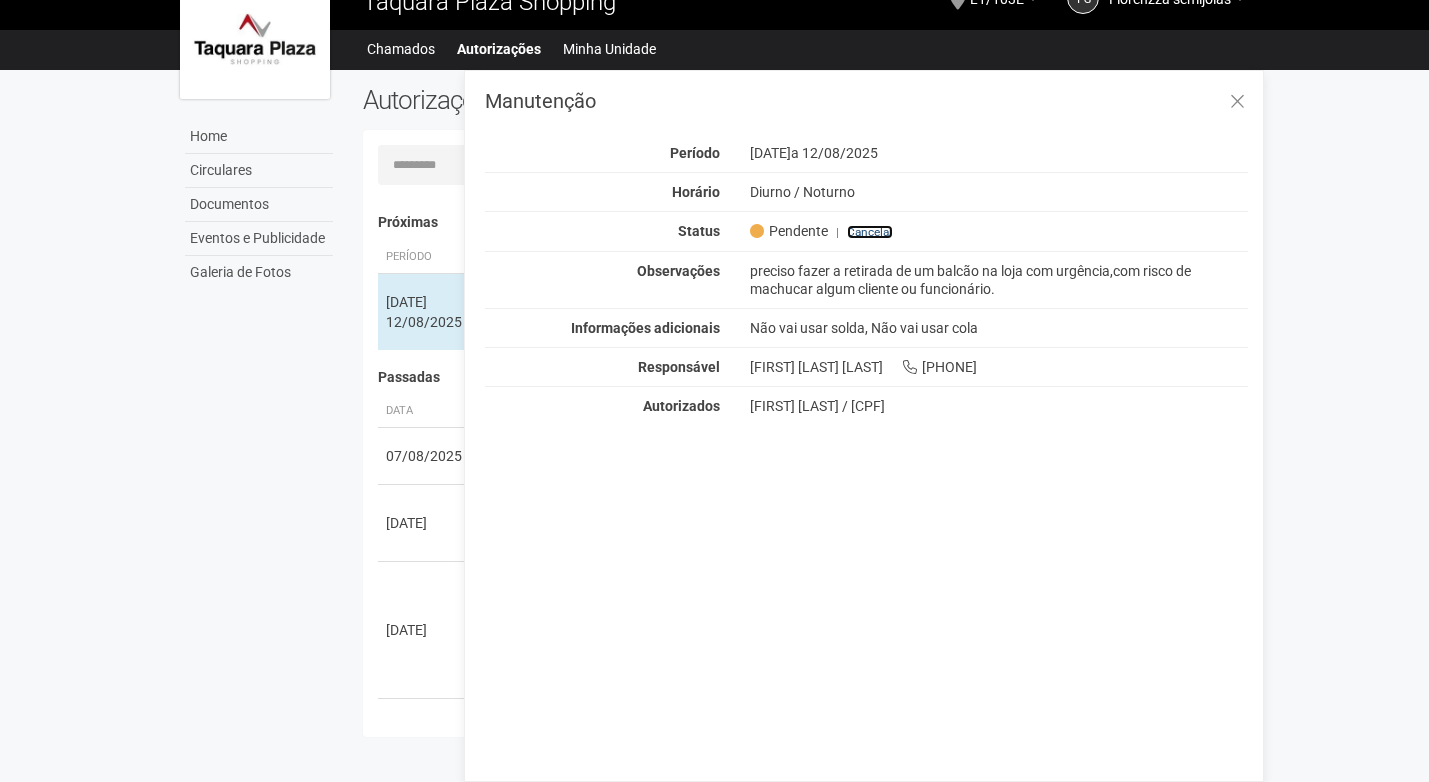 click on "Cancelar" at bounding box center (870, 232) 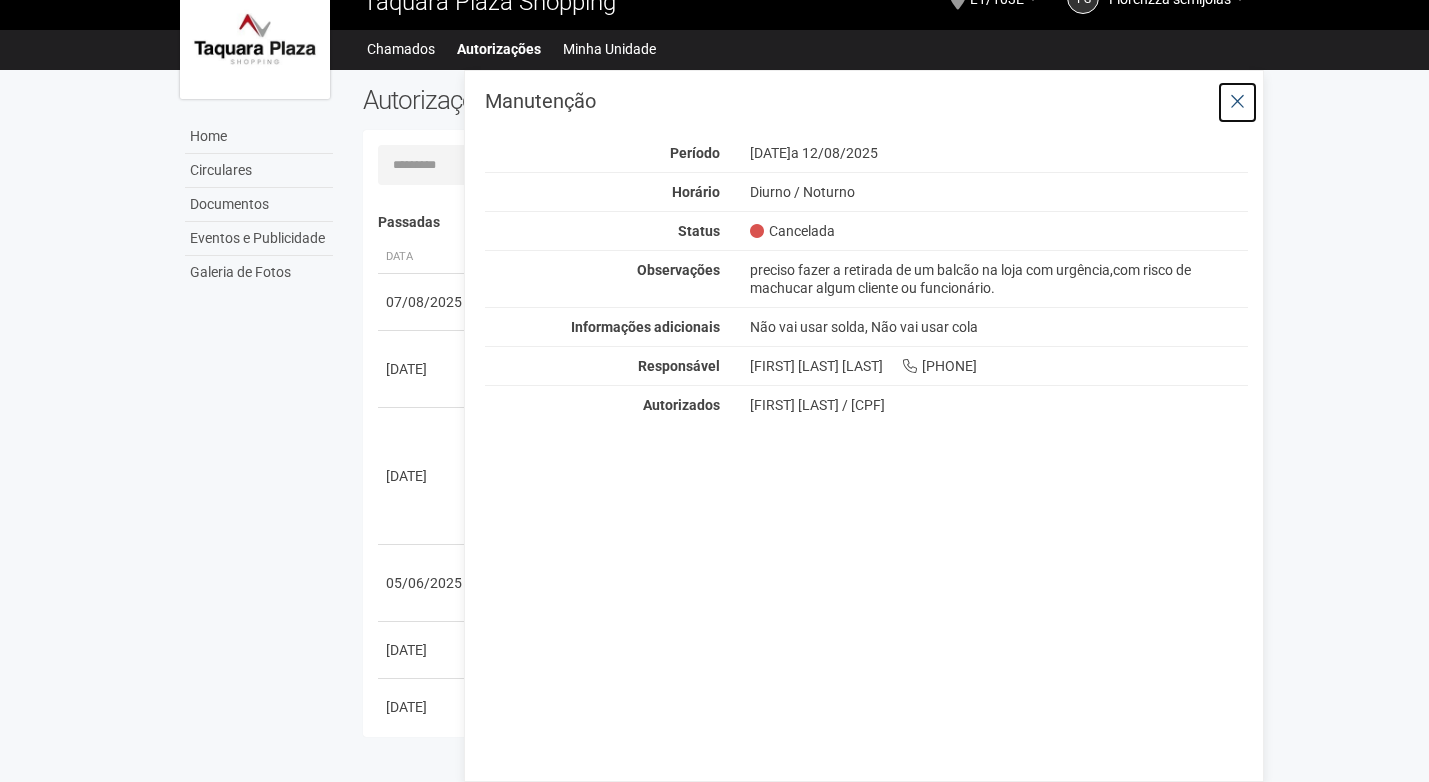 click at bounding box center (1237, 102) 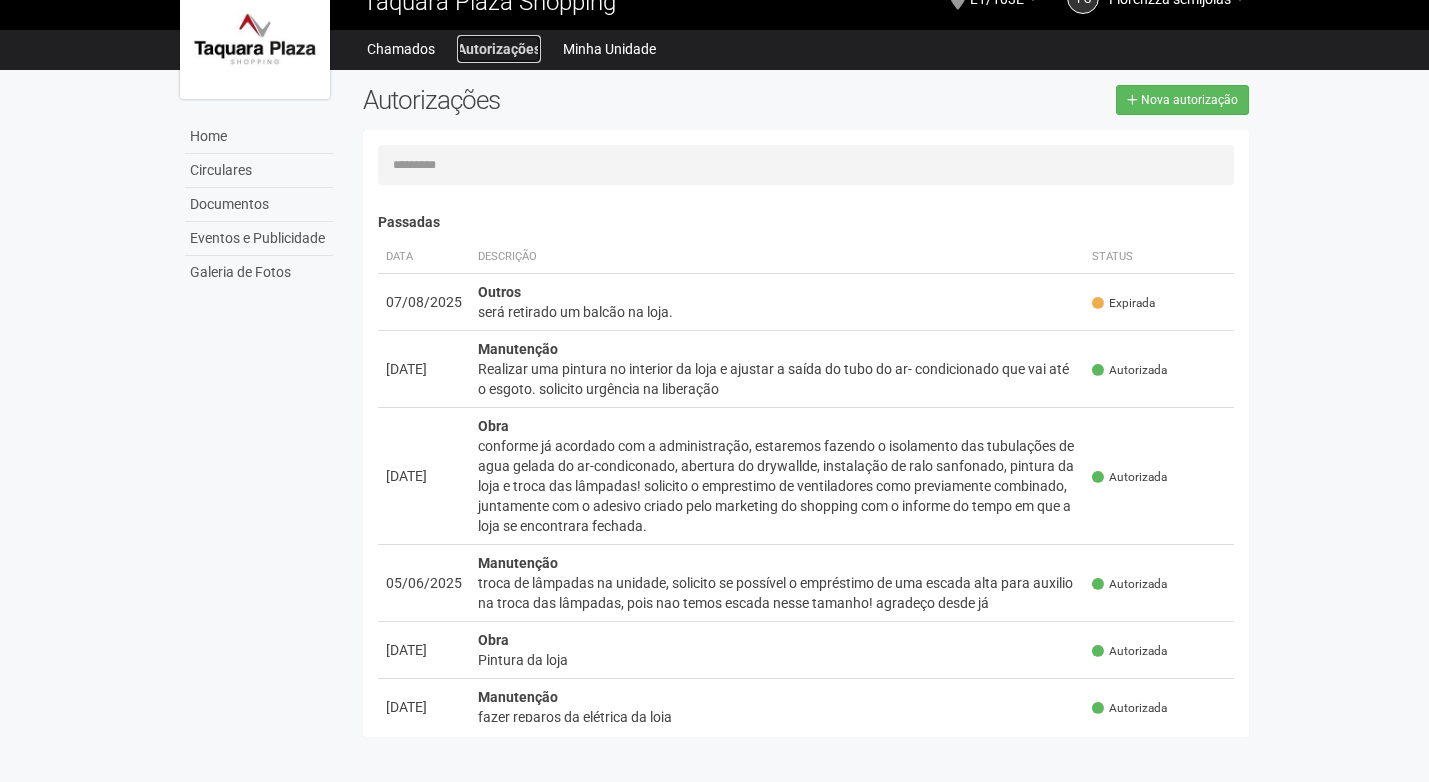 click on "Autorizações" at bounding box center (499, 49) 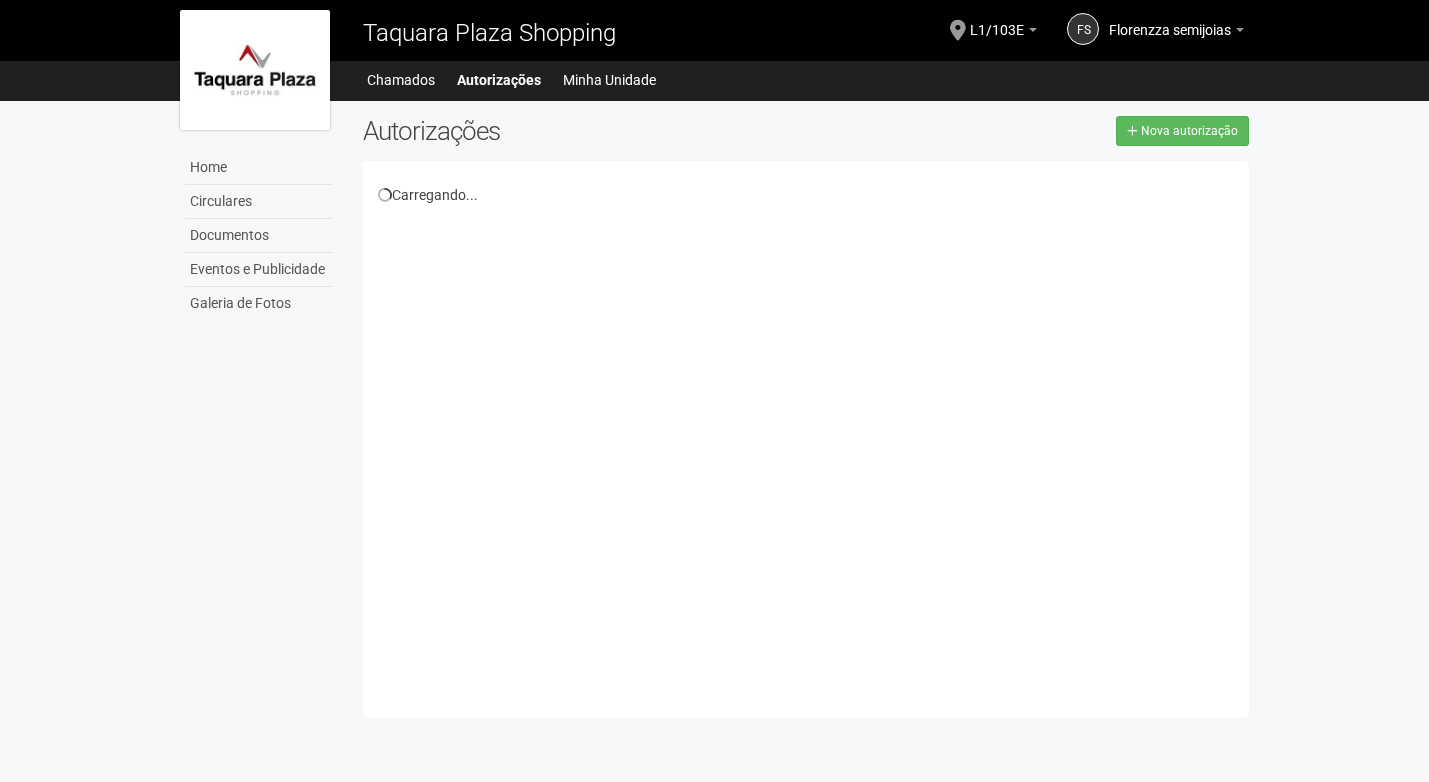 scroll, scrollTop: 0, scrollLeft: 0, axis: both 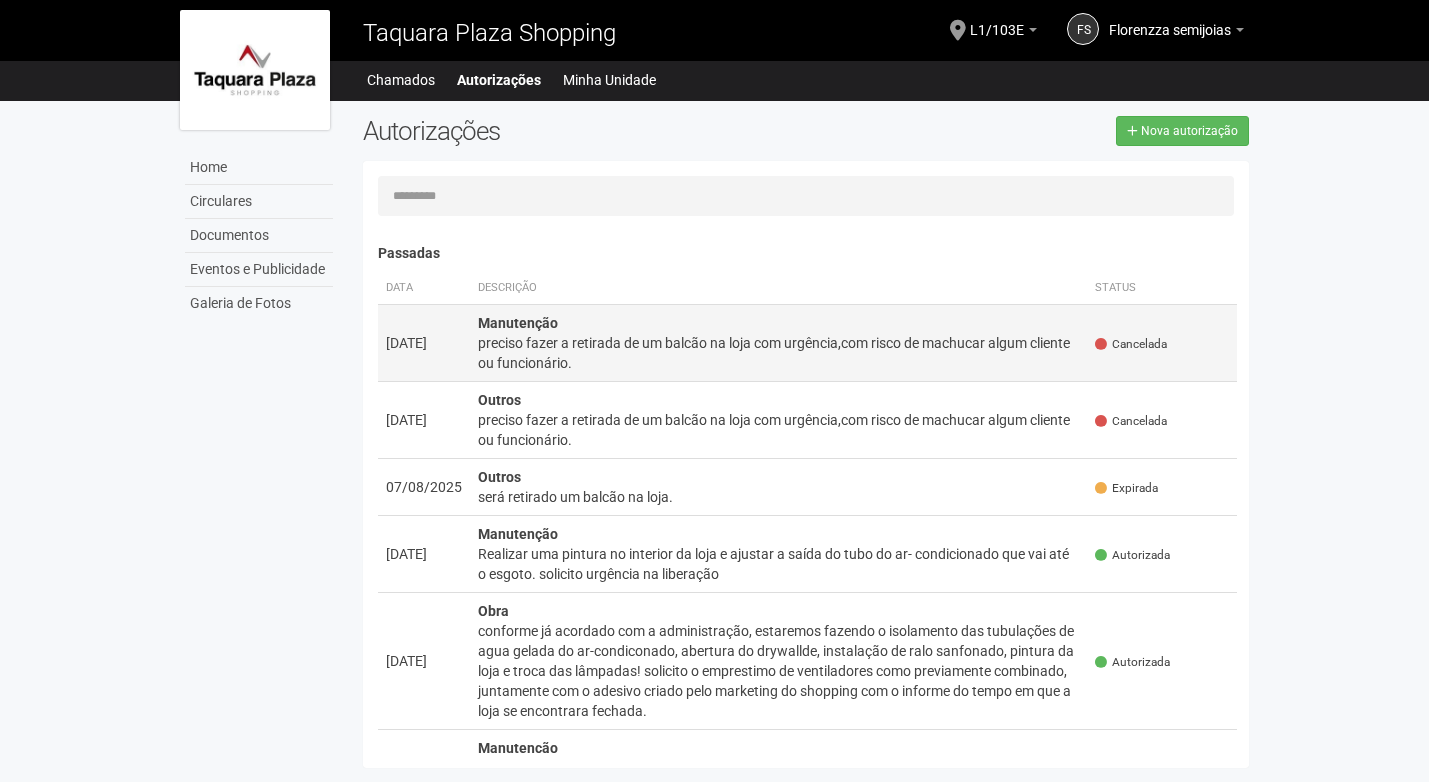 click on "Cancelada" at bounding box center [1162, 342] 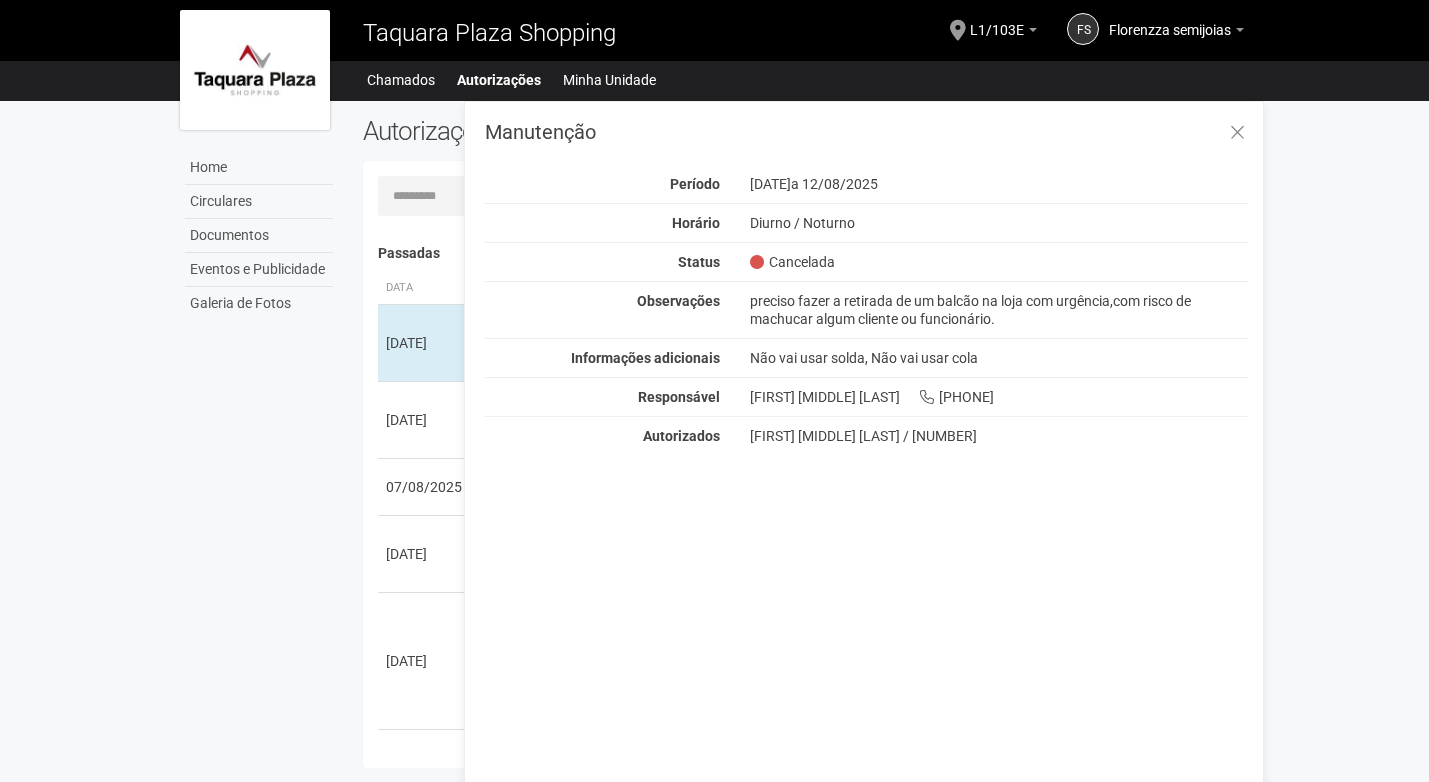 click on "[FIRST] [MIDDLE] [LAST]
[PHONE]" at bounding box center (999, 397) 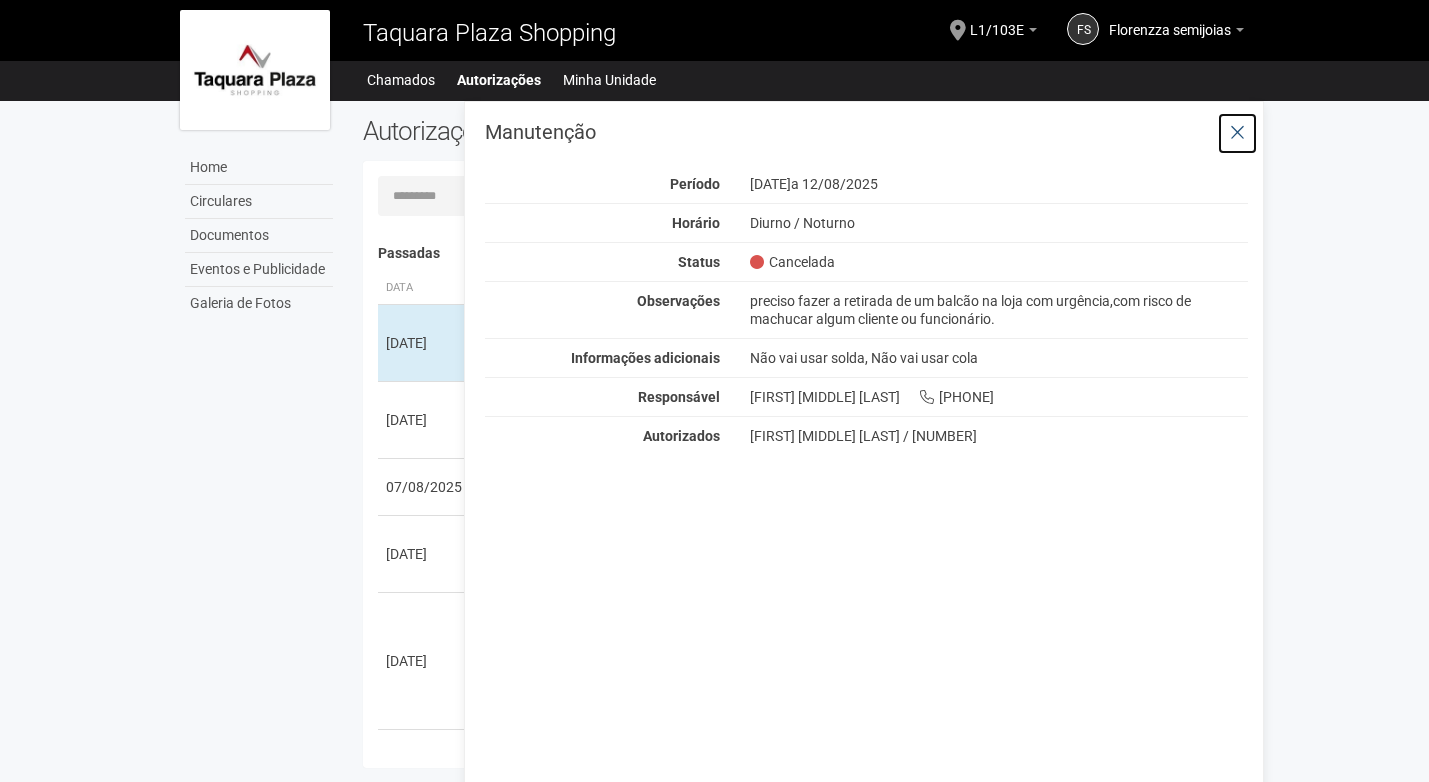 click at bounding box center (1237, 133) 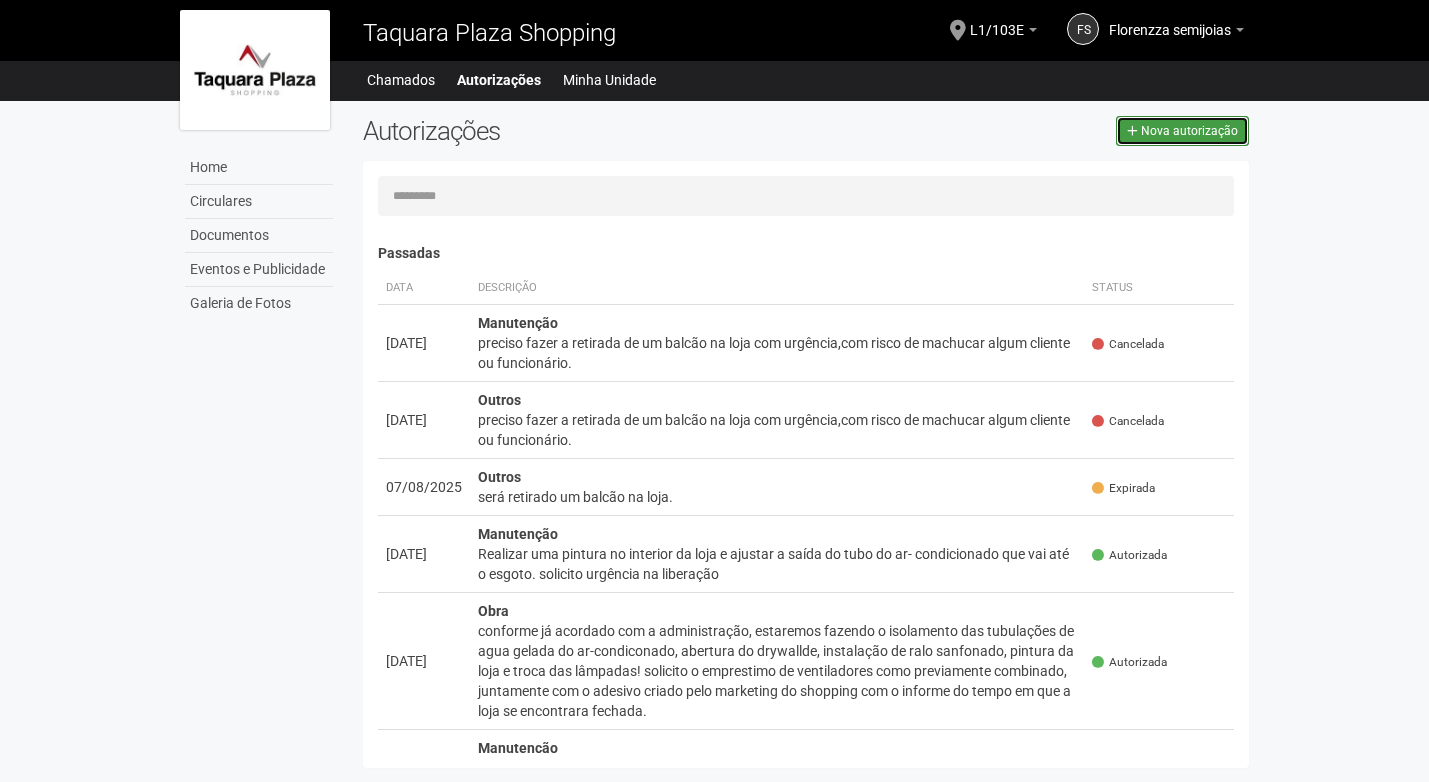 click on "Nova autorização" at bounding box center [1189, 131] 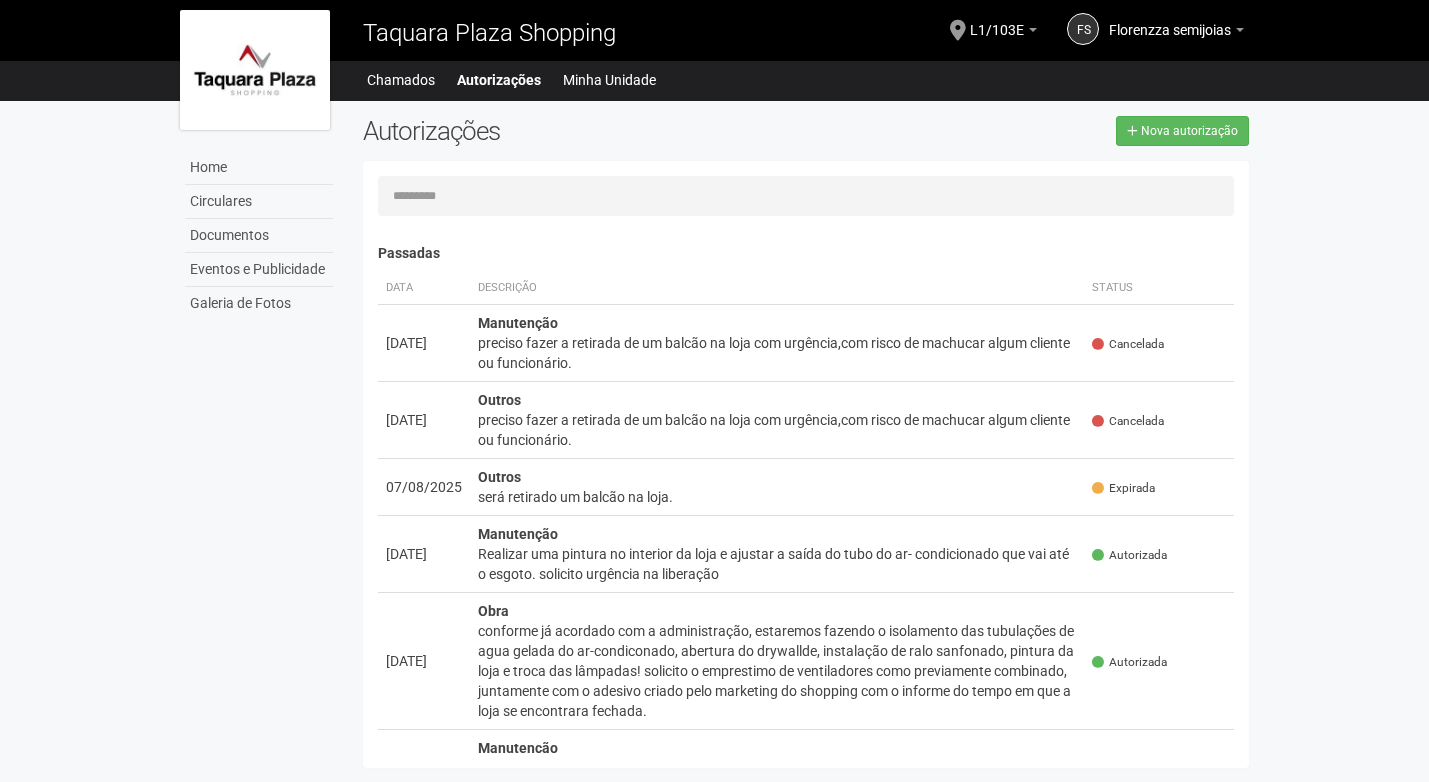 select on "**" 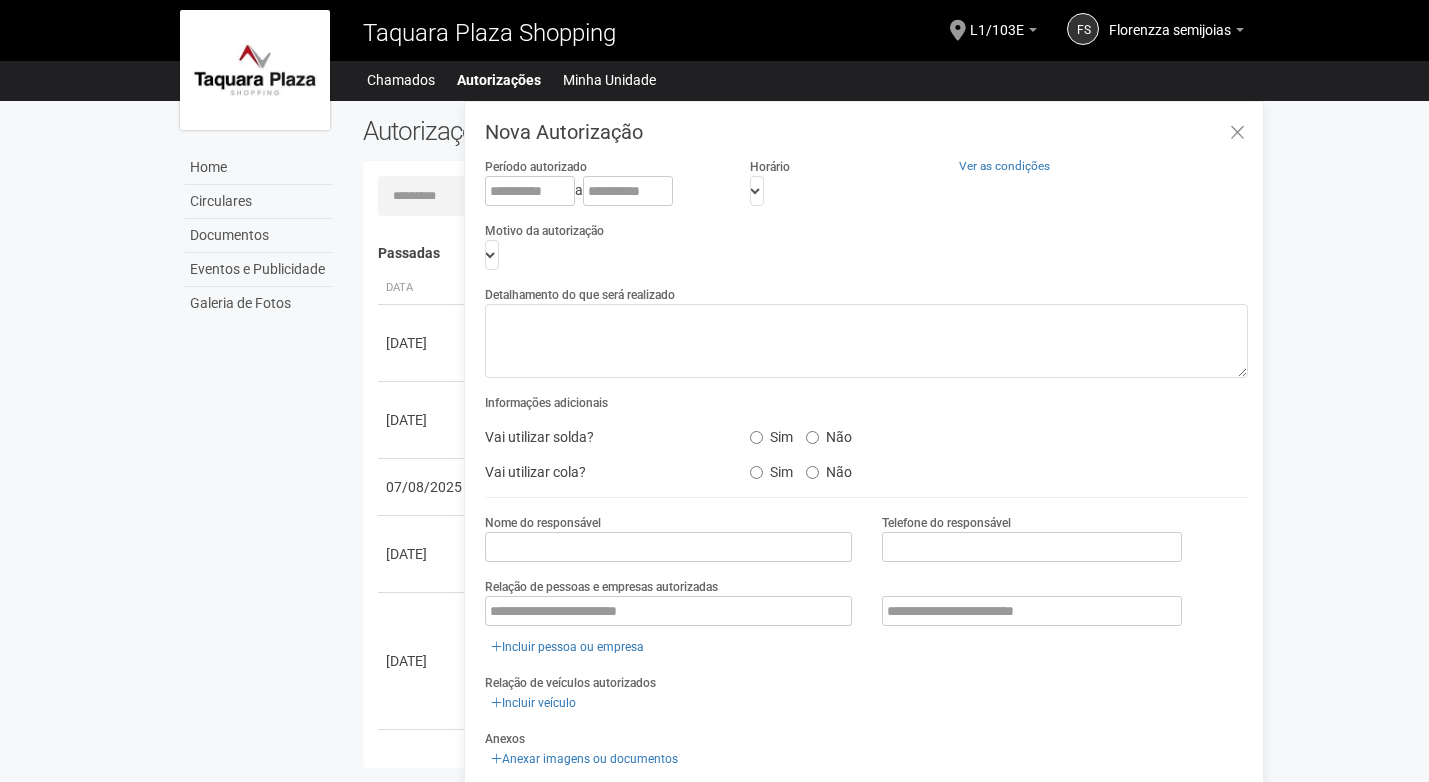 scroll, scrollTop: 31, scrollLeft: 0, axis: vertical 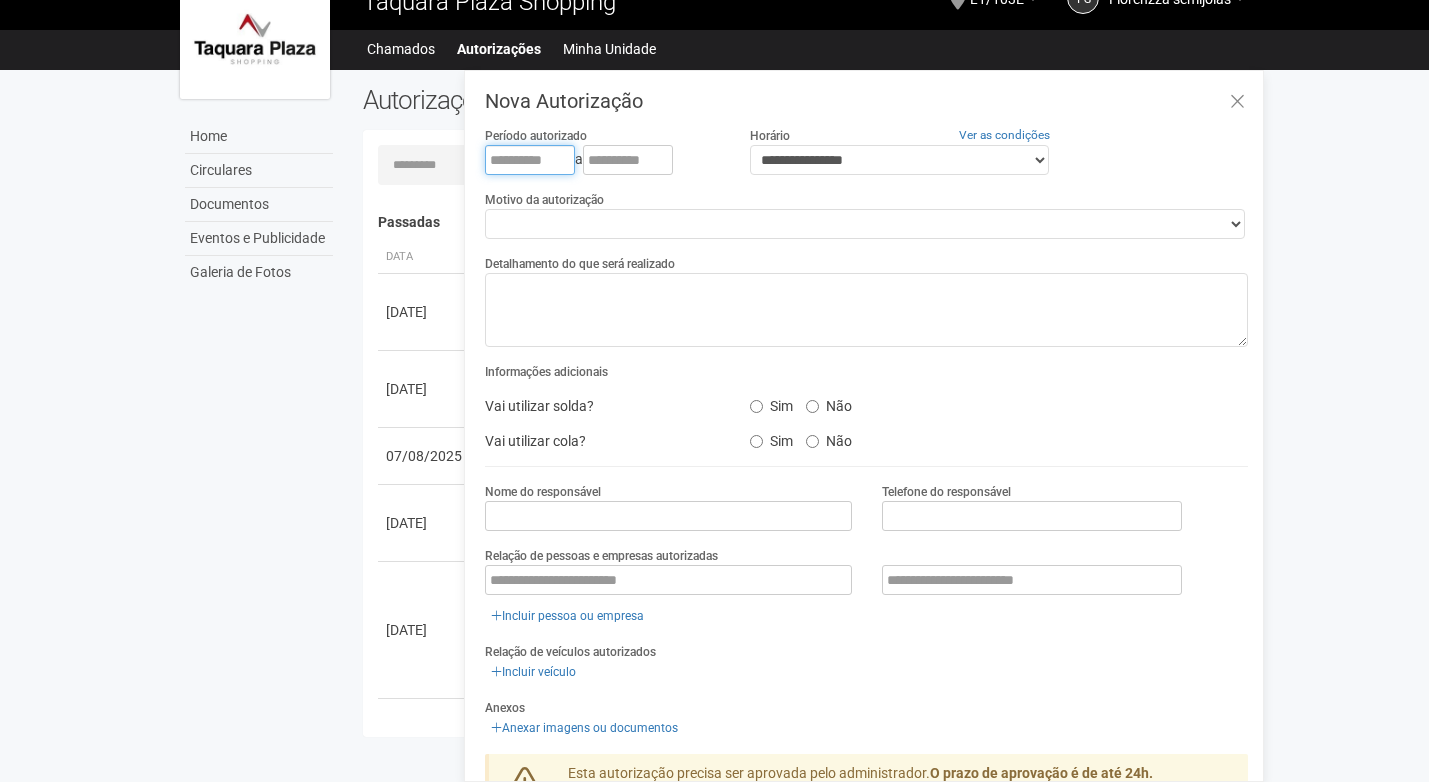 drag, startPoint x: 490, startPoint y: 160, endPoint x: 506, endPoint y: 211, distance: 53.450912 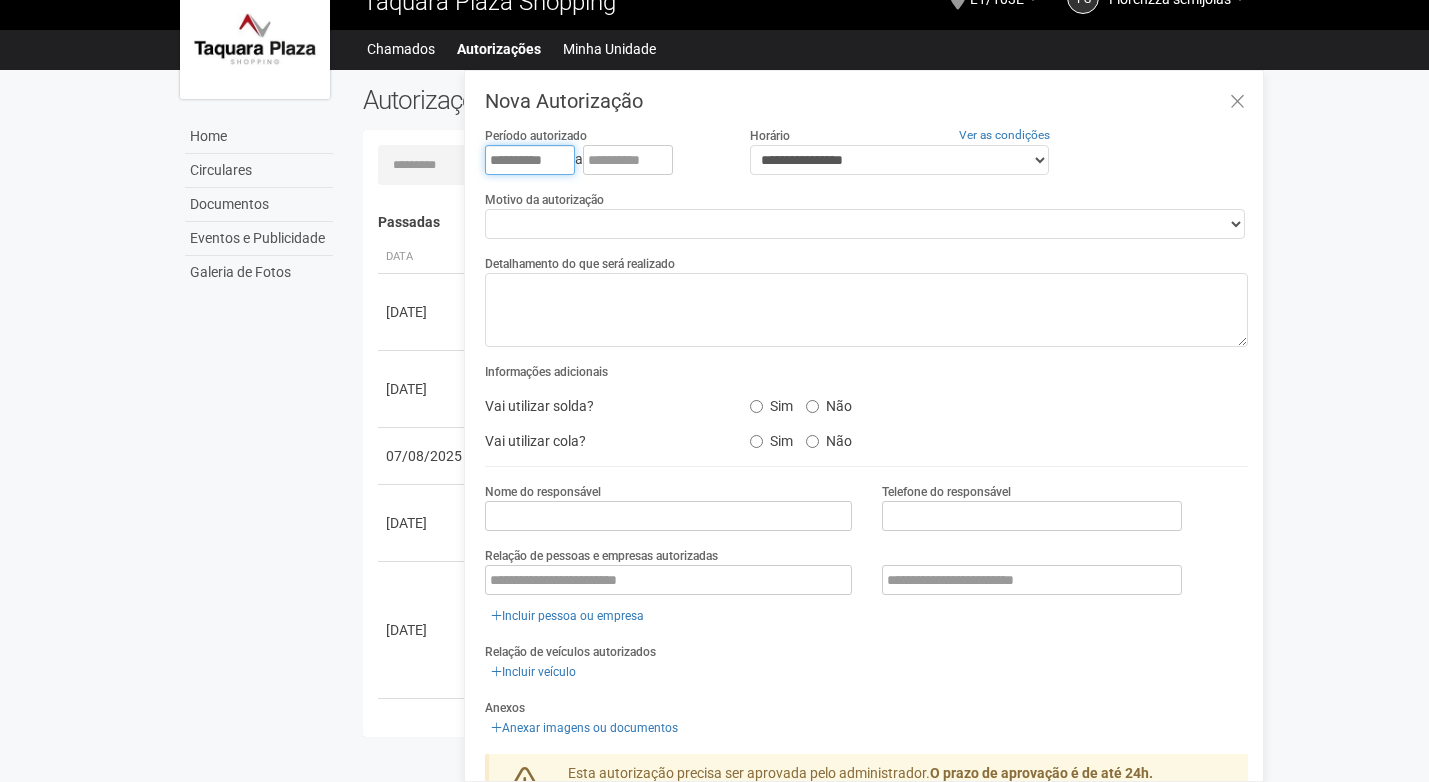 type on "**********" 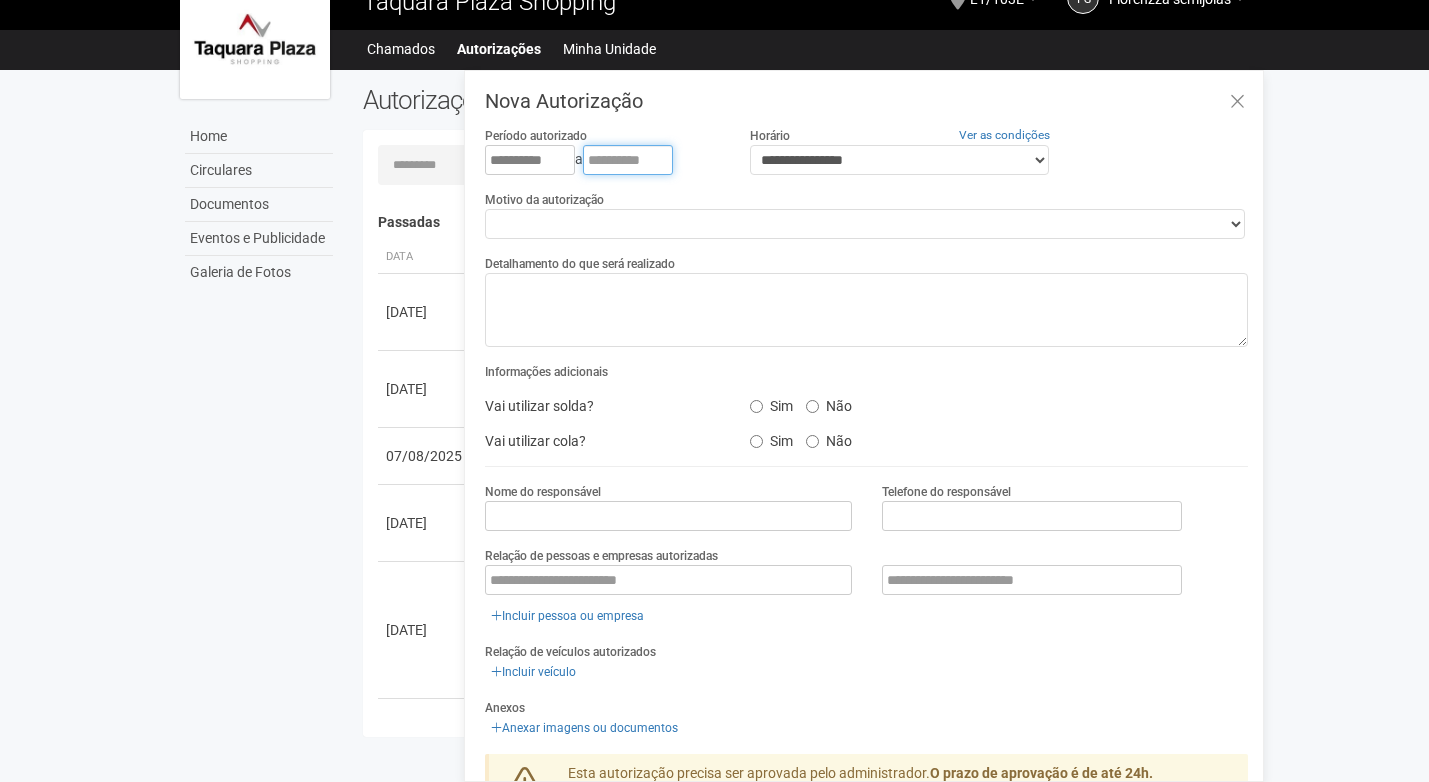click at bounding box center [628, 160] 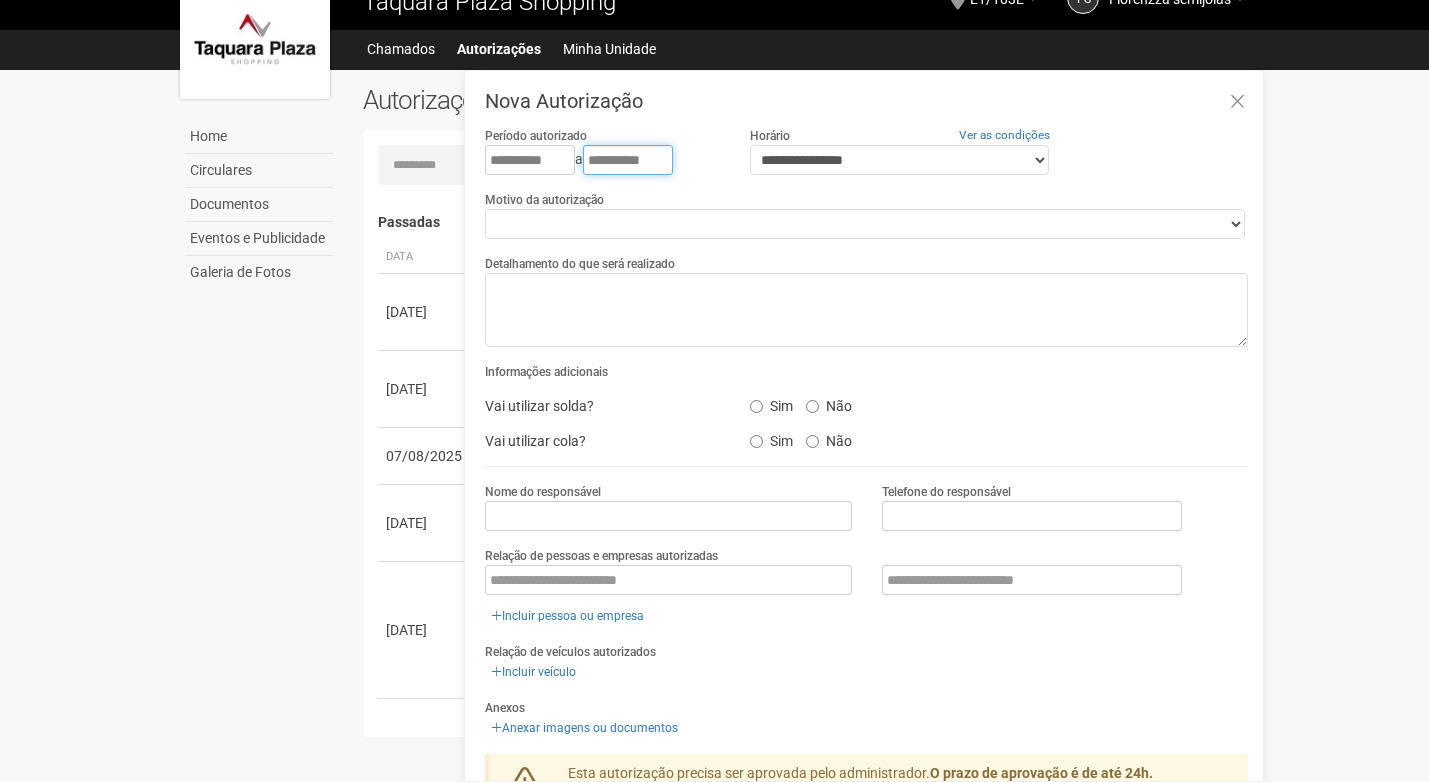 type on "**********" 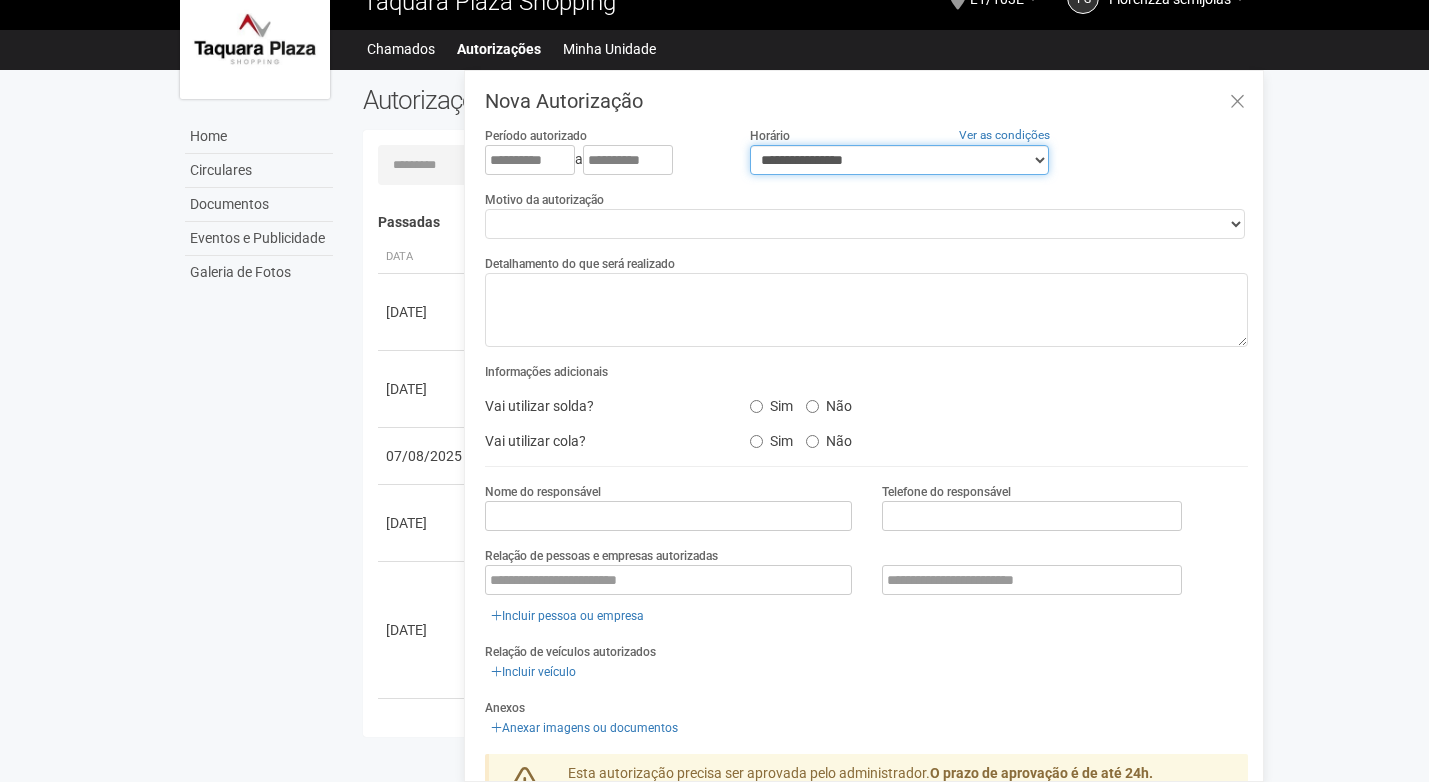 click on "**********" at bounding box center (899, 160) 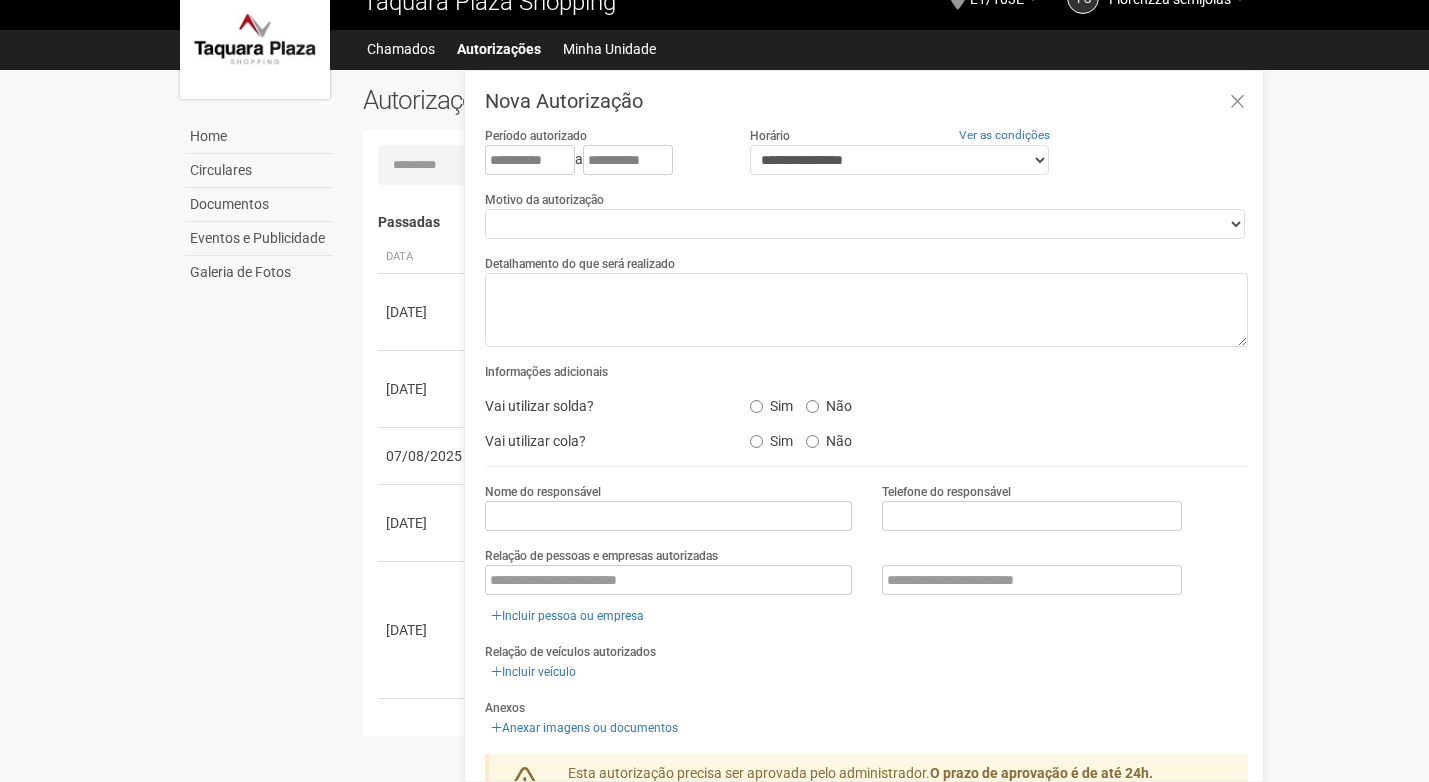 click on "**********" at bounding box center [866, 158] 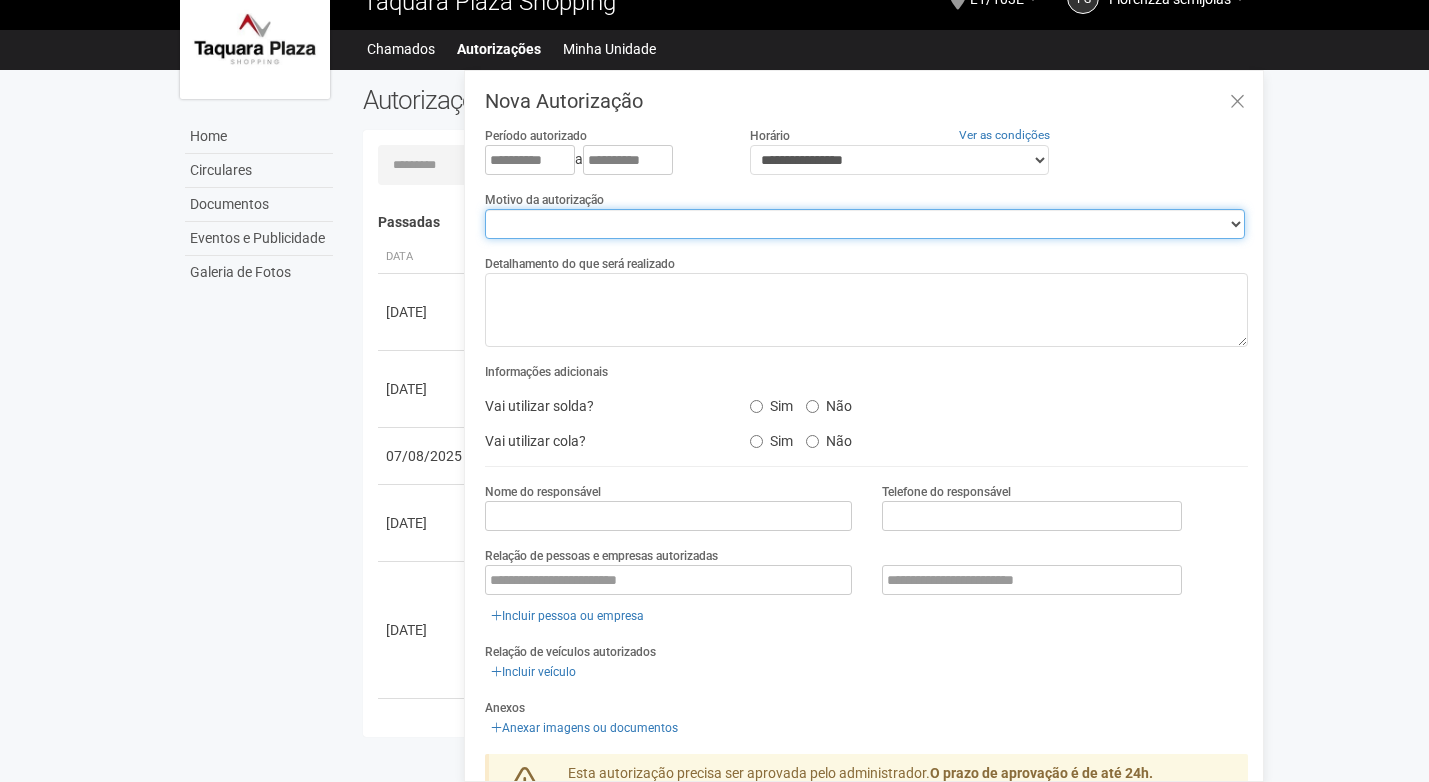 click on "**********" at bounding box center (865, 224) 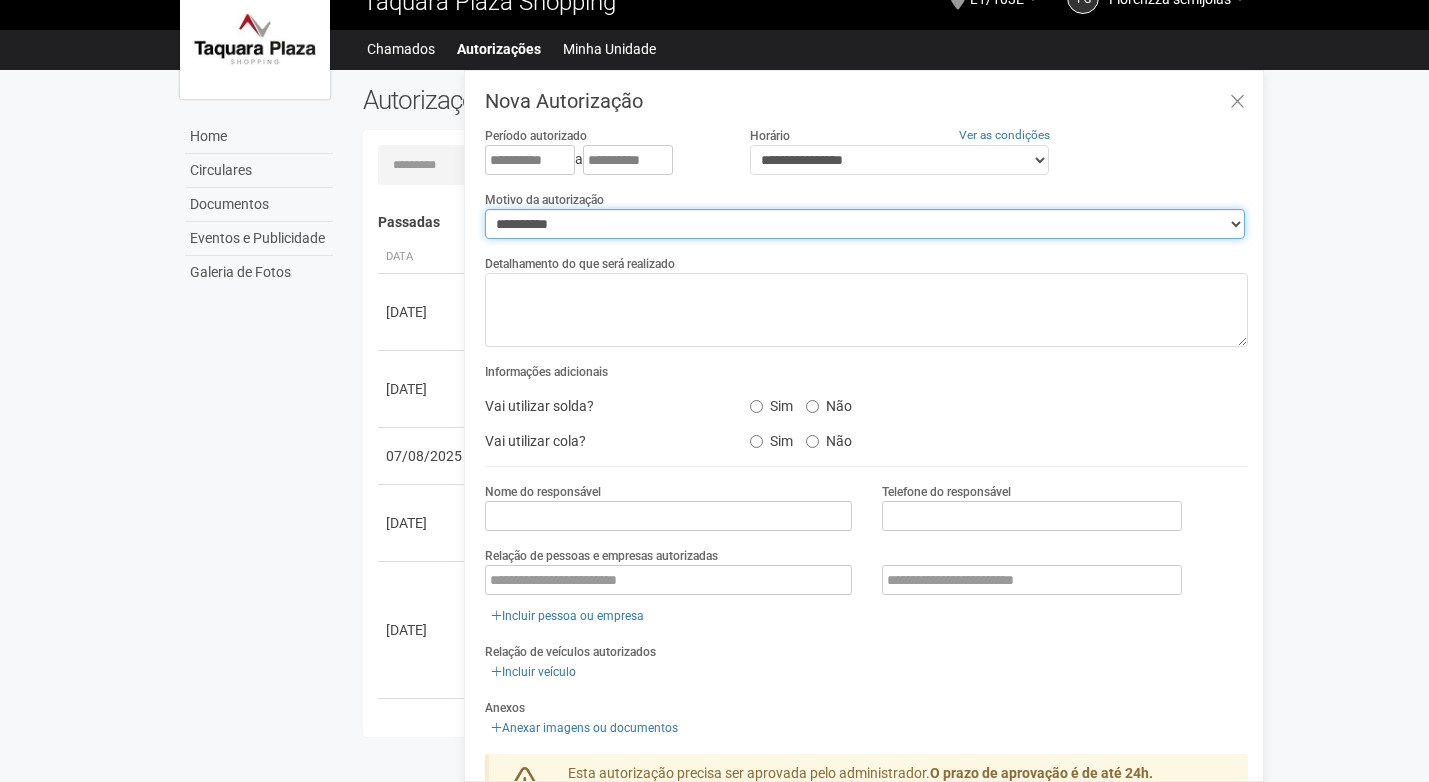 click on "**********" at bounding box center [865, 224] 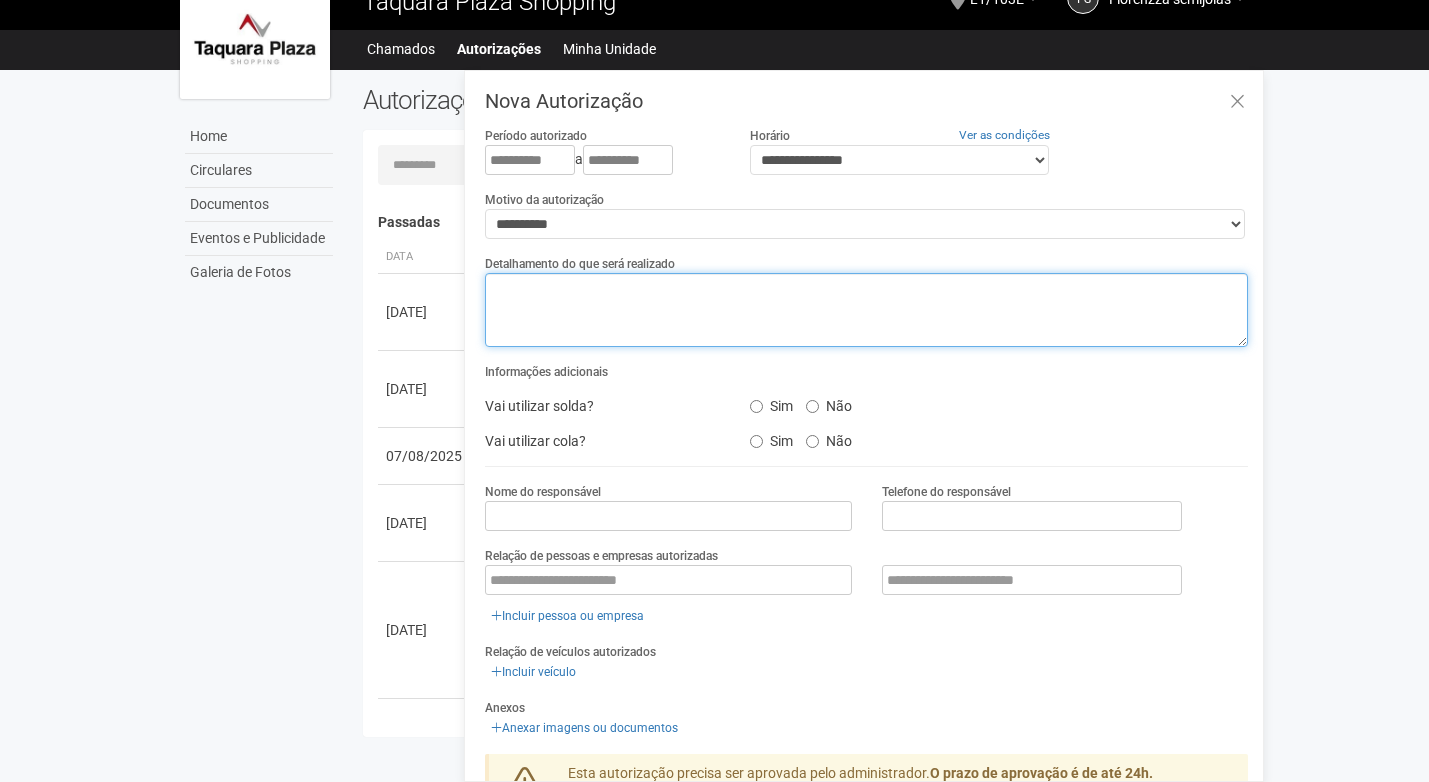 click at bounding box center [866, 310] 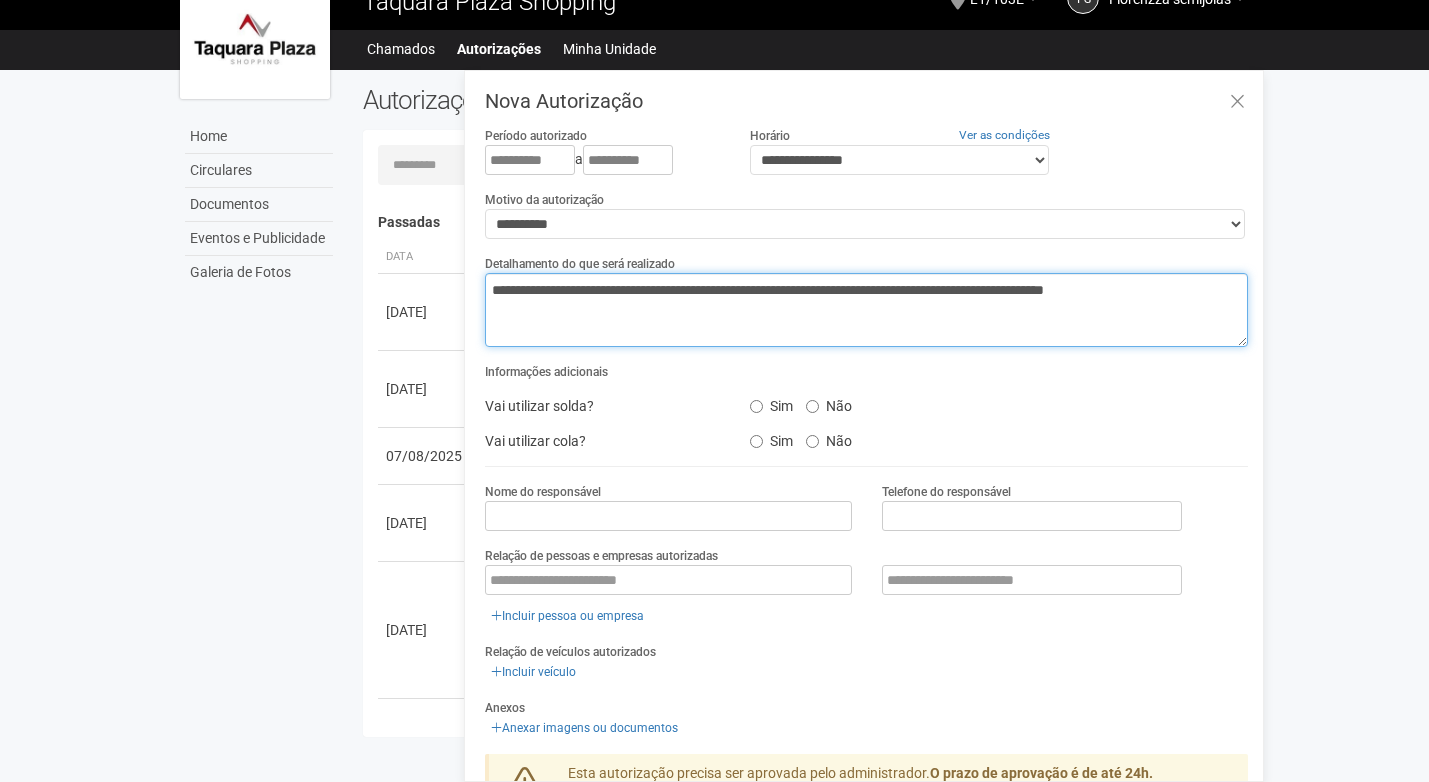 type on "**********" 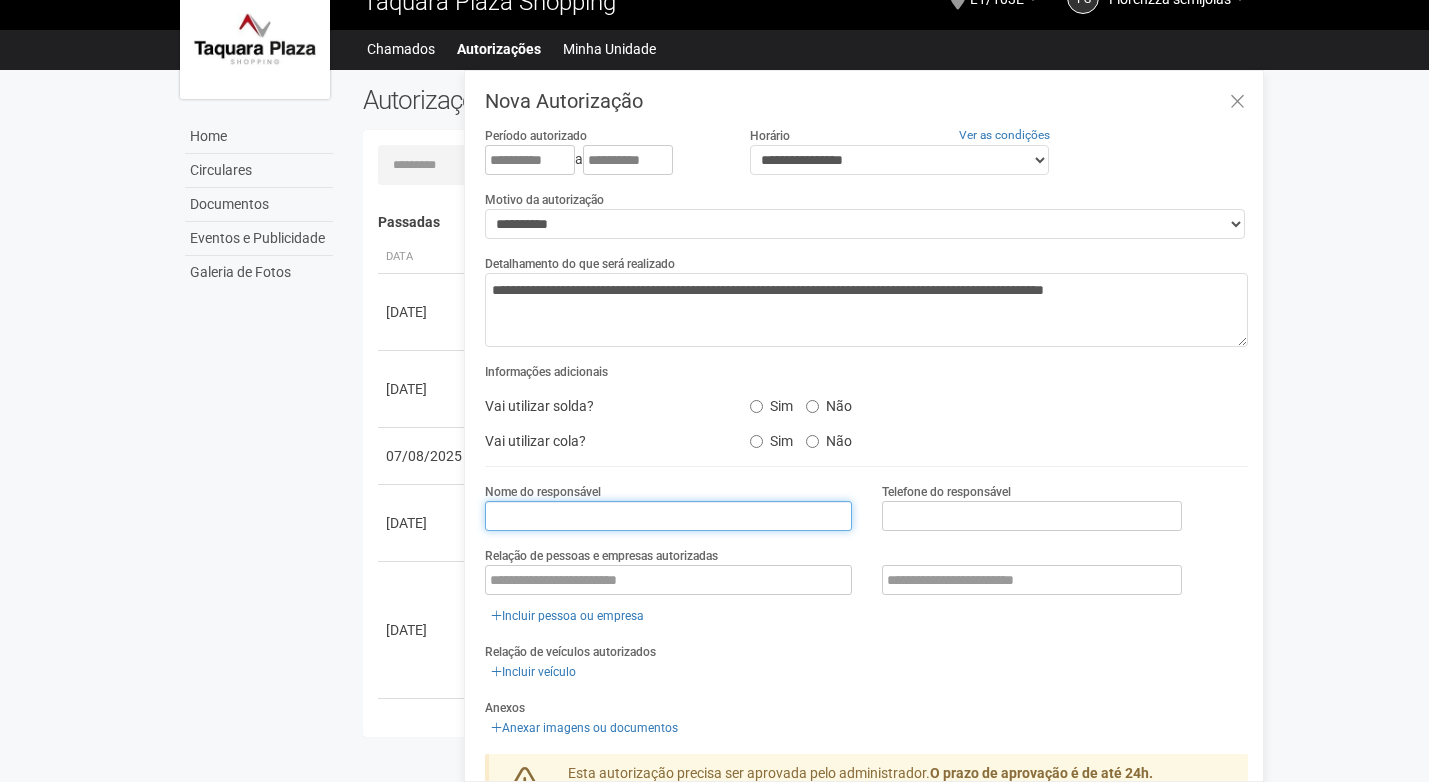click at bounding box center [668, 516] 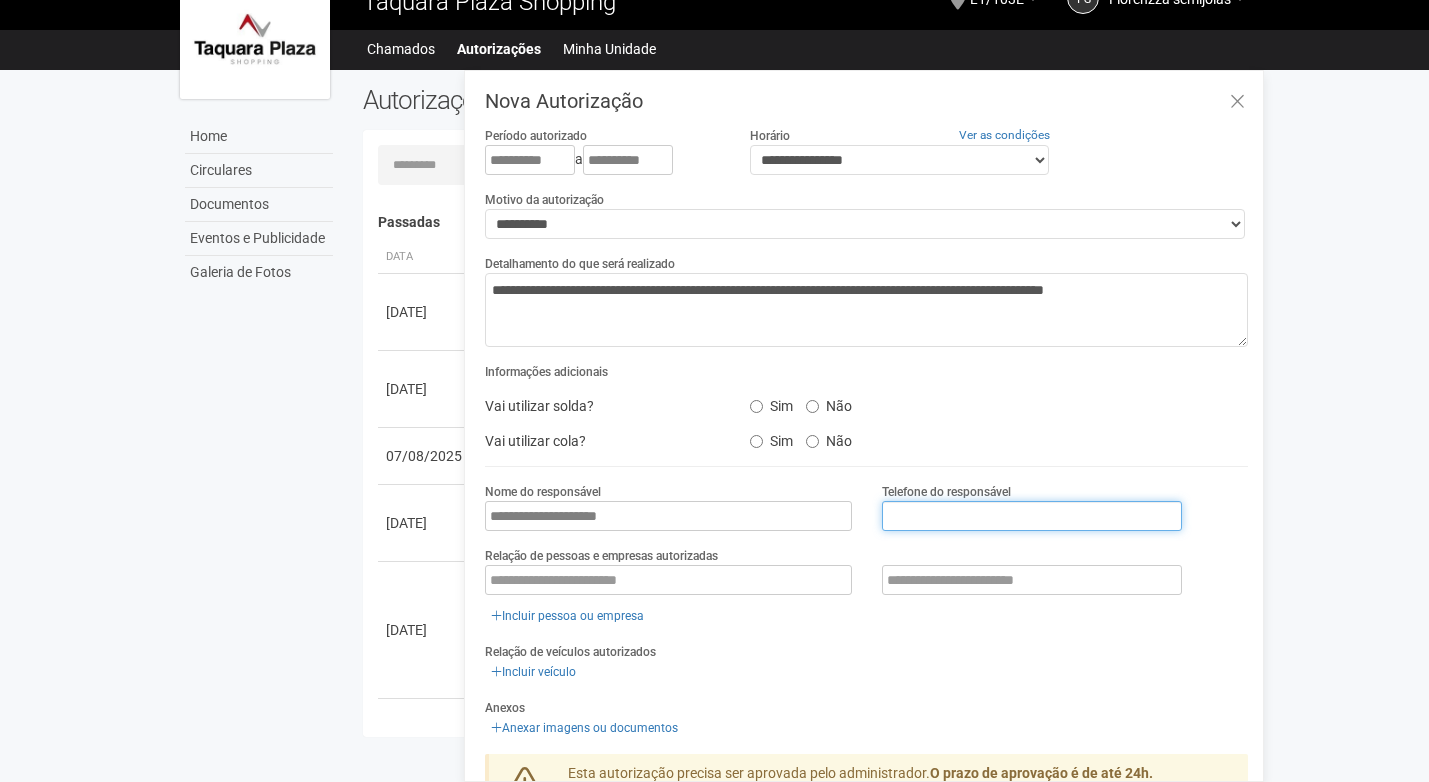 type on "**********" 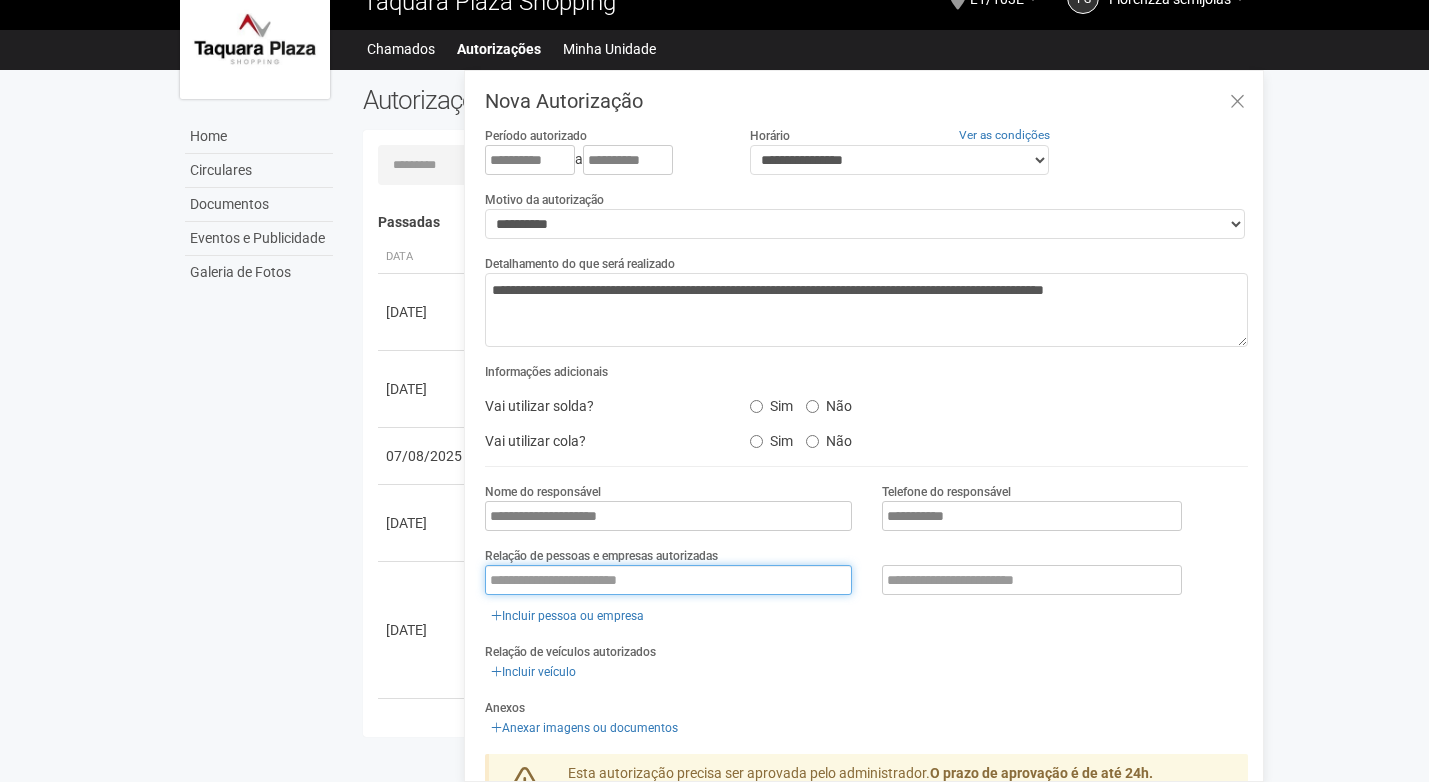 type on "**********" 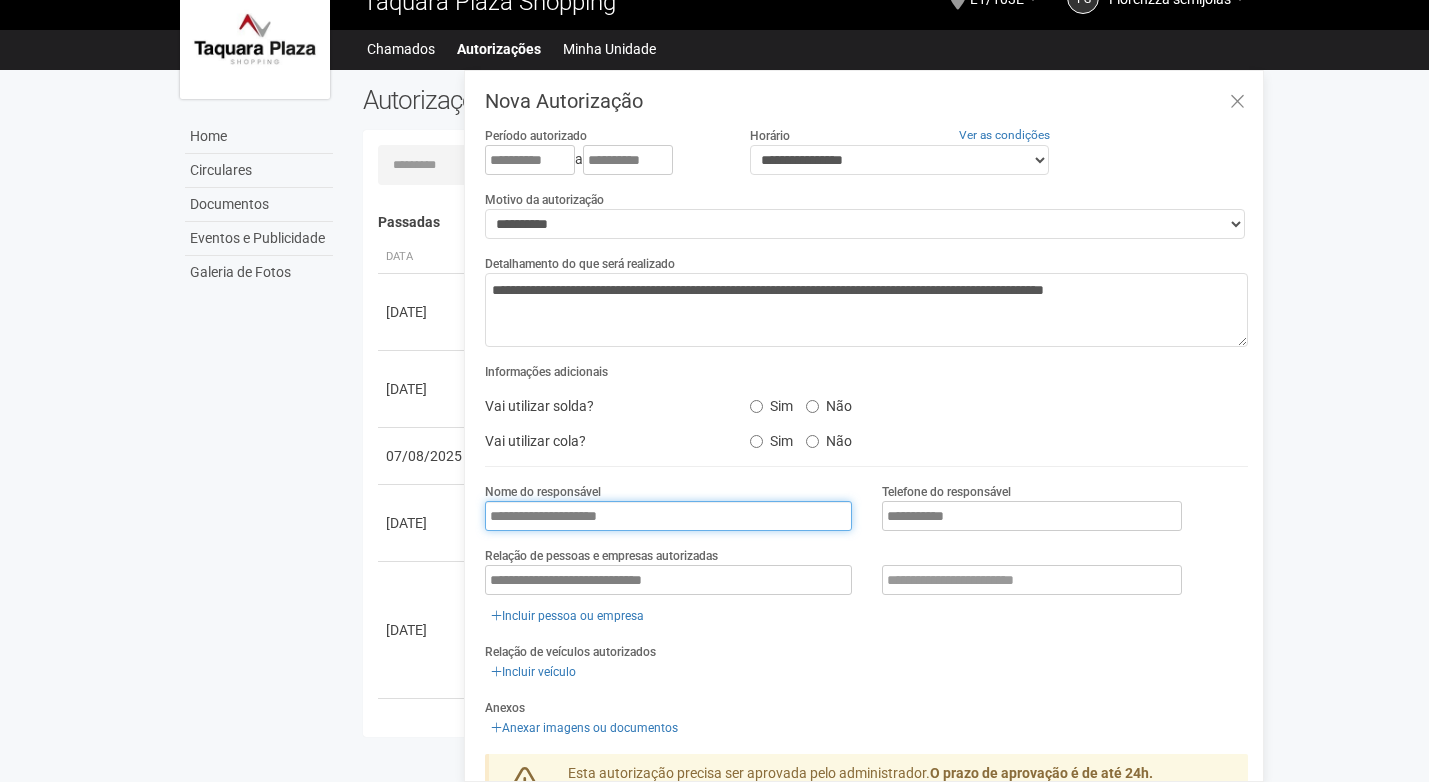 type on "**********" 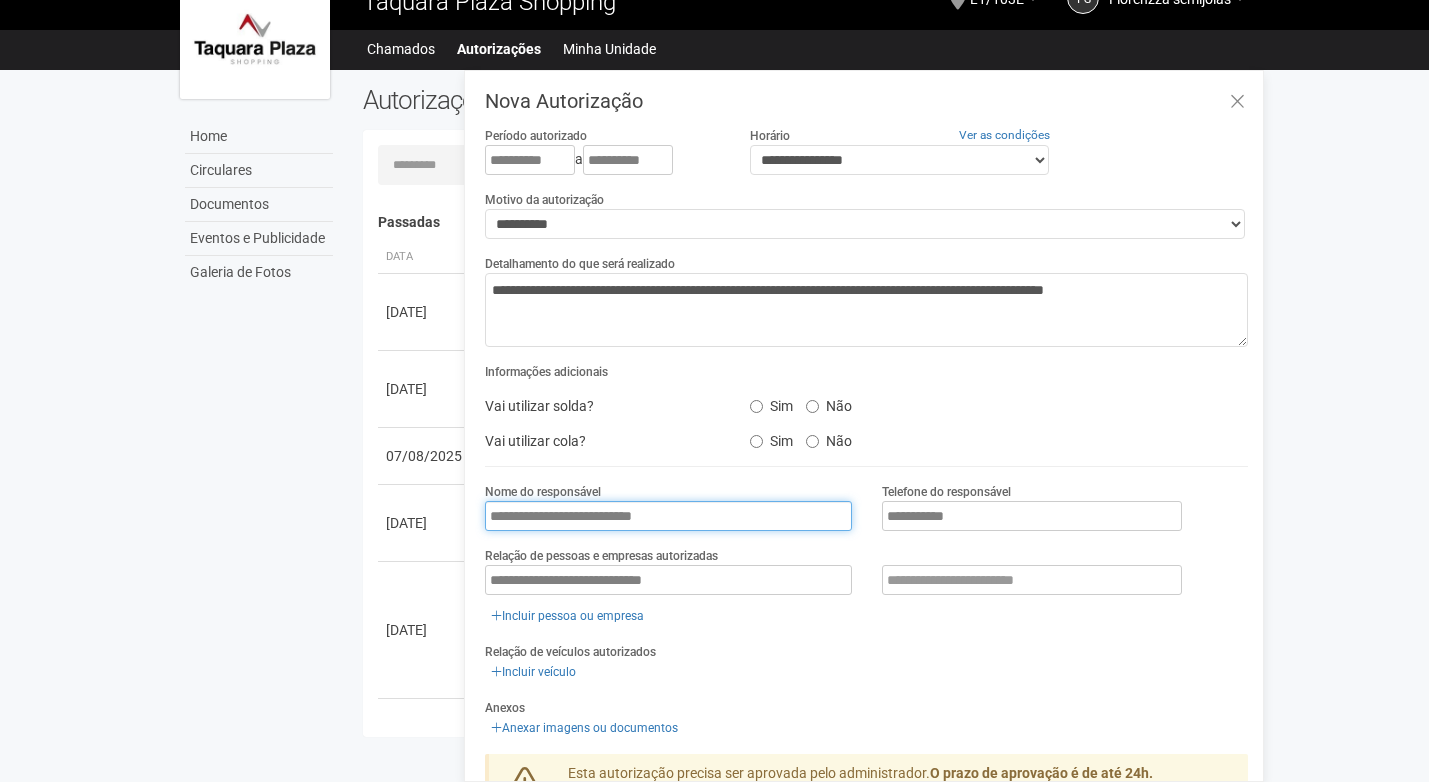 click on "**********" at bounding box center [668, 516] 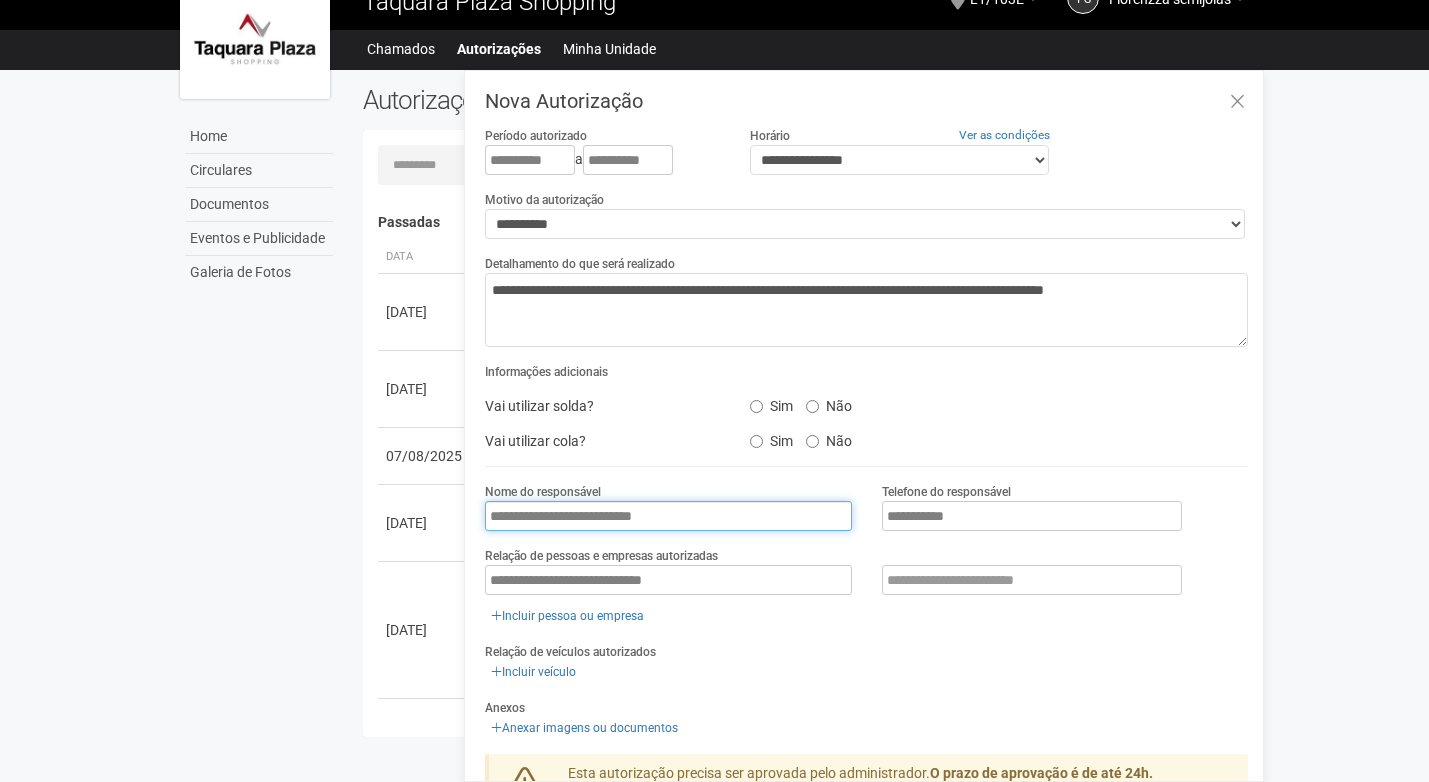 click on "**********" at bounding box center [668, 516] 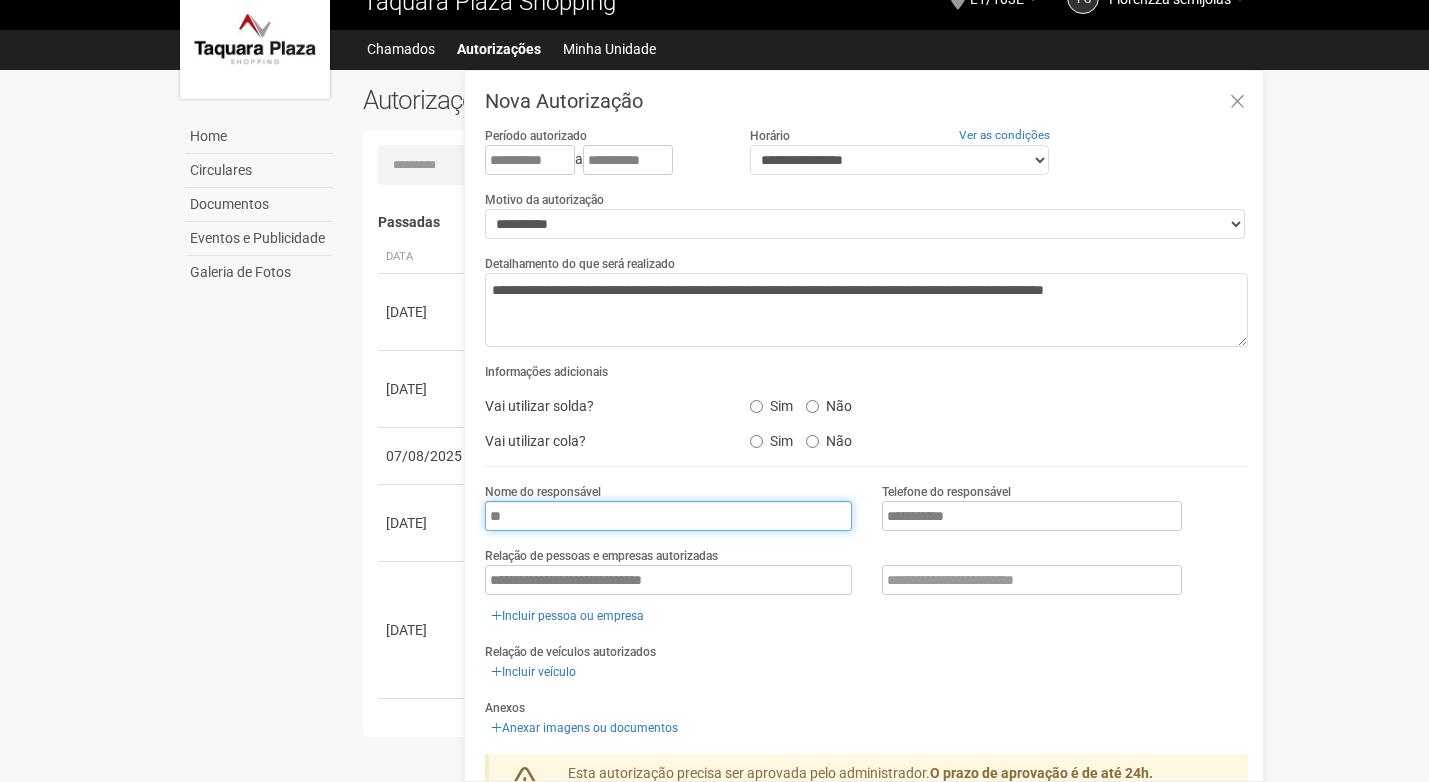 type on "**********" 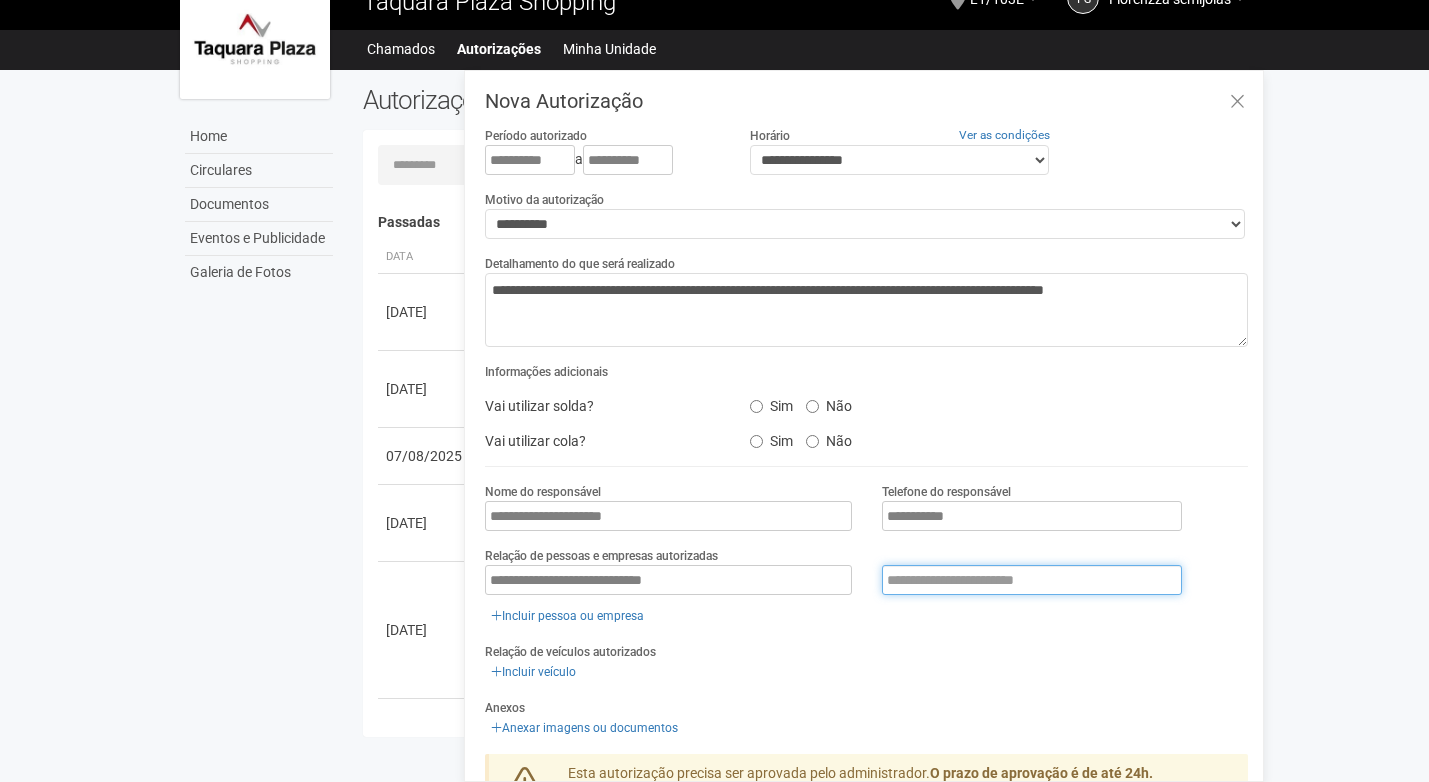type on "**********" 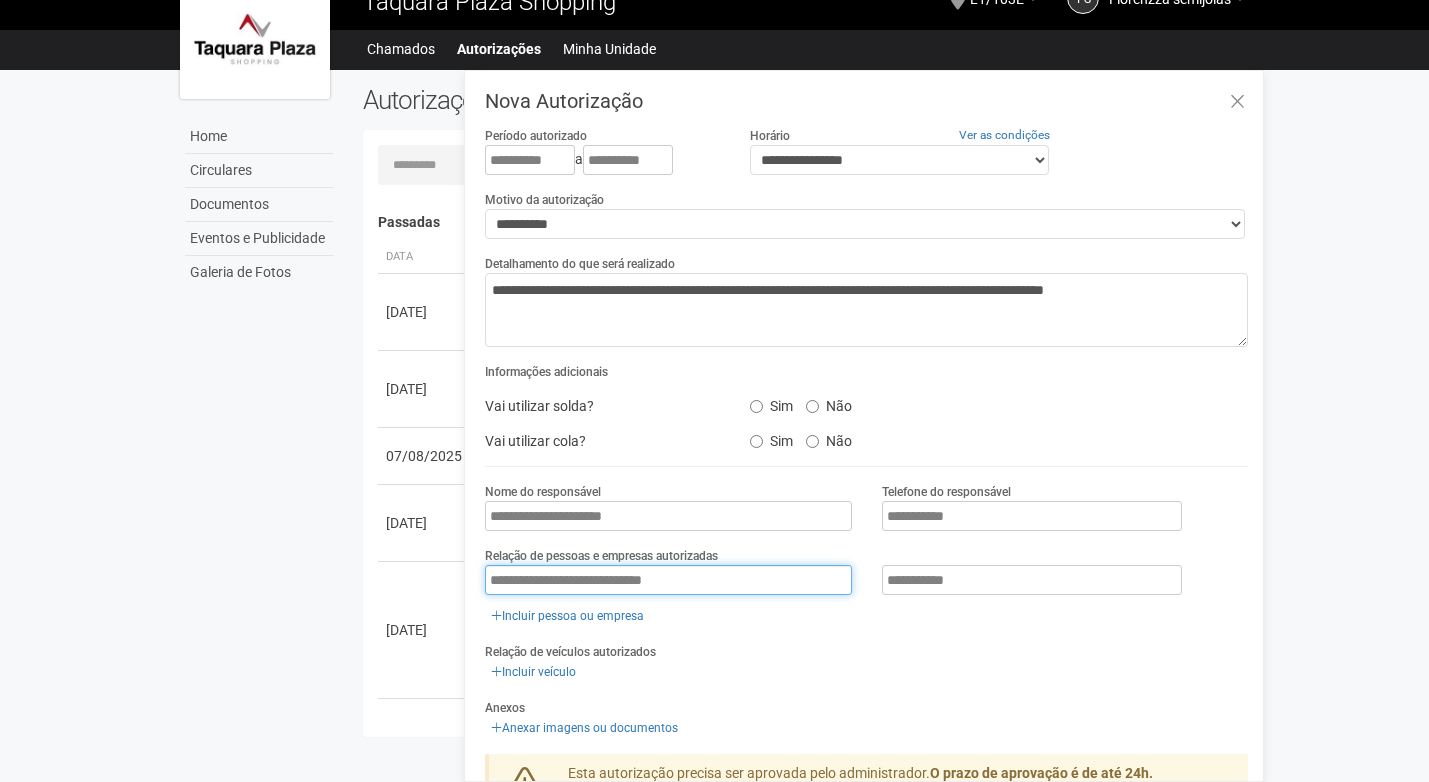 drag, startPoint x: 755, startPoint y: 565, endPoint x: 344, endPoint y: 559, distance: 411.0438 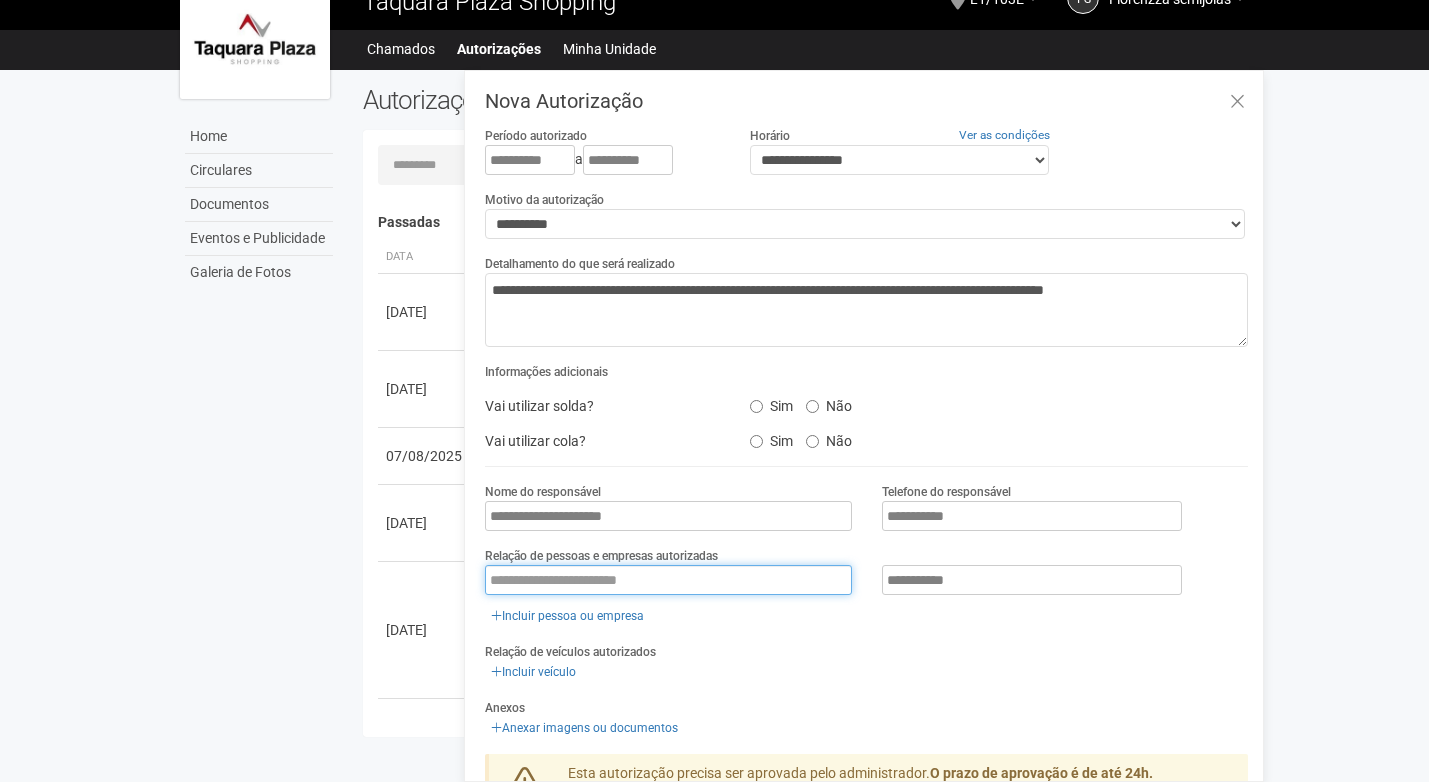 type on "*" 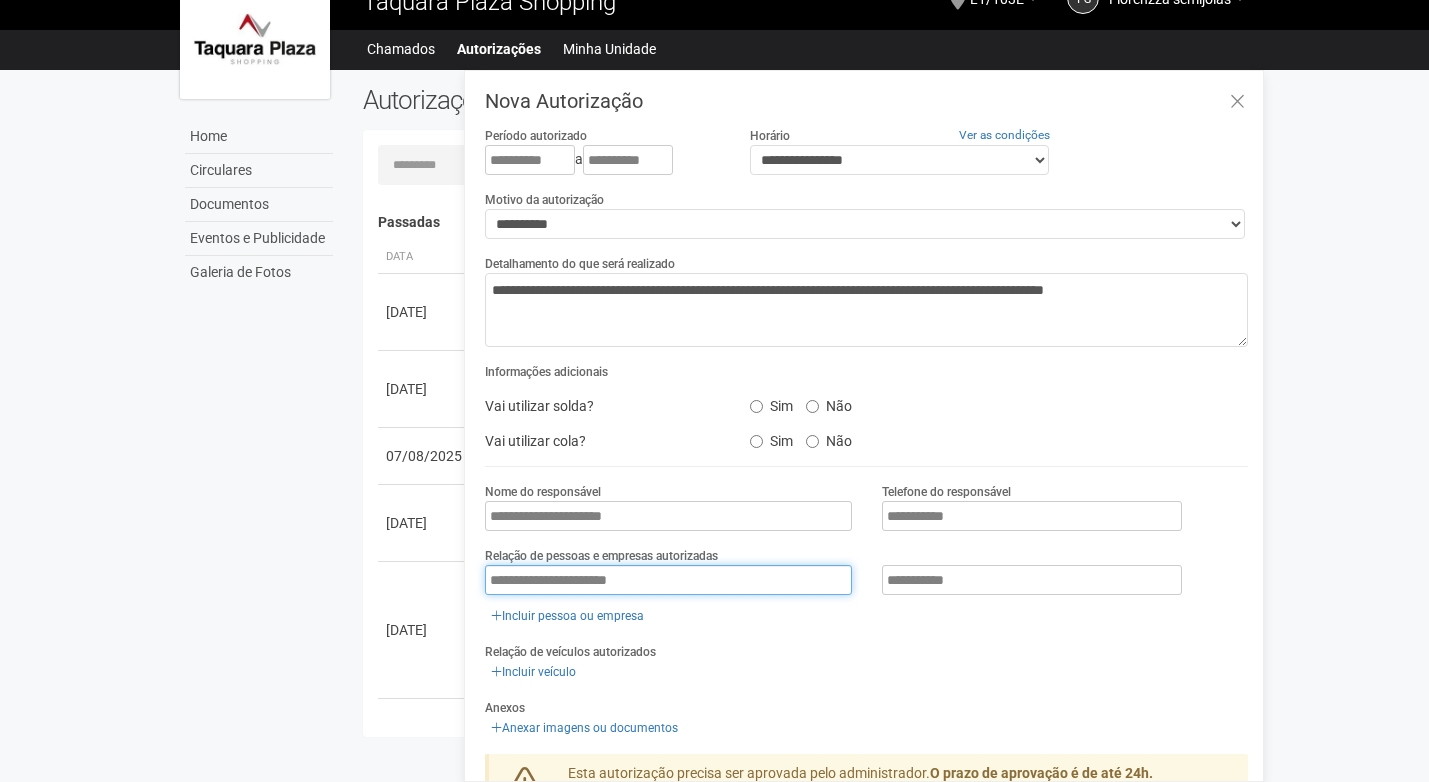 type on "**********" 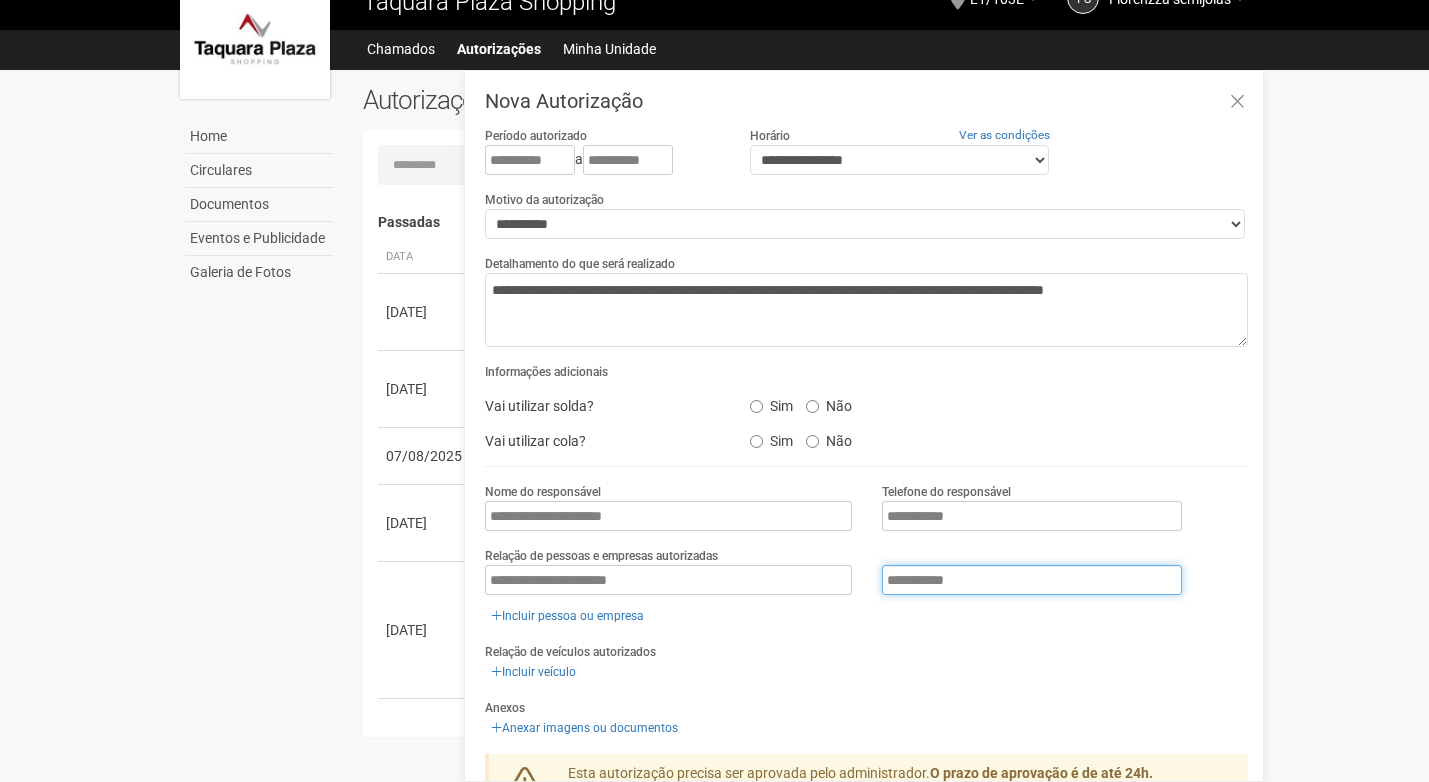 drag, startPoint x: 984, startPoint y: 578, endPoint x: 879, endPoint y: 490, distance: 137 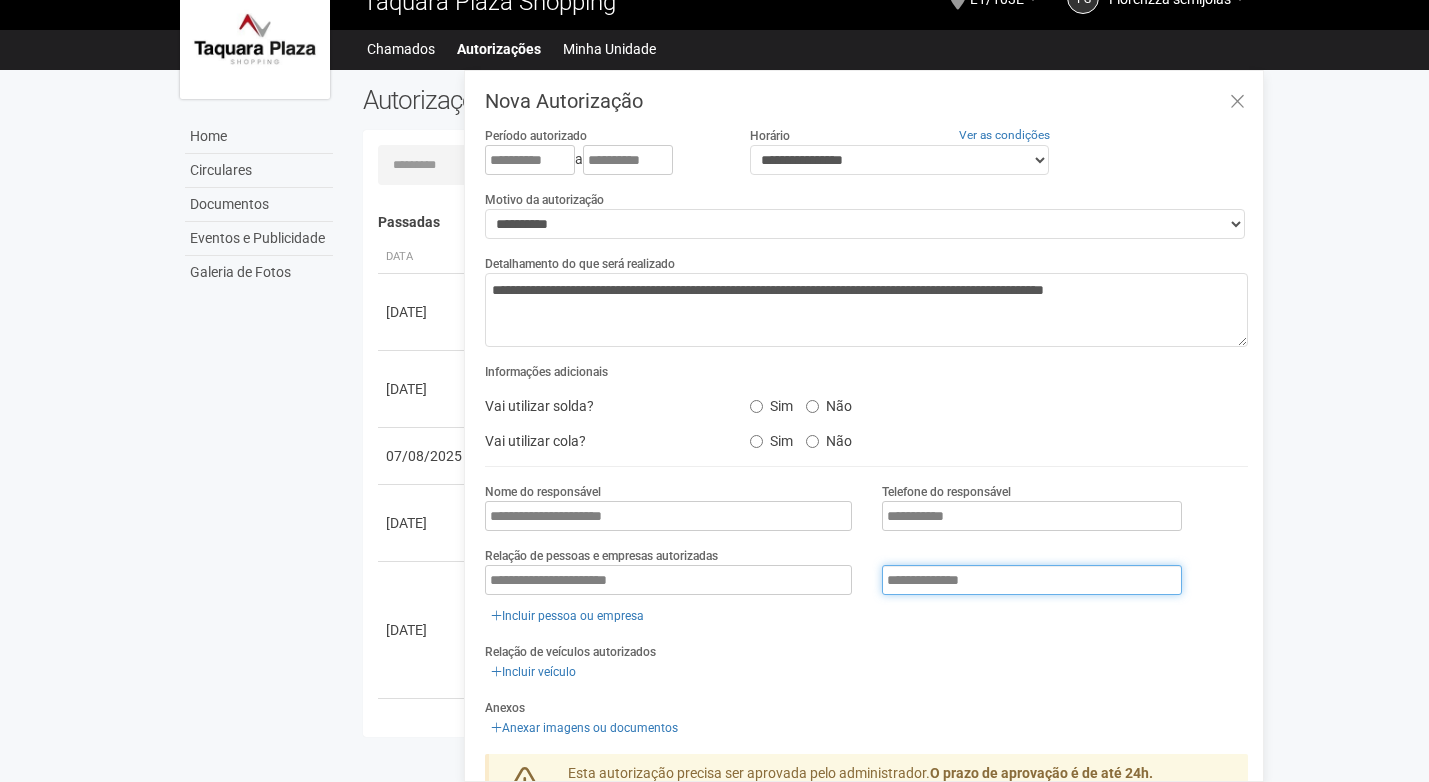 type on "**********" 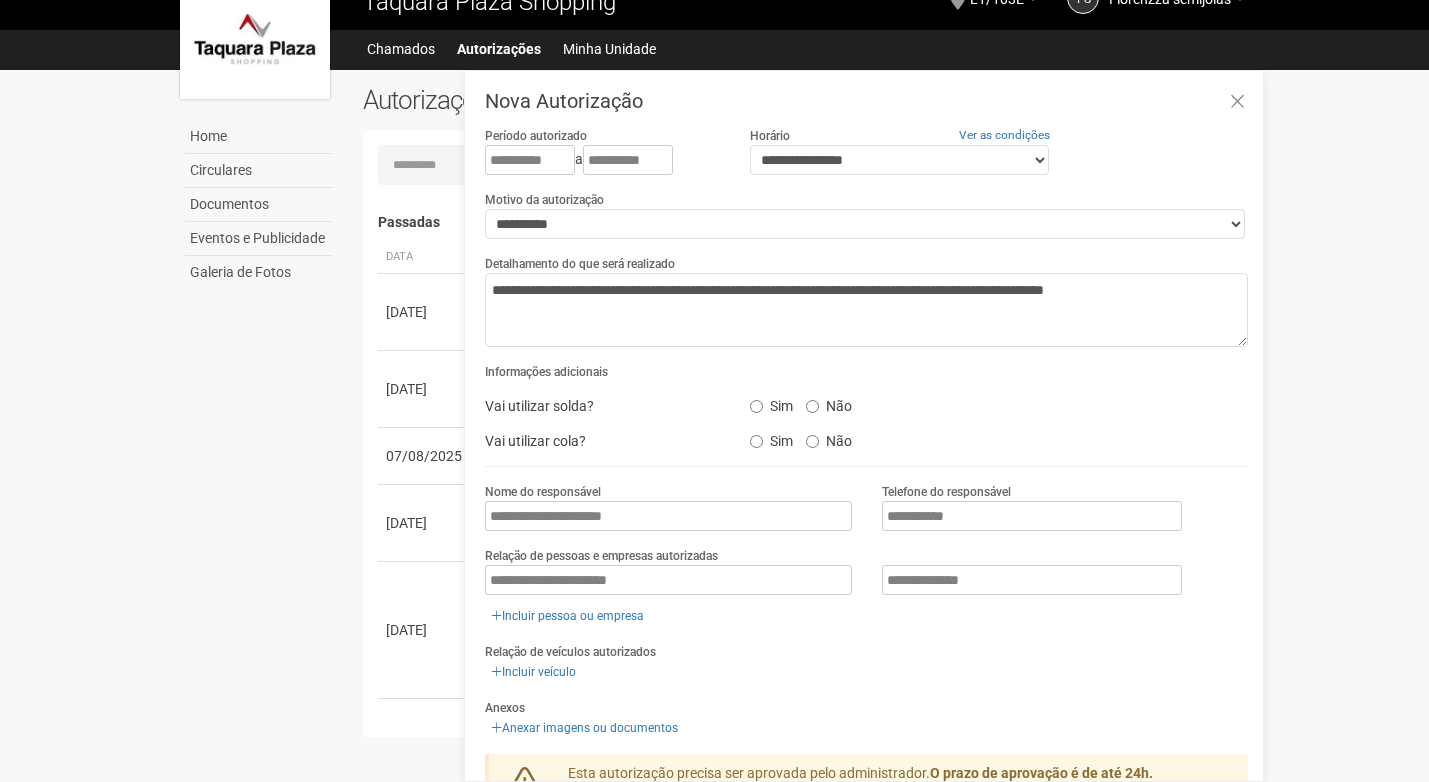 click on "Incluir veículo" at bounding box center (866, 672) 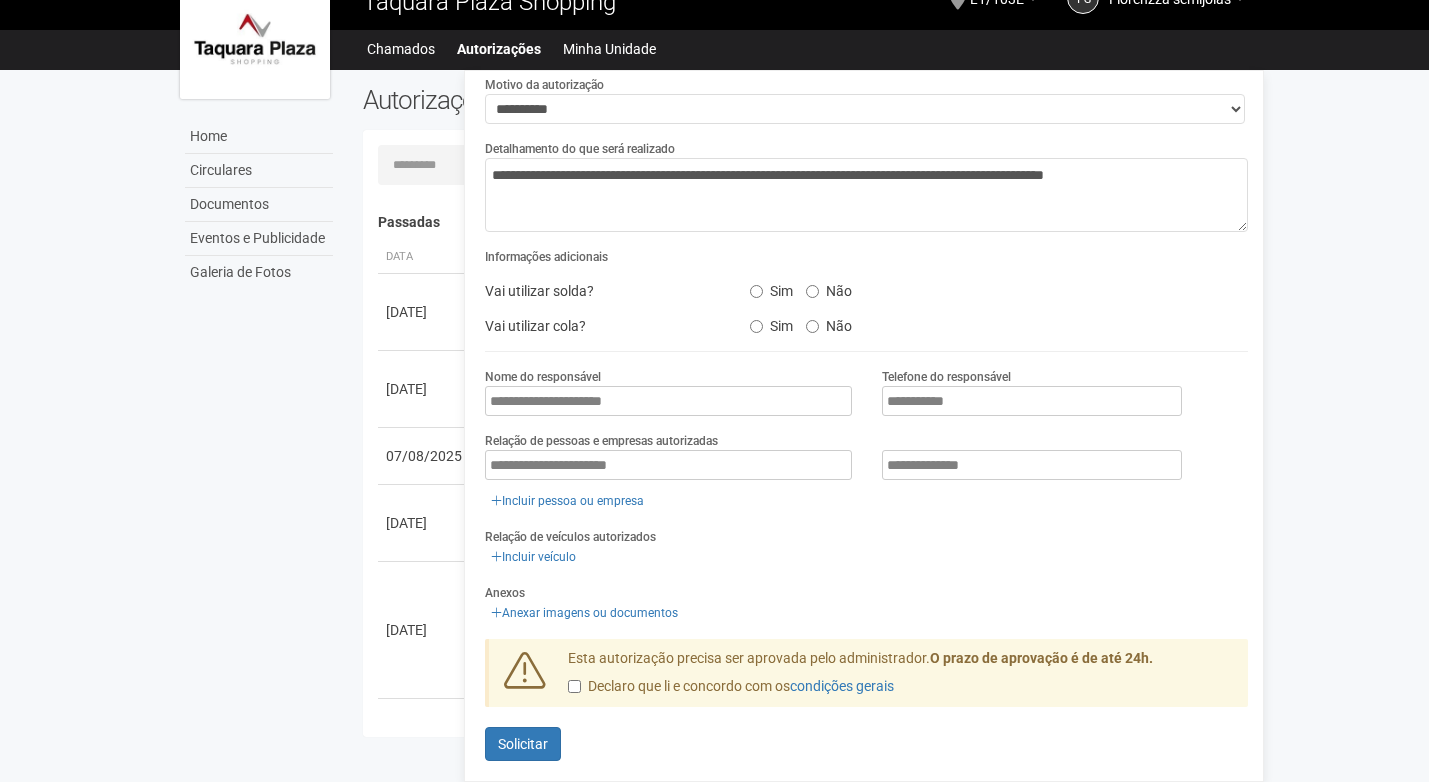 scroll, scrollTop: 120, scrollLeft: 0, axis: vertical 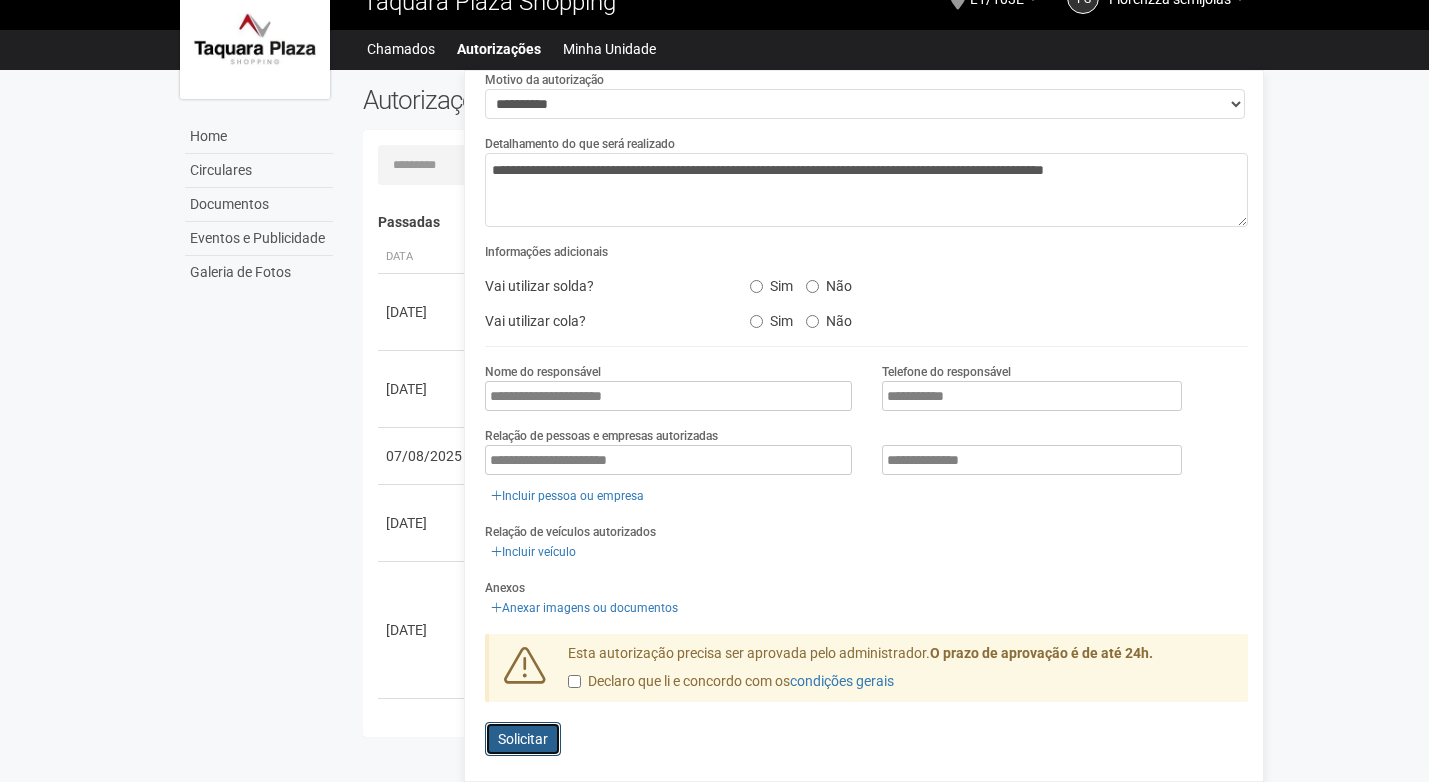 click on "Solicitar" at bounding box center (523, 739) 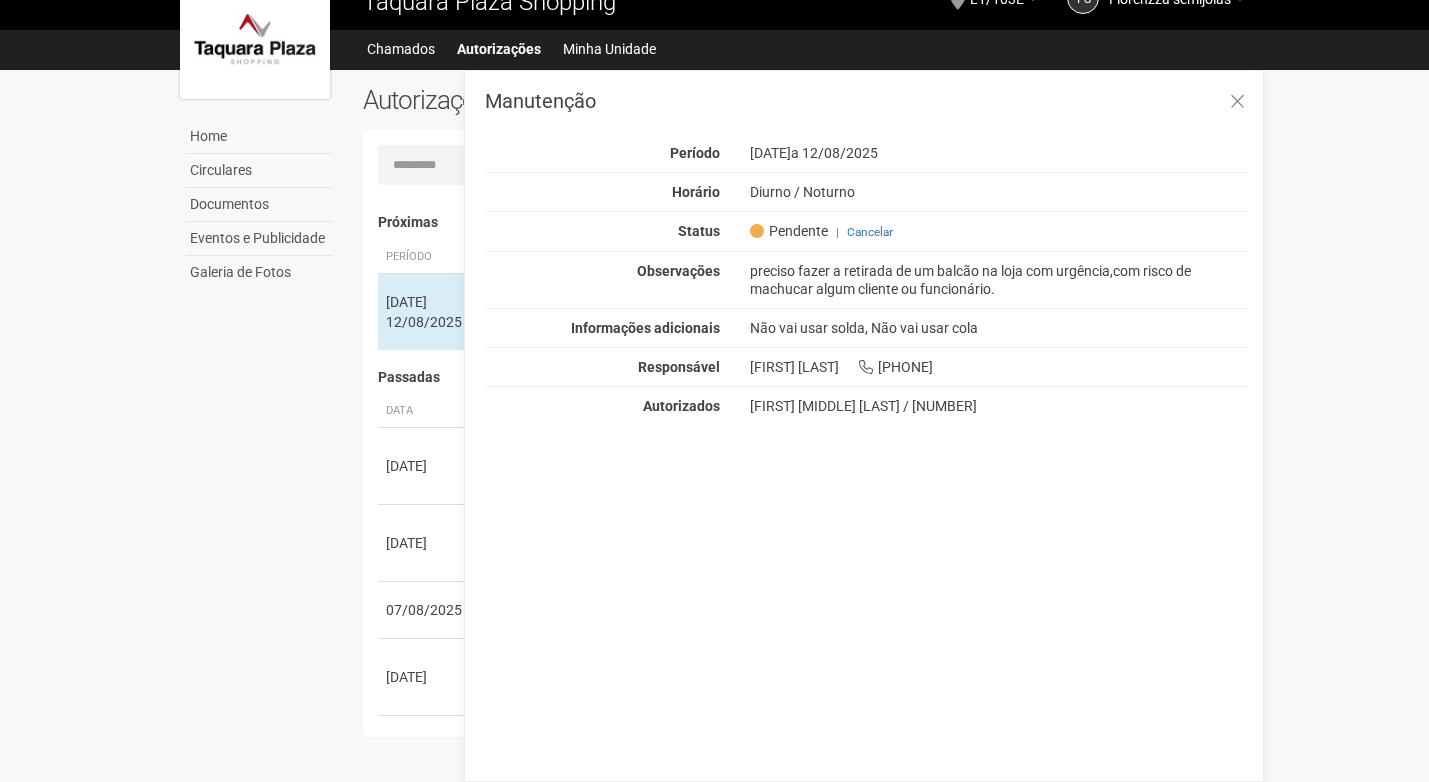 scroll, scrollTop: 0, scrollLeft: 0, axis: both 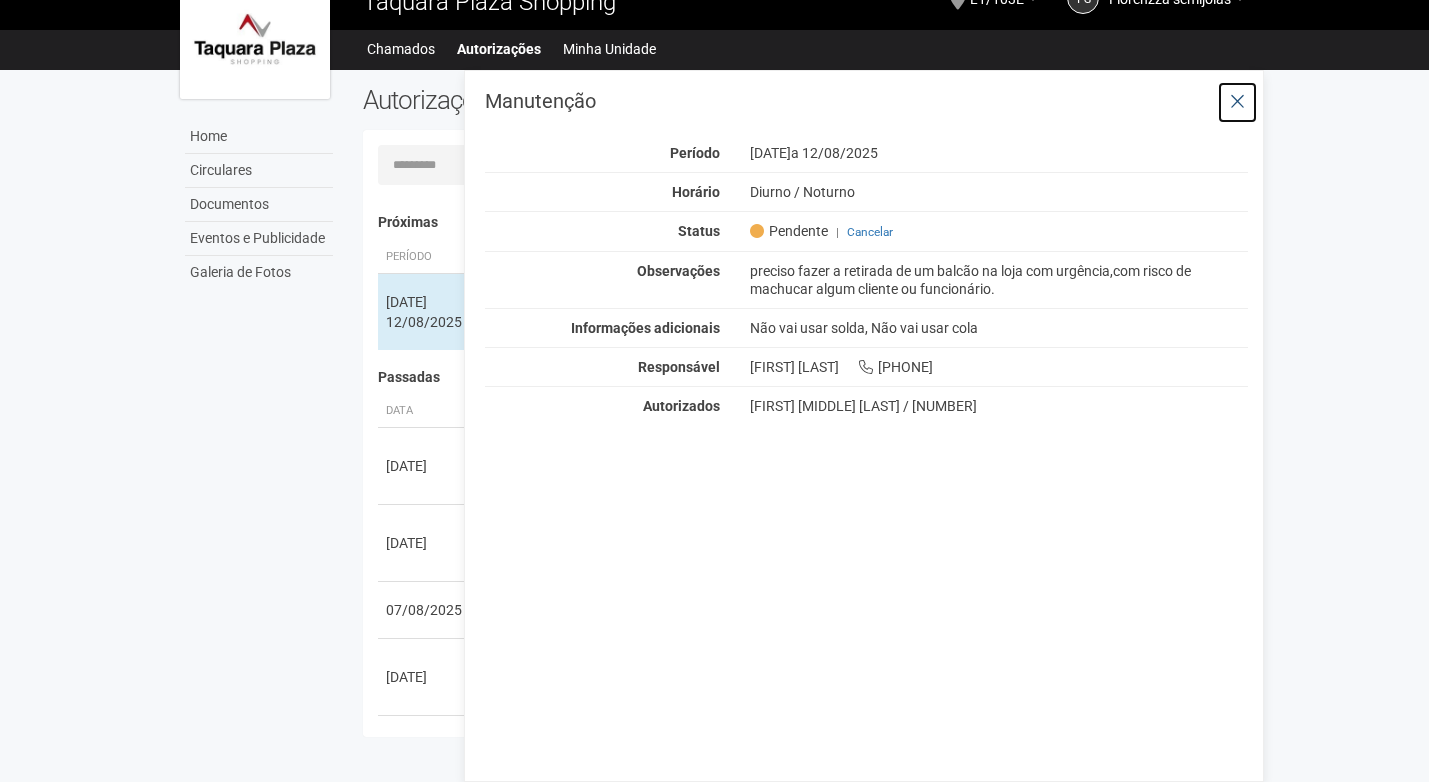 click at bounding box center [1237, 102] 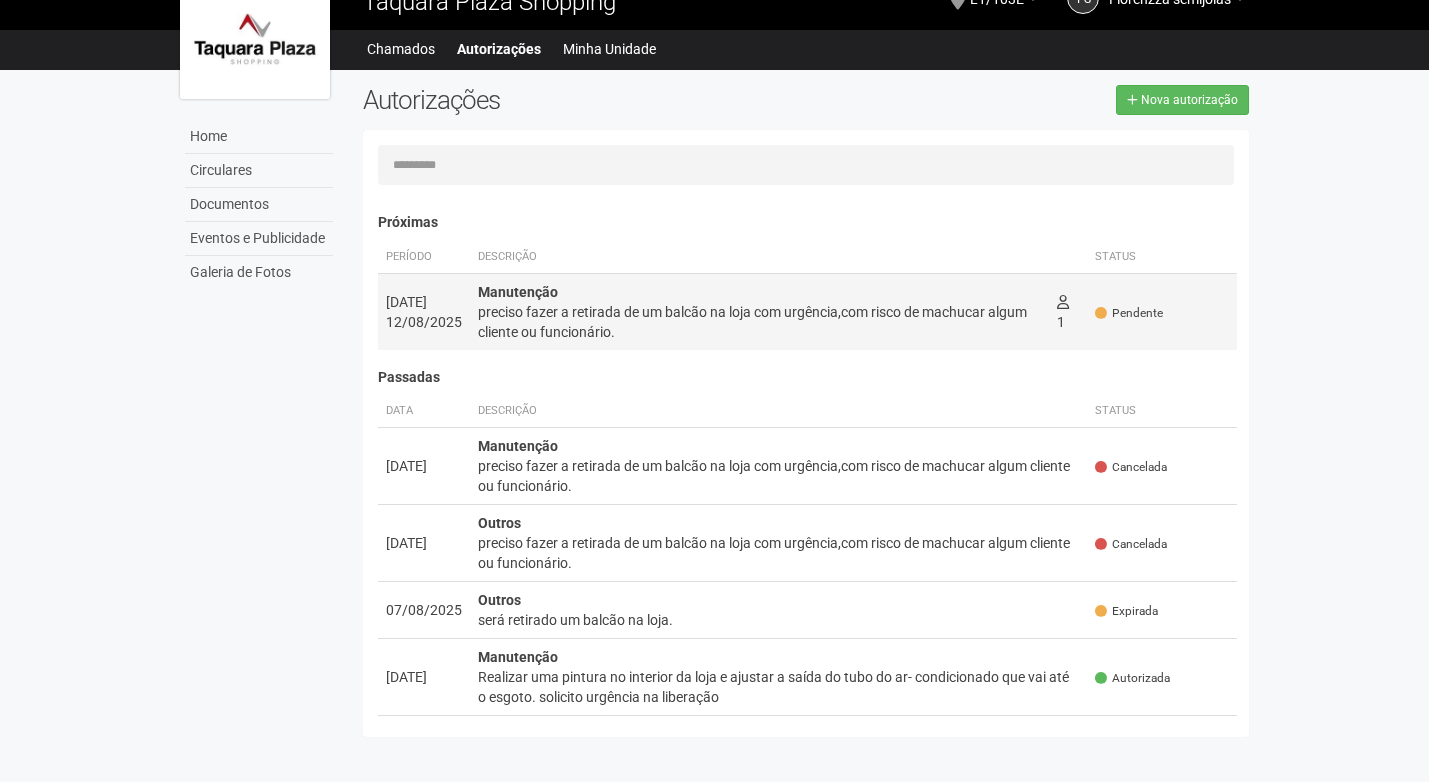 click on "1" at bounding box center (1063, 312) 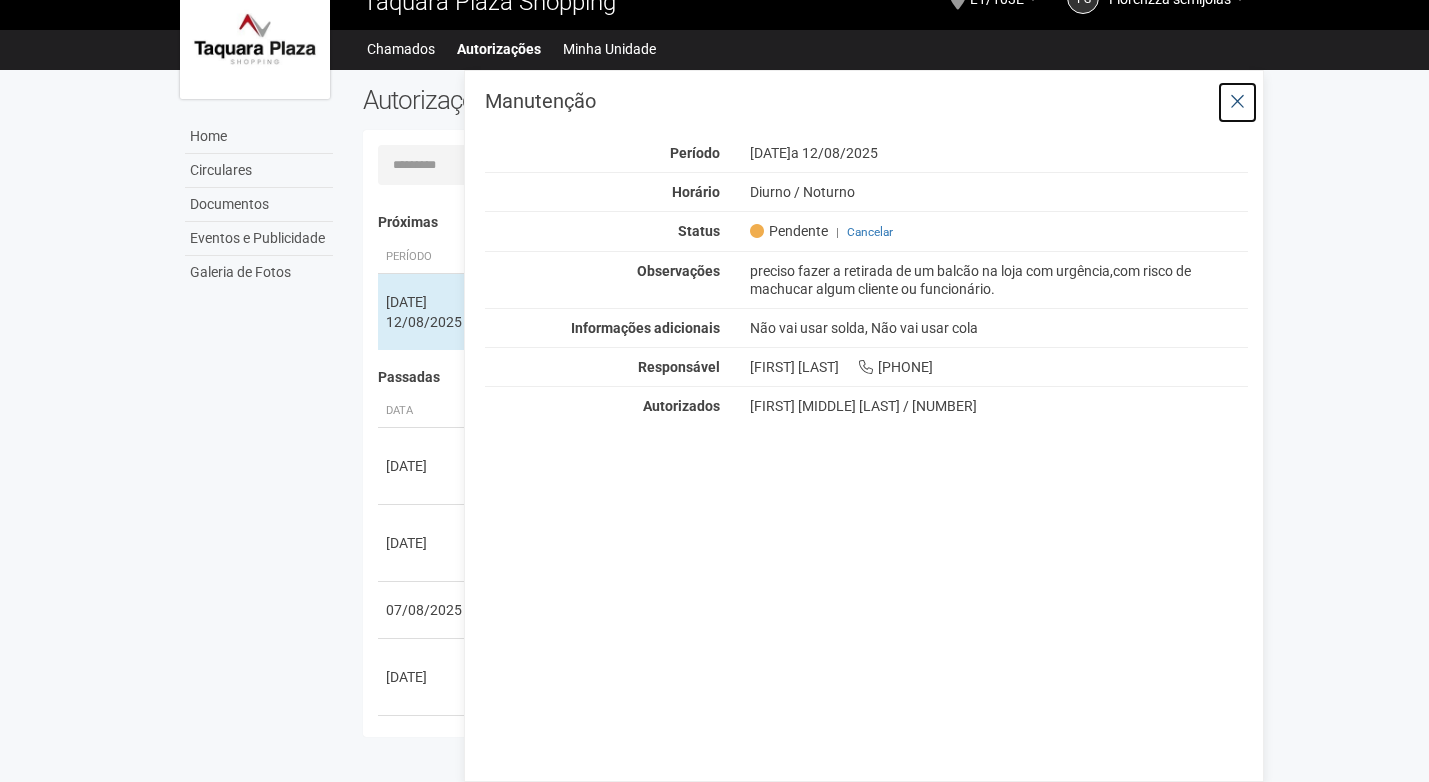 click at bounding box center (1237, 102) 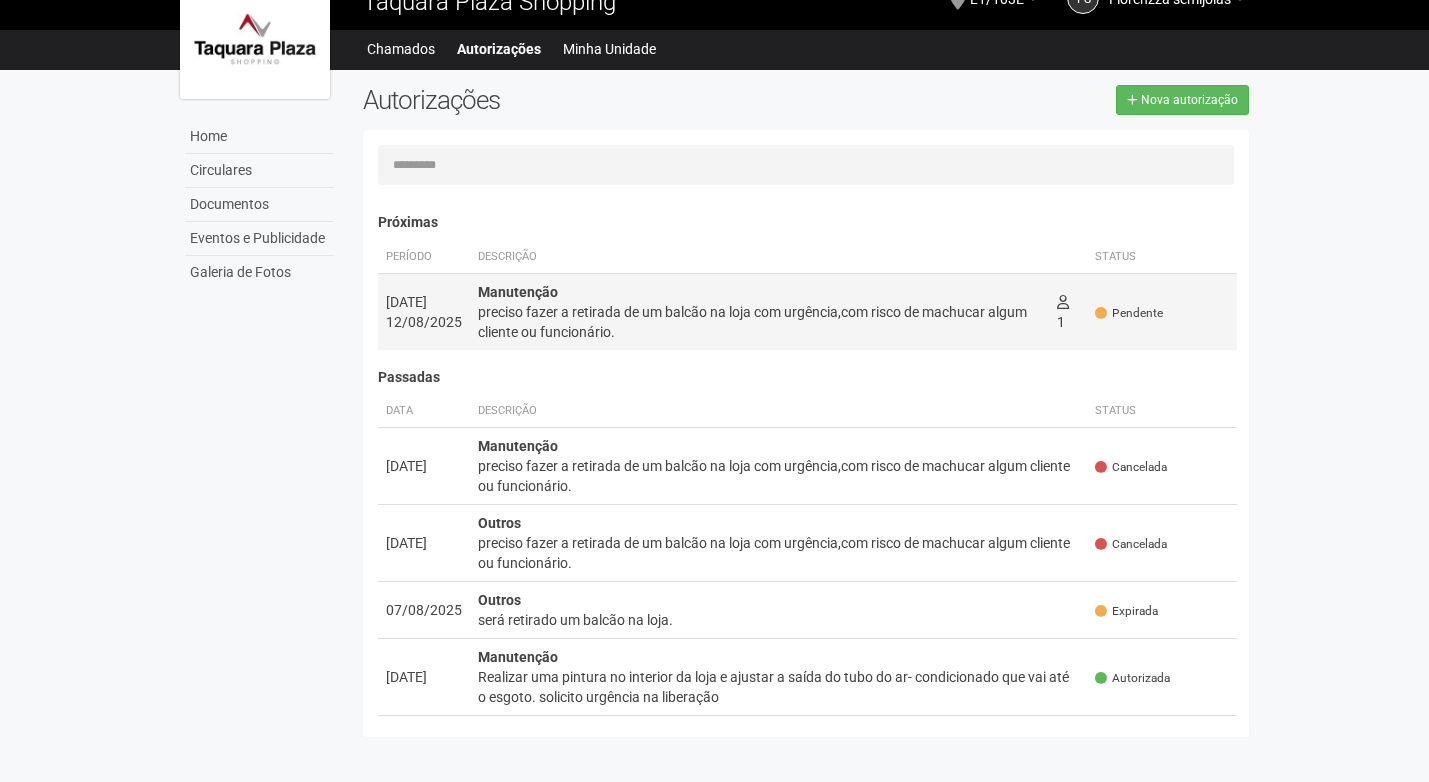 click at bounding box center (1063, 302) 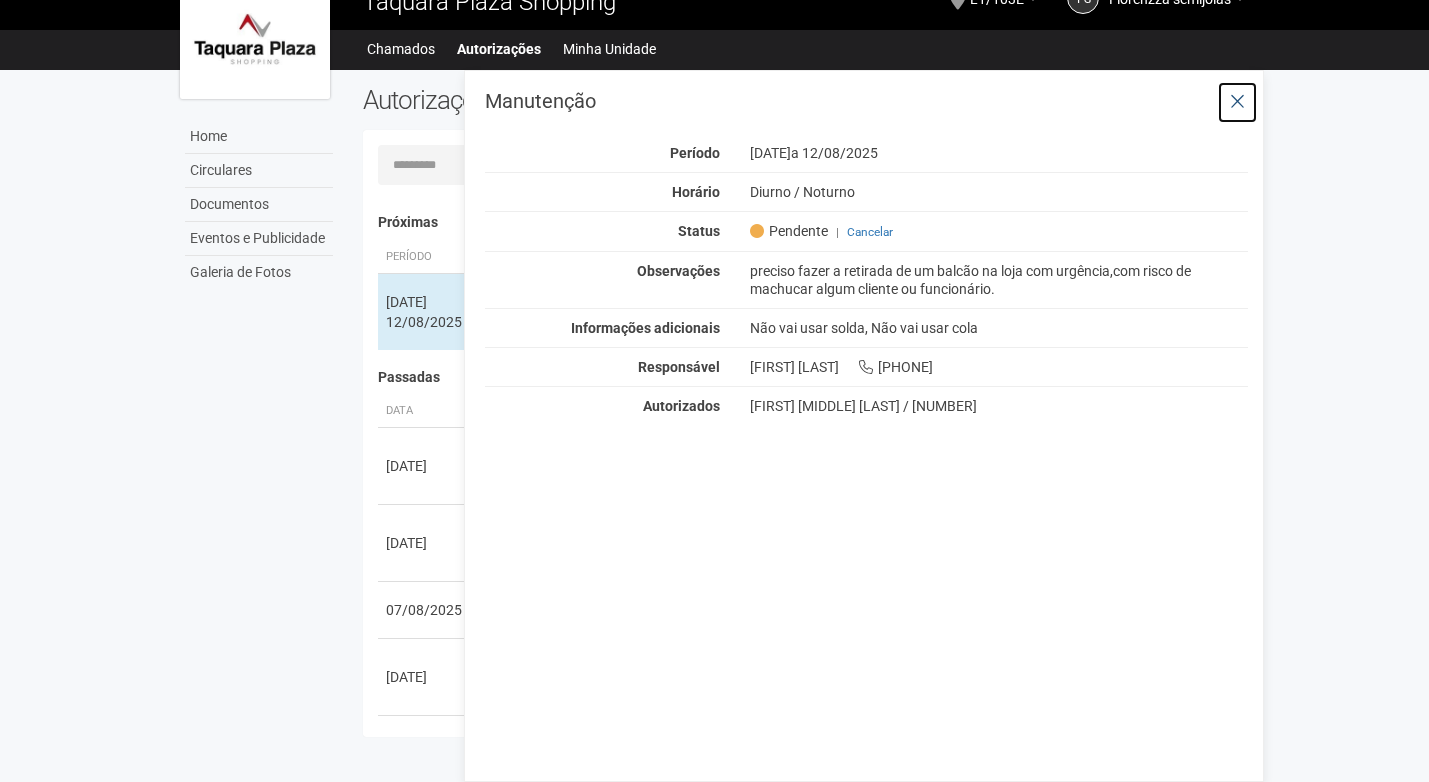 click at bounding box center [1237, 102] 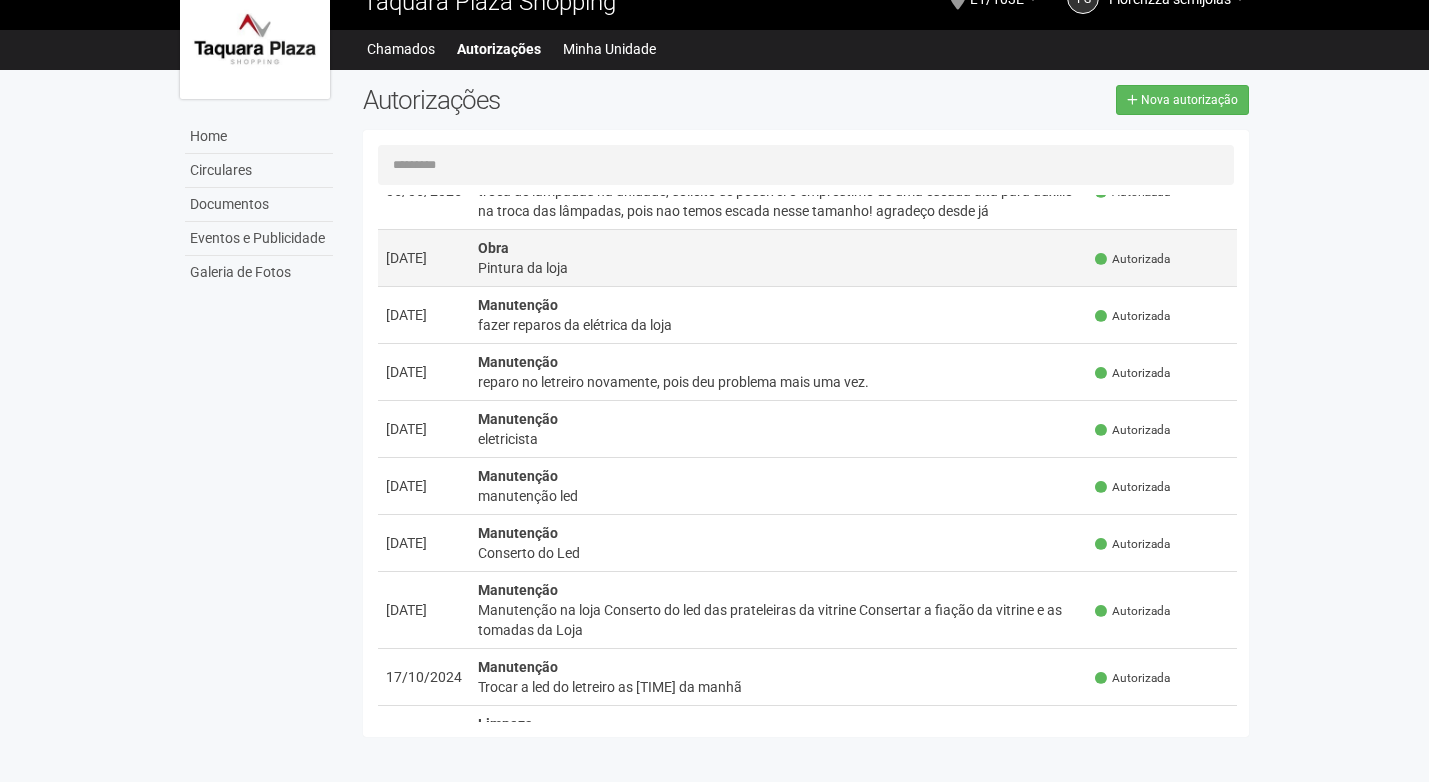 scroll, scrollTop: 900, scrollLeft: 0, axis: vertical 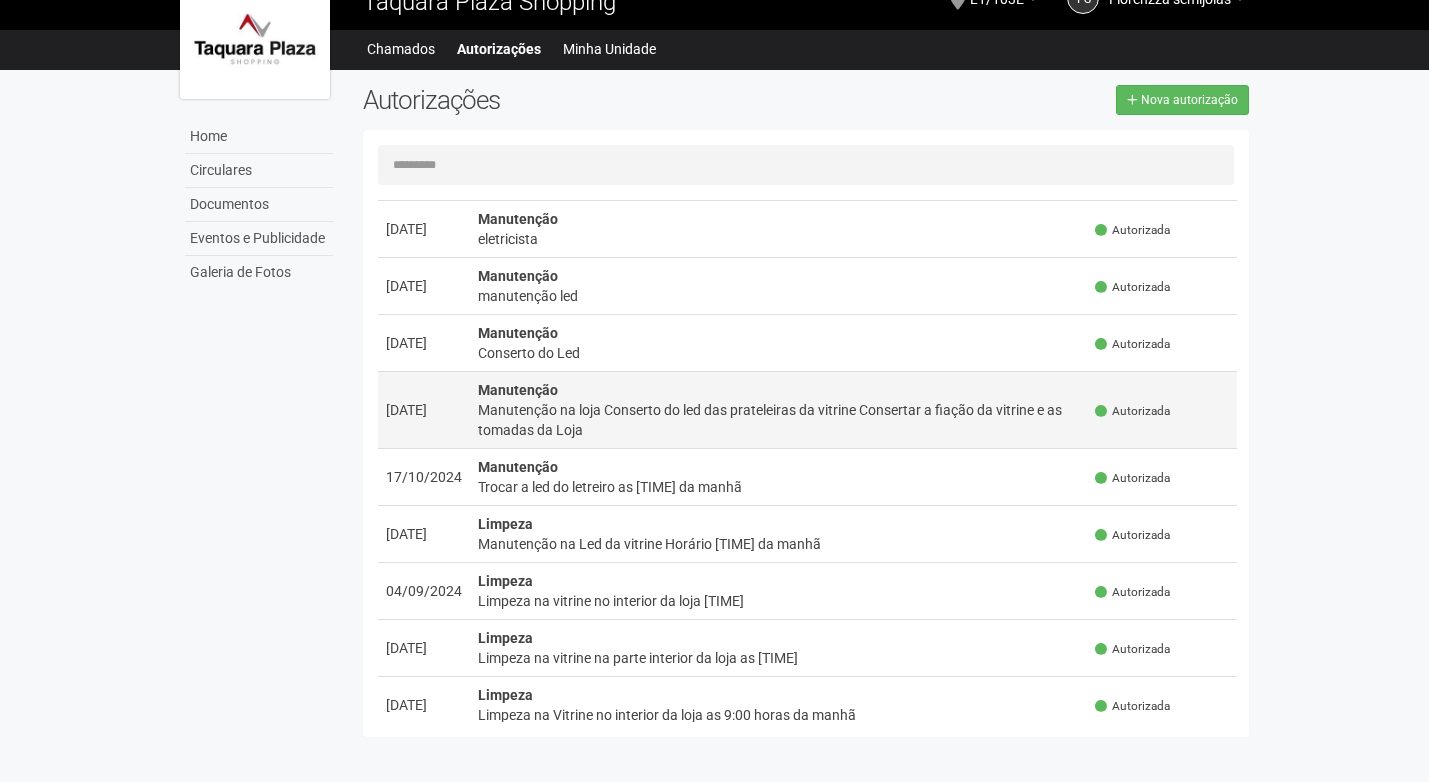 click on "Manutenção na loja
Conserto do led das prateleiras da vitrine
Consertar a fiação da vitrine e as tomadas da Loja" at bounding box center [779, 420] 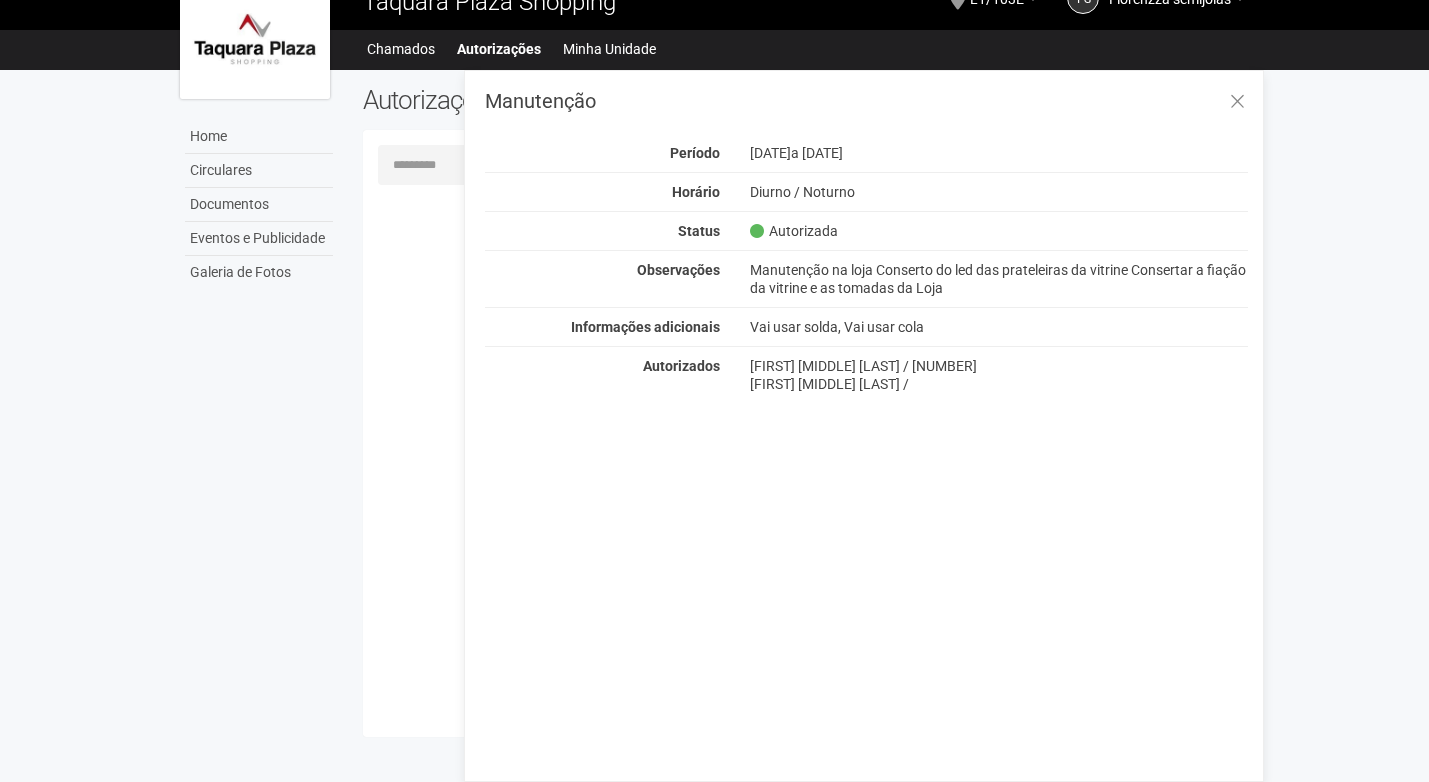 scroll, scrollTop: 0, scrollLeft: 0, axis: both 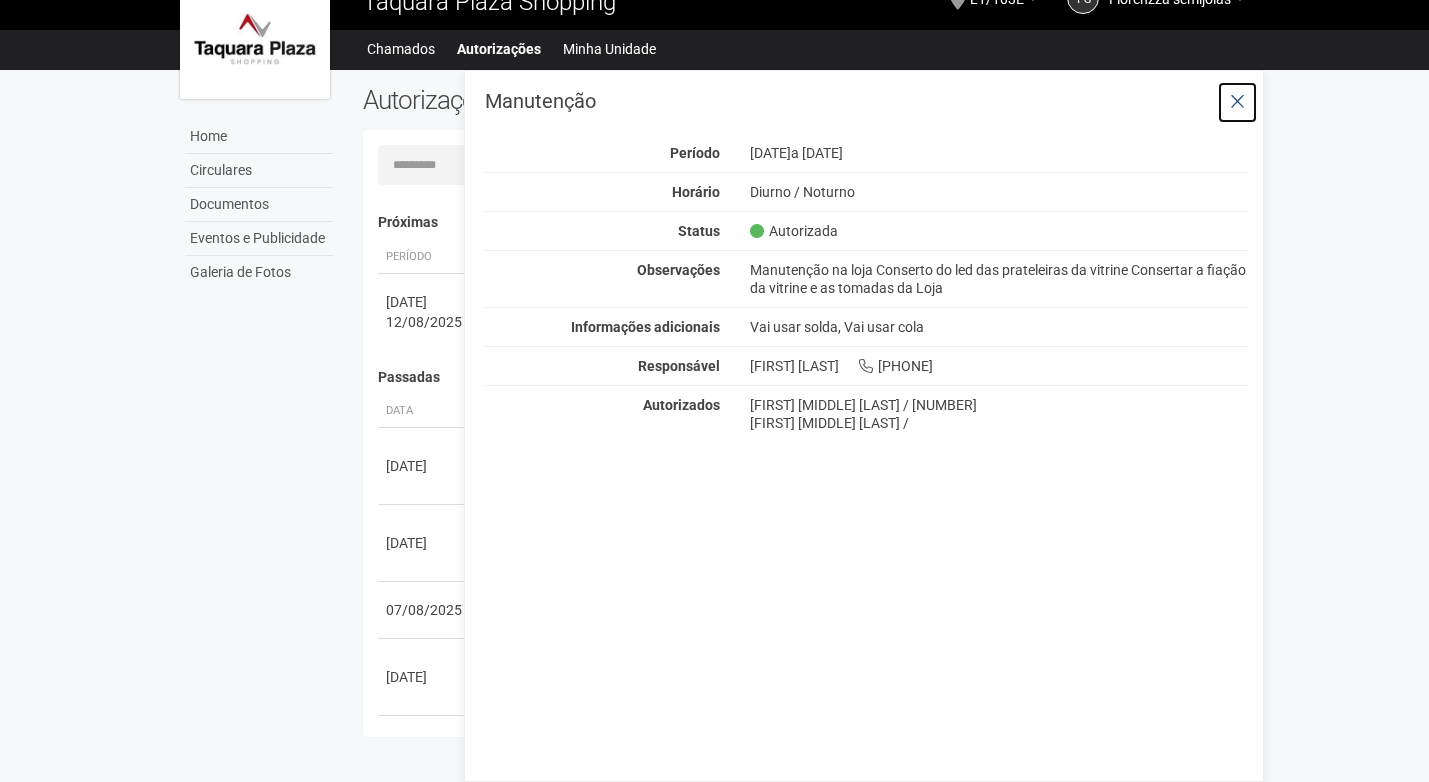 click at bounding box center (1237, 102) 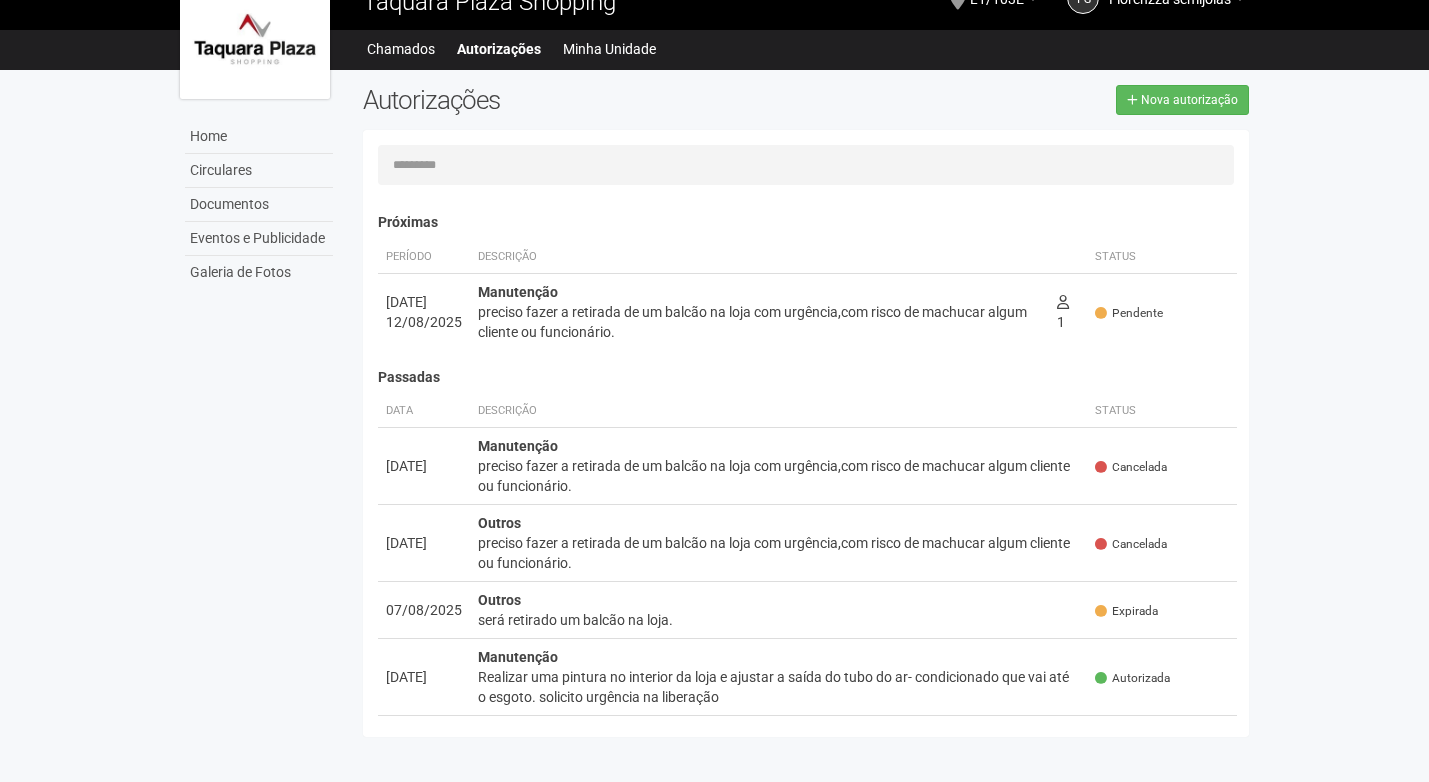 scroll, scrollTop: 0, scrollLeft: 0, axis: both 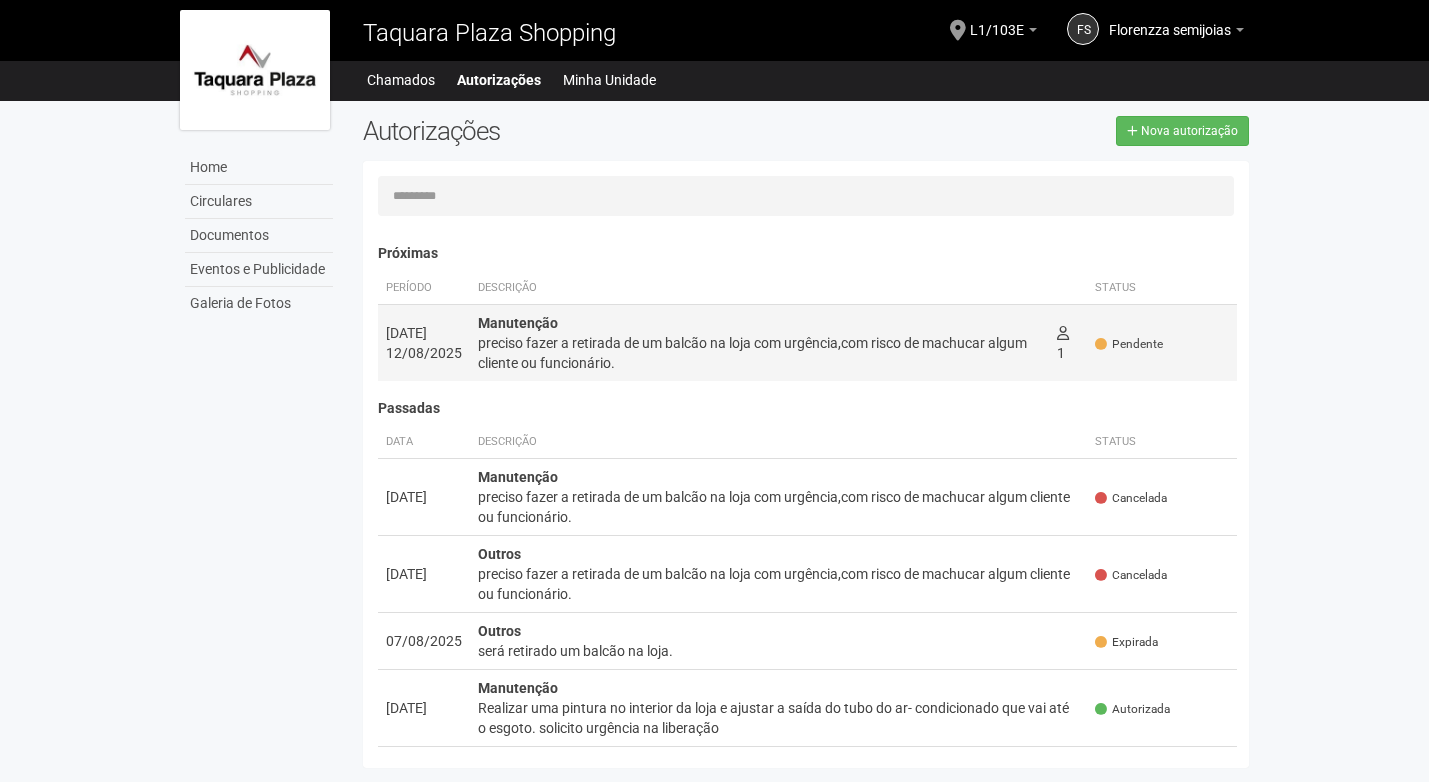 click at bounding box center [1063, 333] 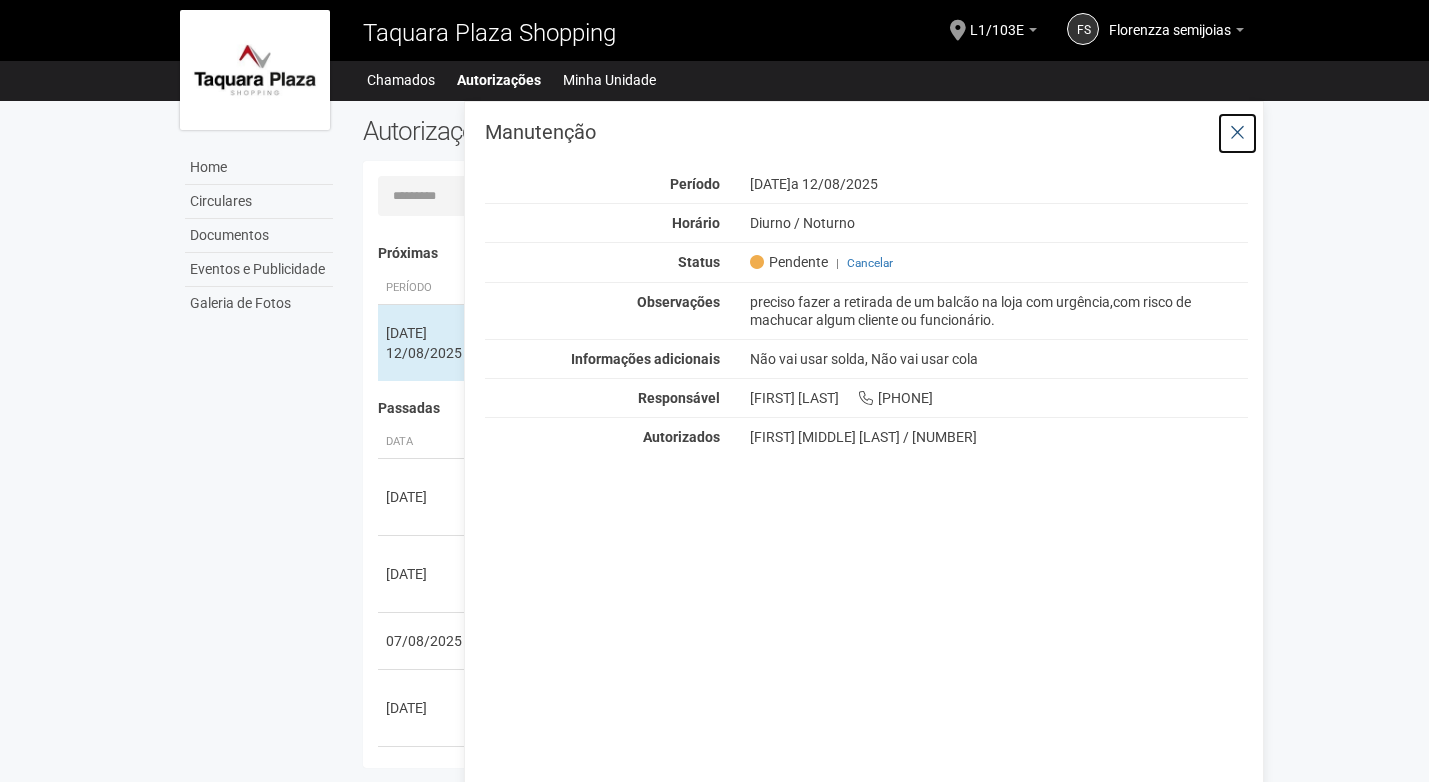 click at bounding box center (1237, 133) 